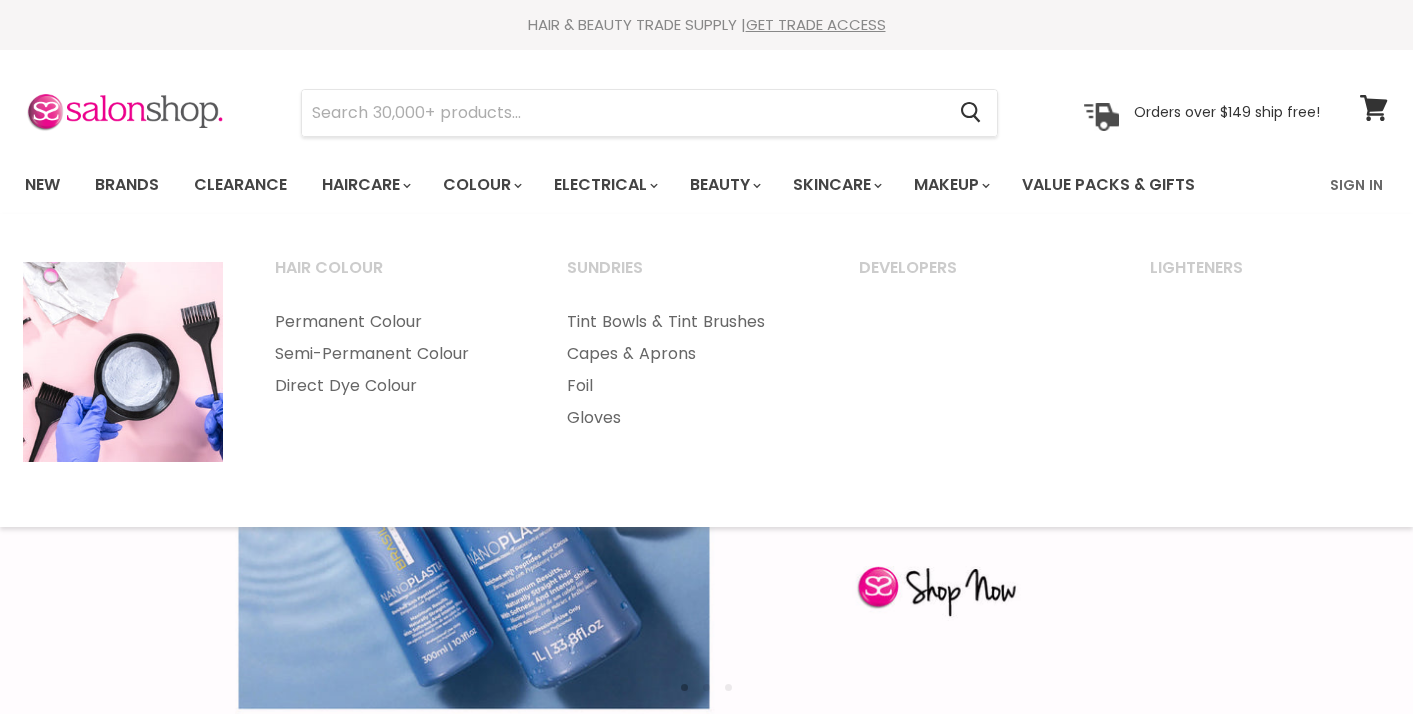 scroll, scrollTop: 0, scrollLeft: 0, axis: both 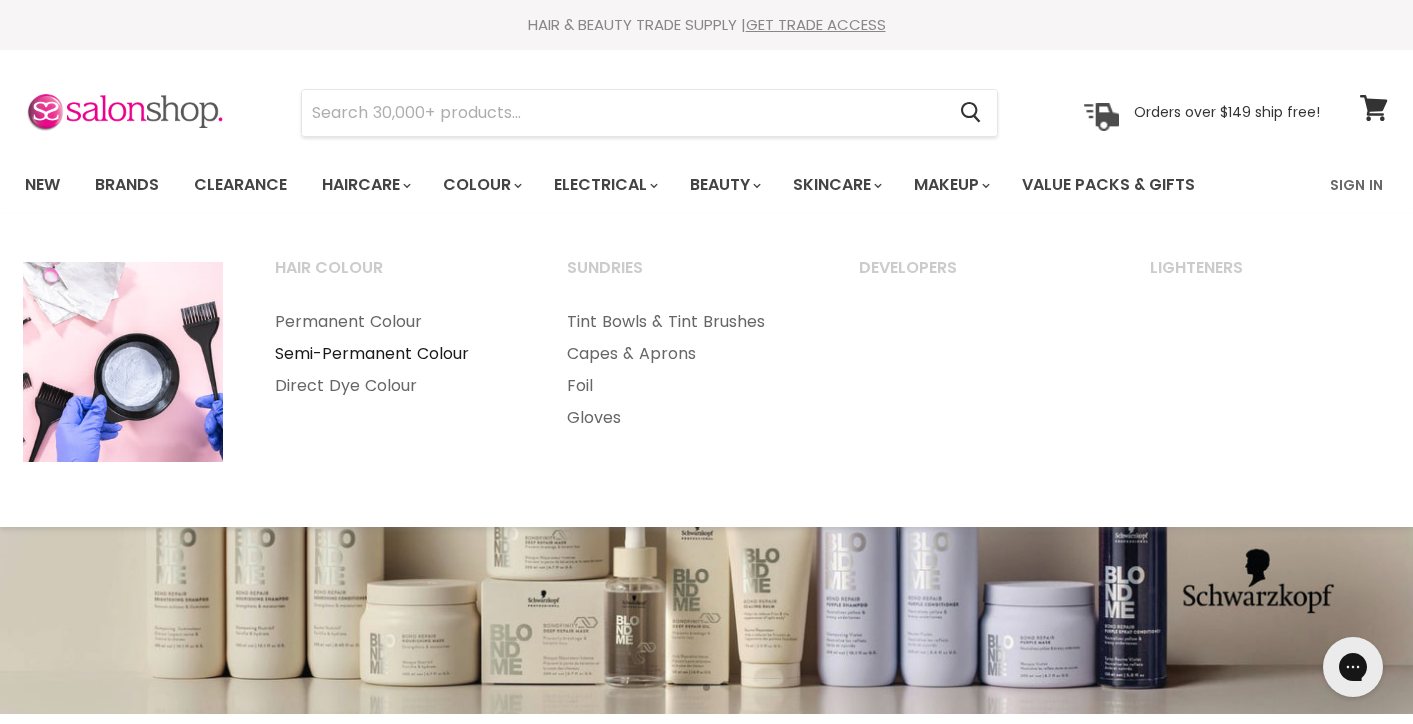 click on "Semi-Permanent Colour" at bounding box center (394, 354) 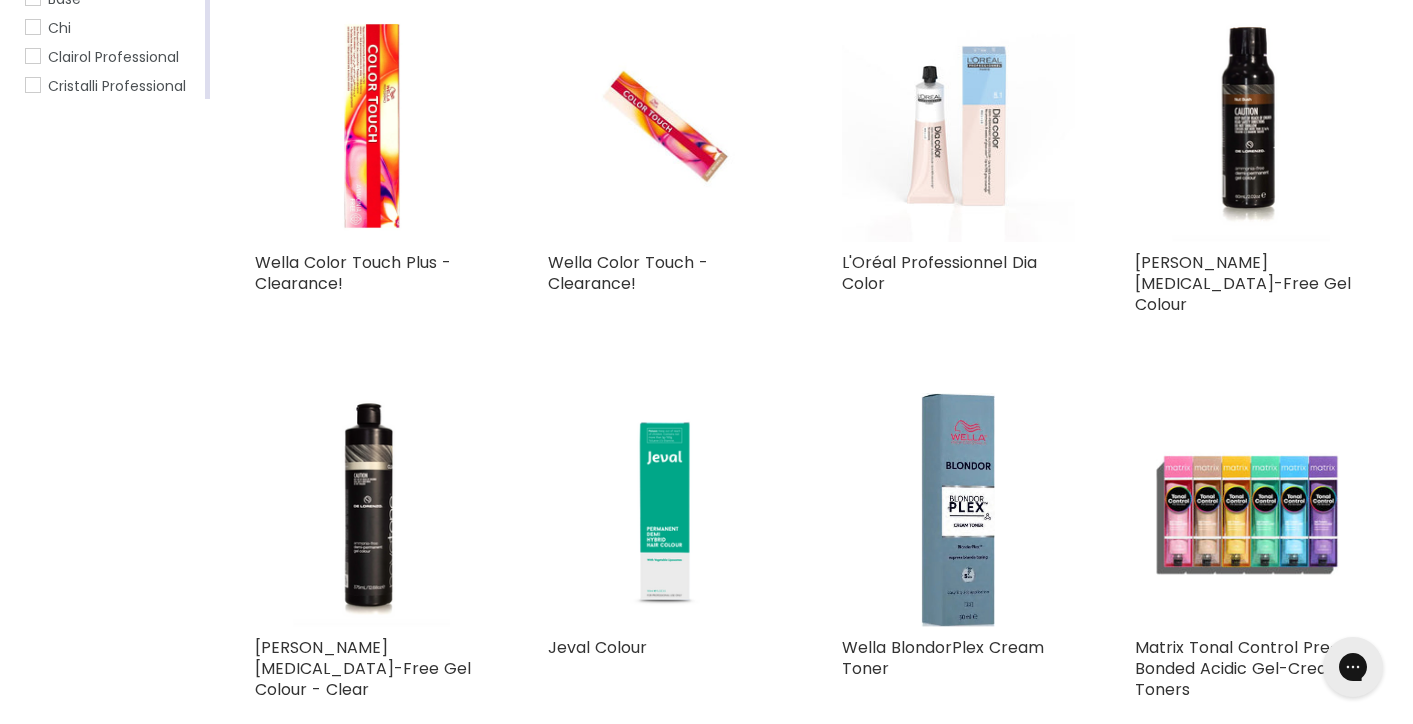 scroll, scrollTop: 0, scrollLeft: 0, axis: both 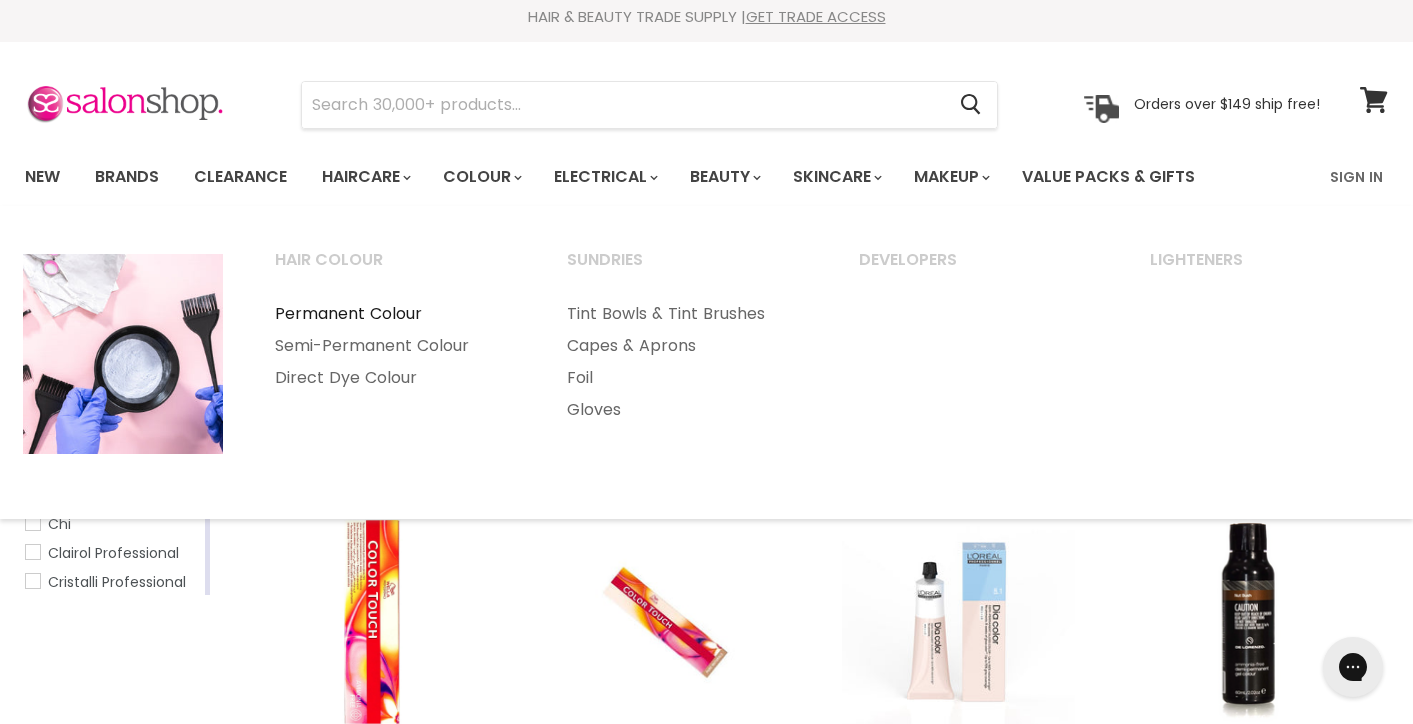 click on "Permanent Colour" at bounding box center (394, 314) 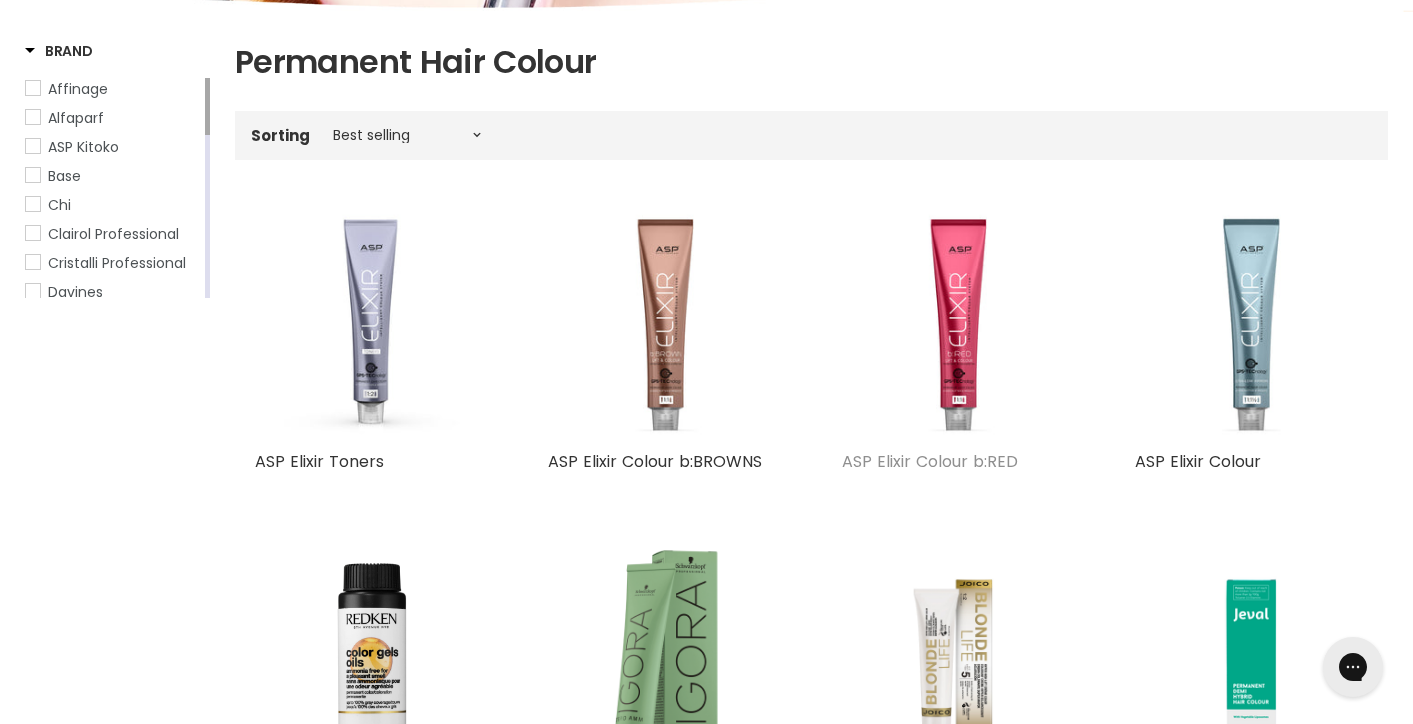 scroll, scrollTop: 0, scrollLeft: 0, axis: both 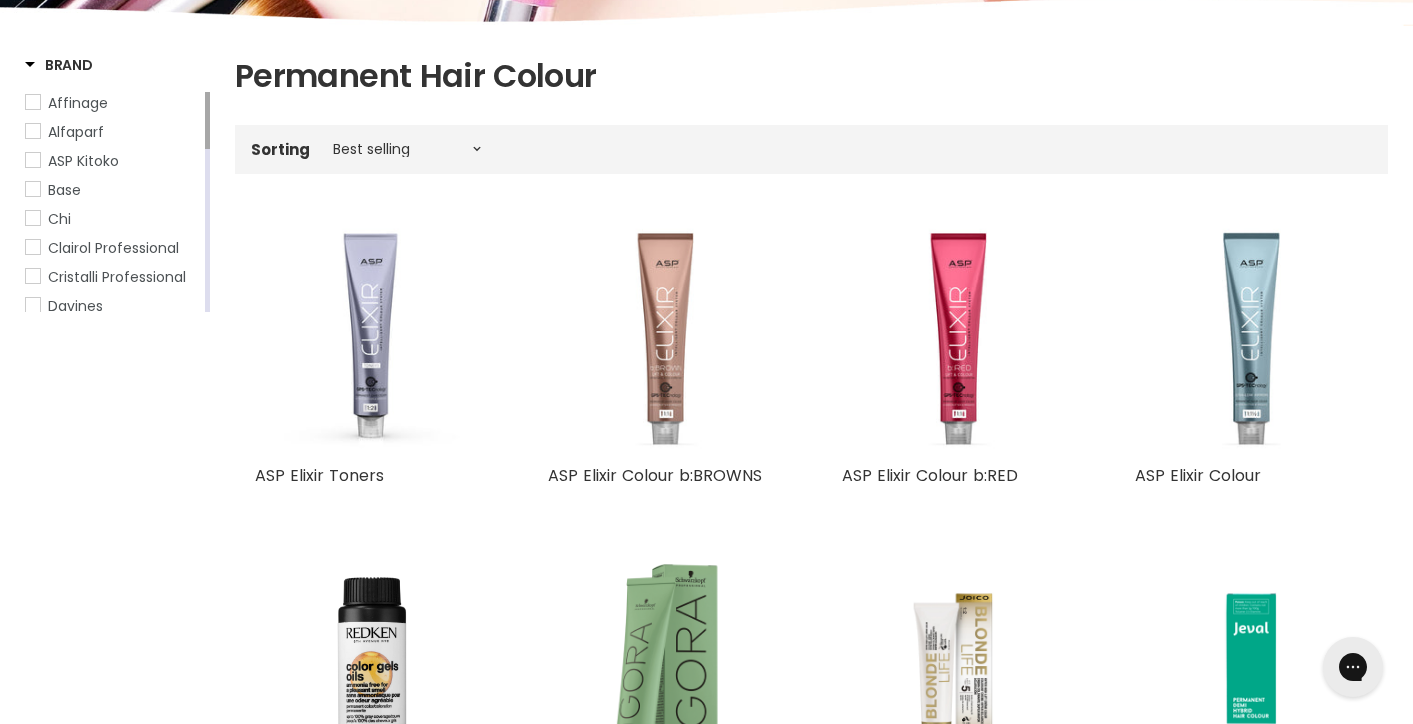 click at bounding box center [664, 338] 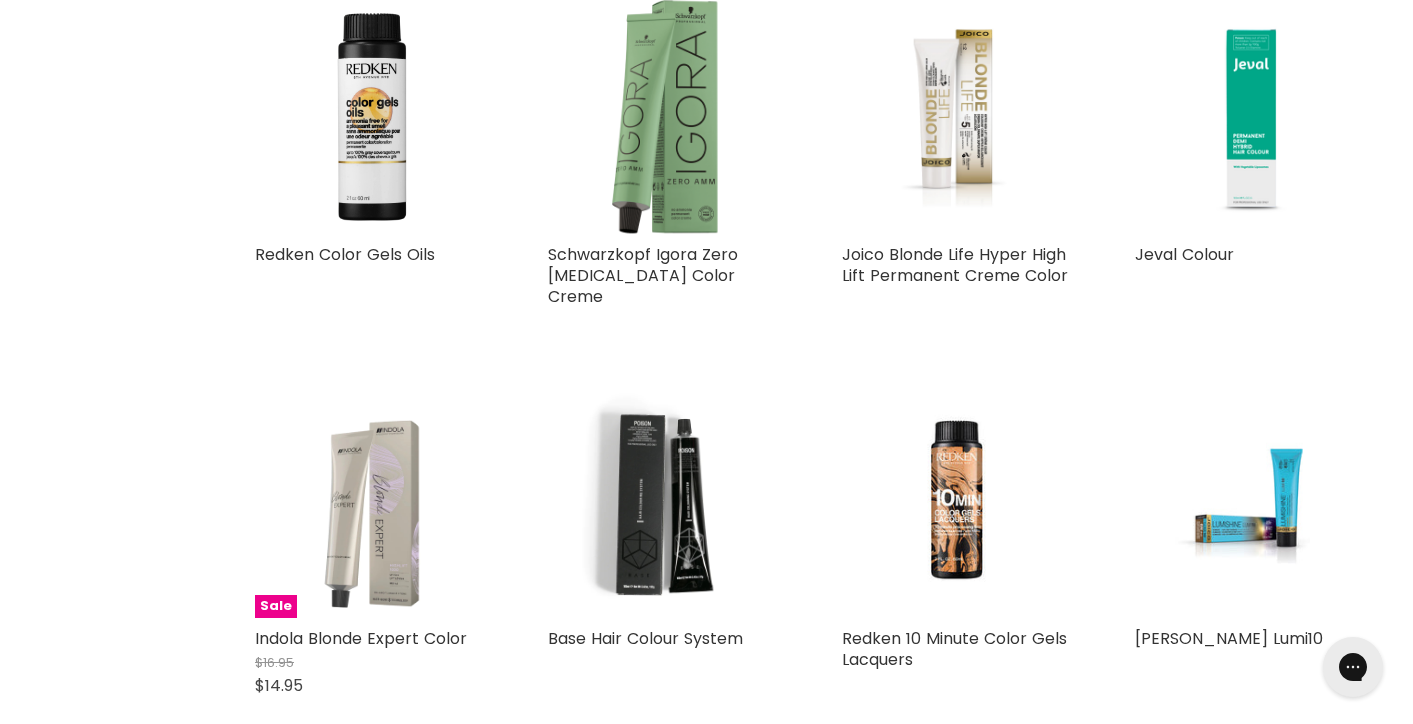 scroll, scrollTop: 466, scrollLeft: 0, axis: vertical 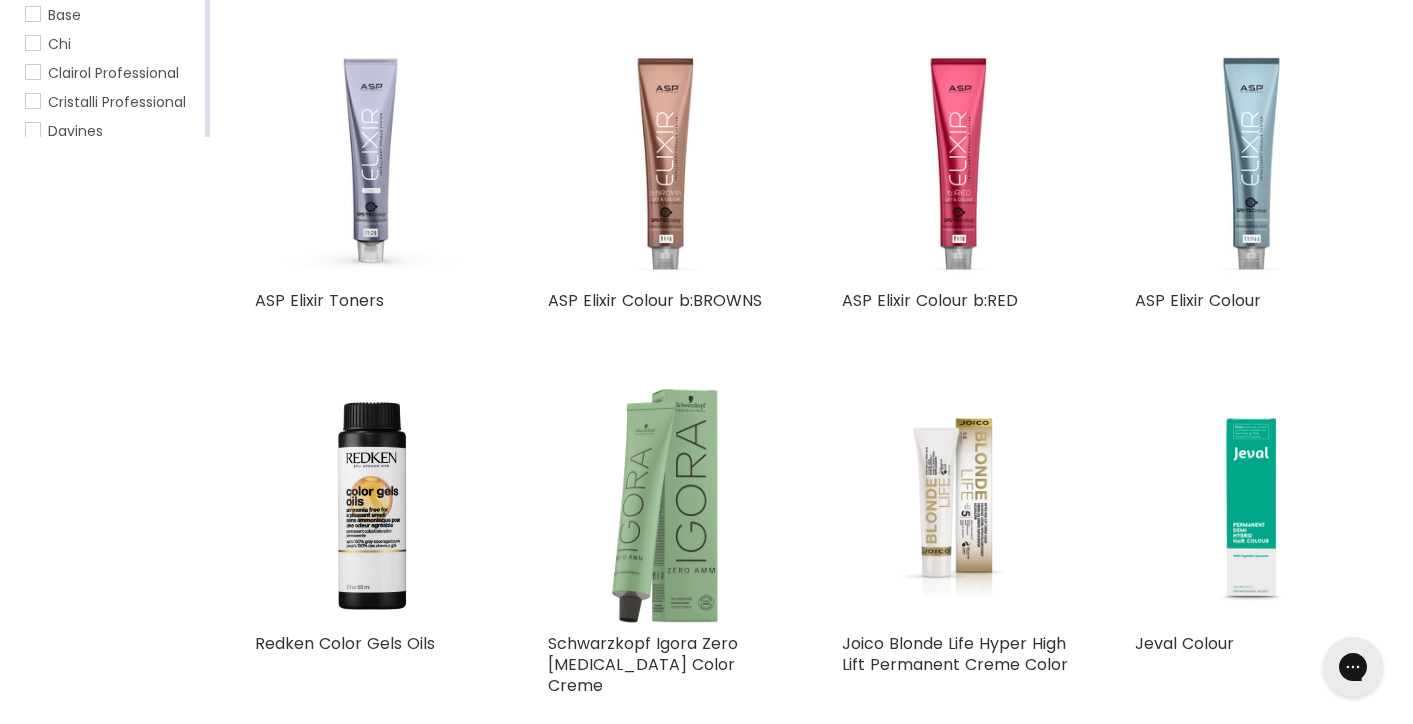 click at bounding box center (664, 505) 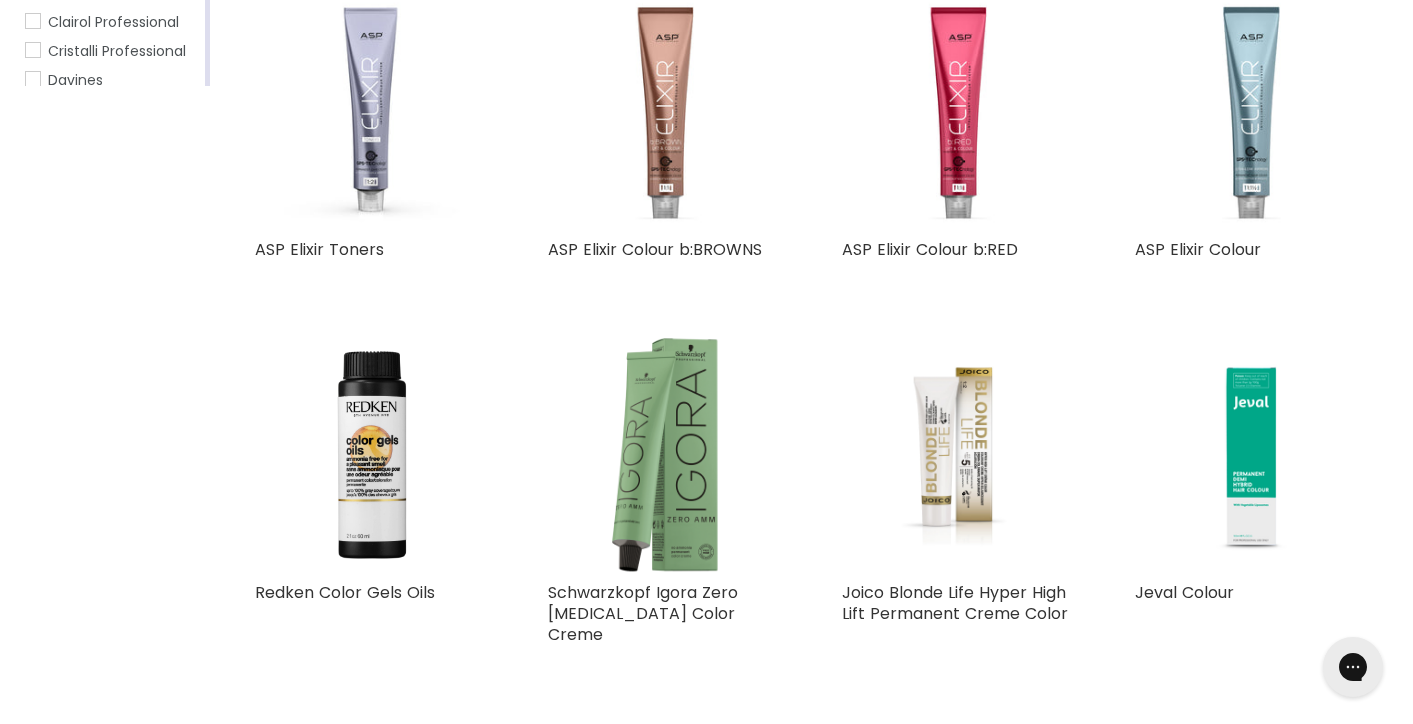 scroll, scrollTop: 0, scrollLeft: 0, axis: both 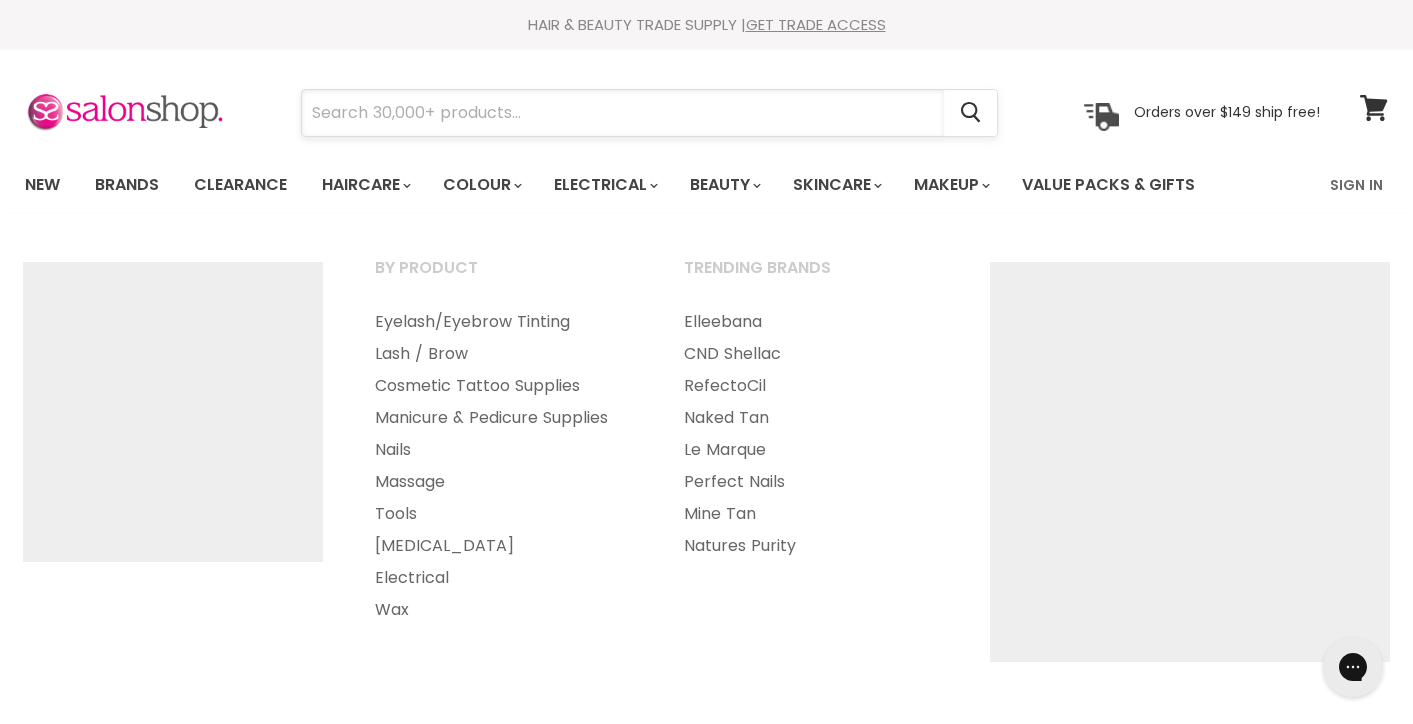 click at bounding box center (623, 113) 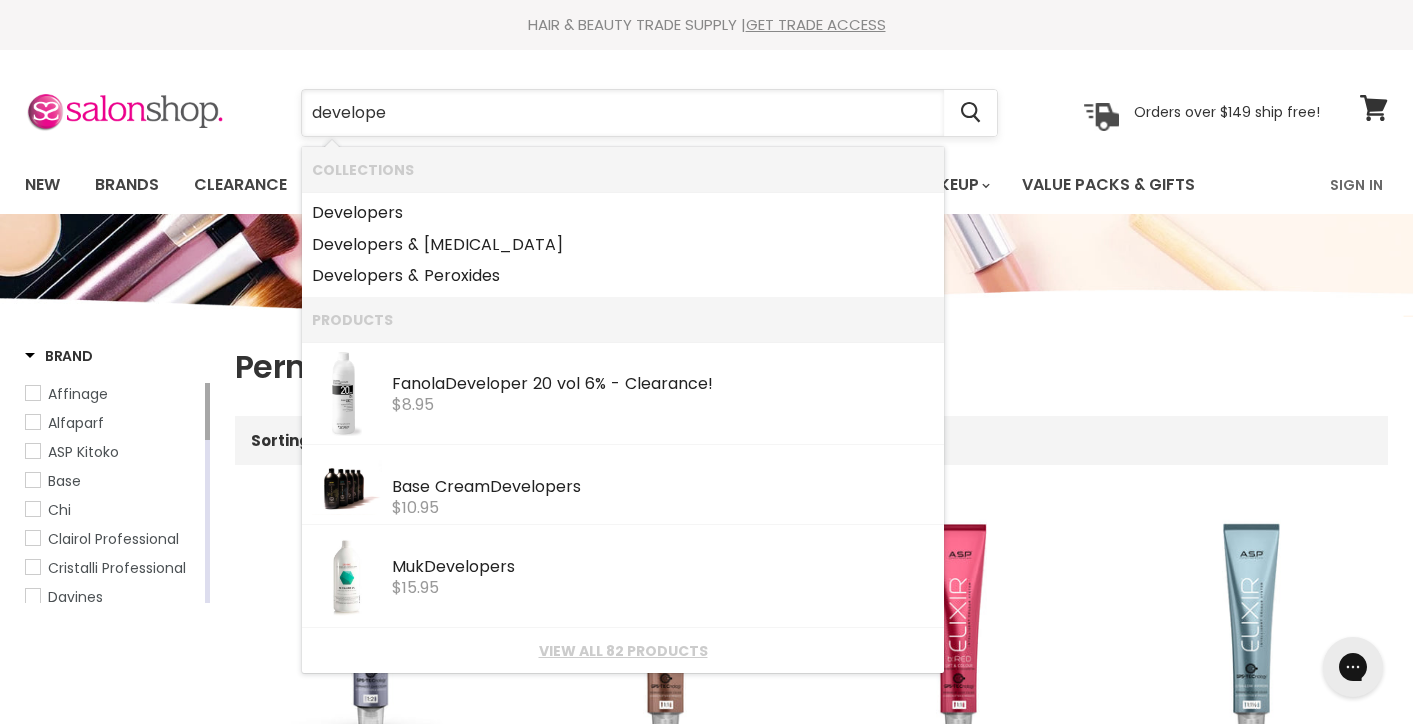 type on "developer" 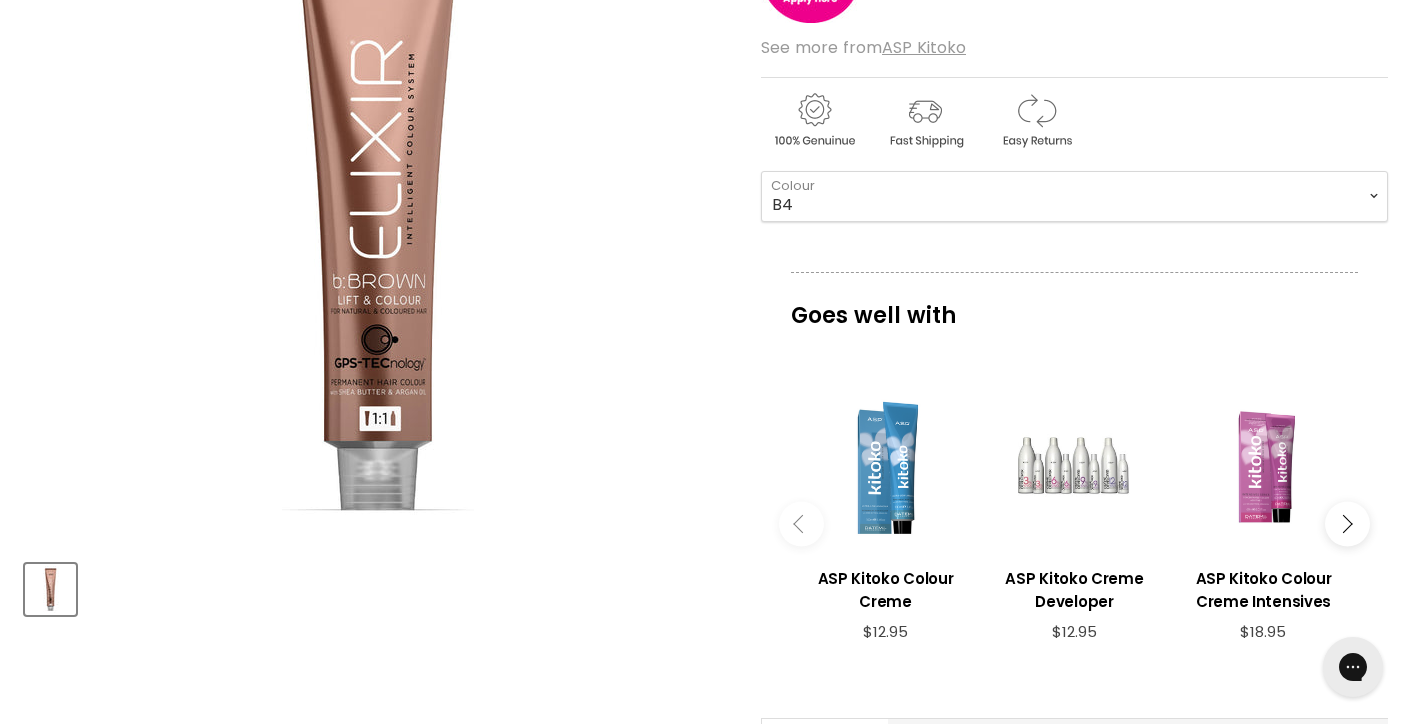 scroll, scrollTop: 0, scrollLeft: 0, axis: both 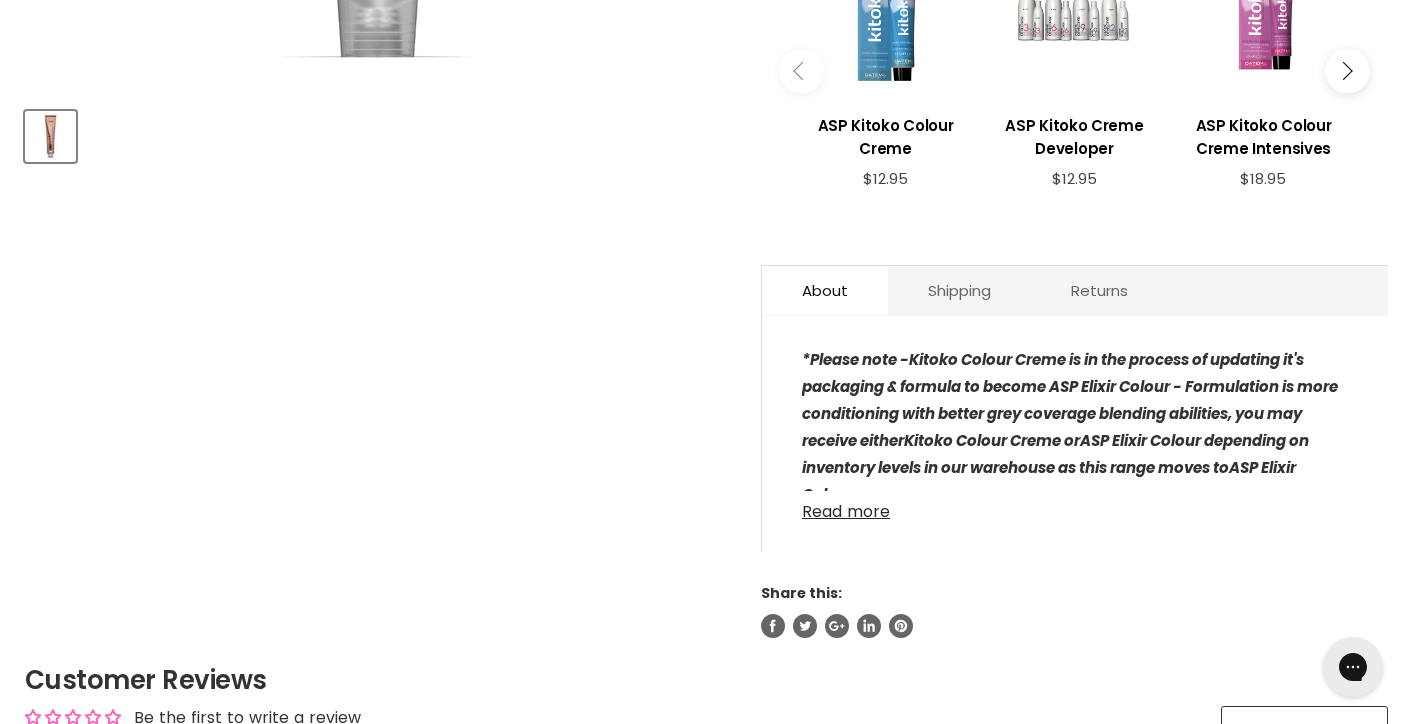 click on "Read more" at bounding box center (1075, 506) 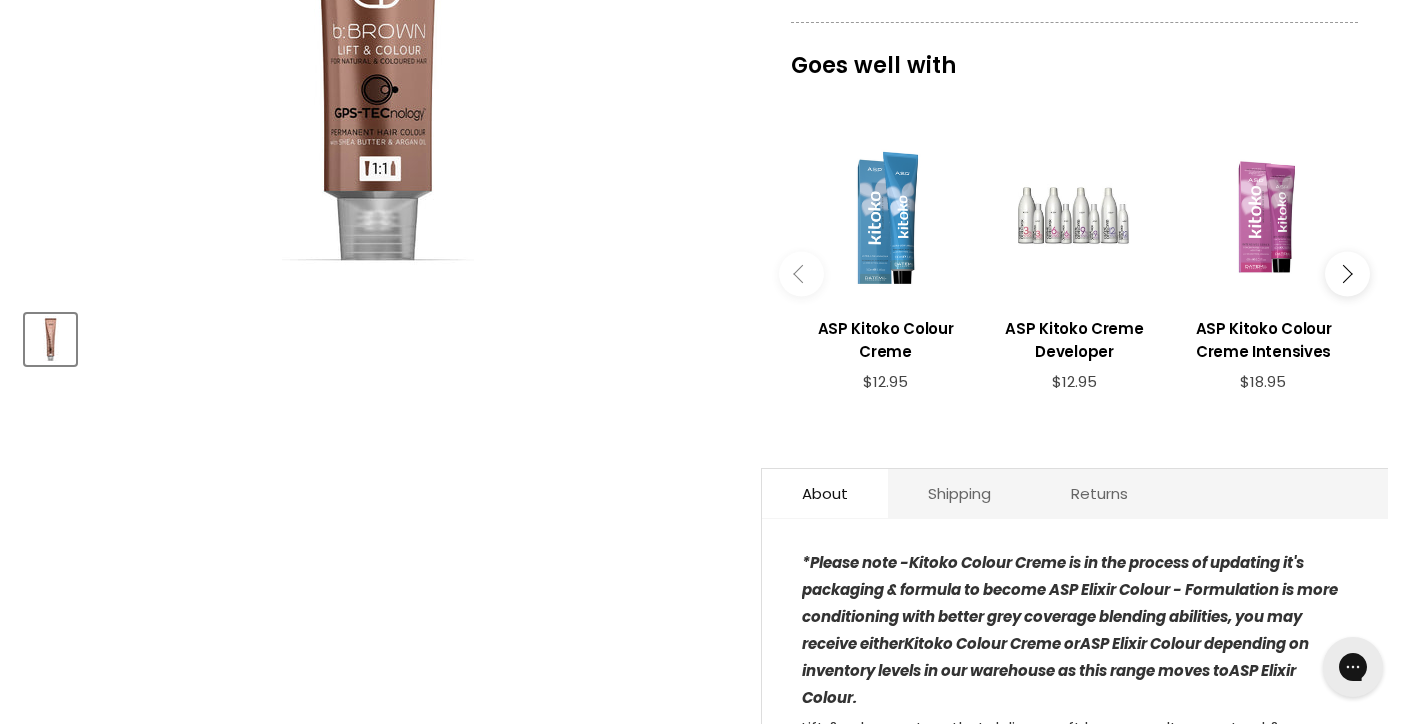 scroll, scrollTop: 497, scrollLeft: 0, axis: vertical 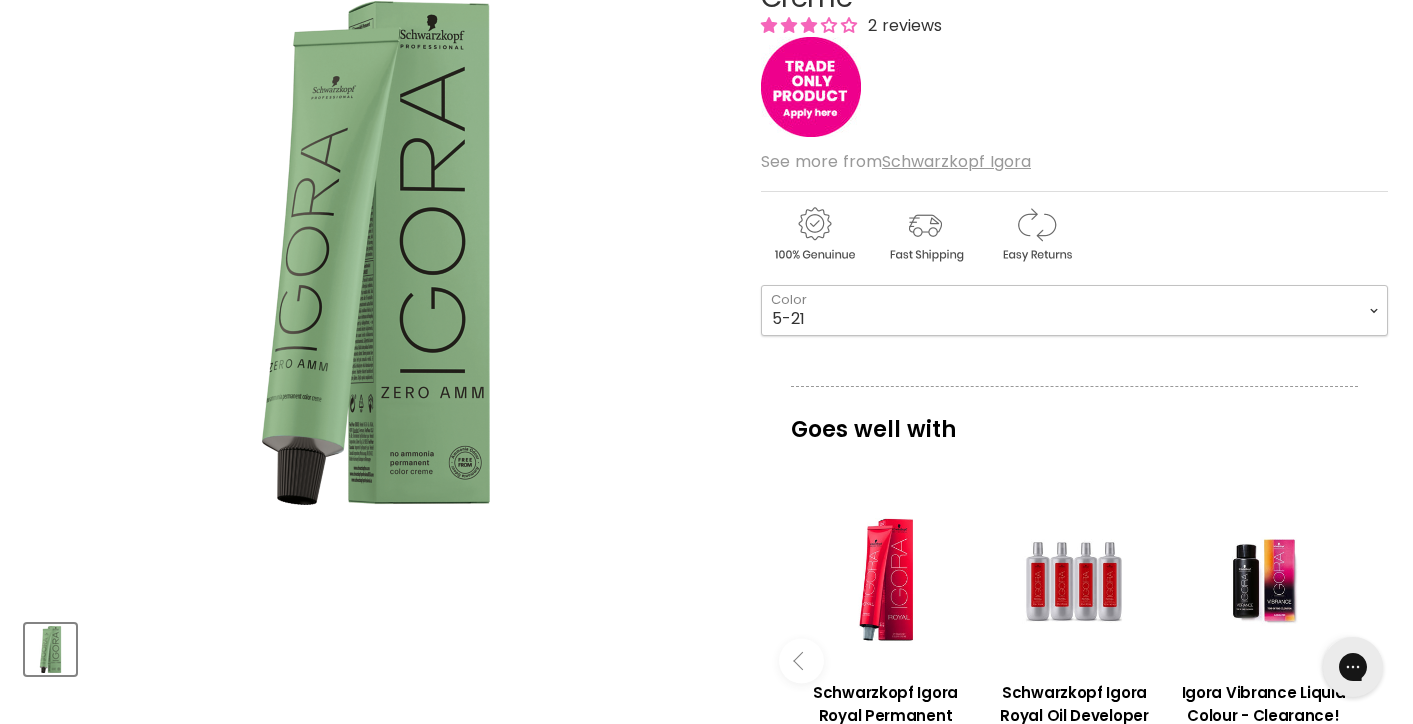 select on "5-21" 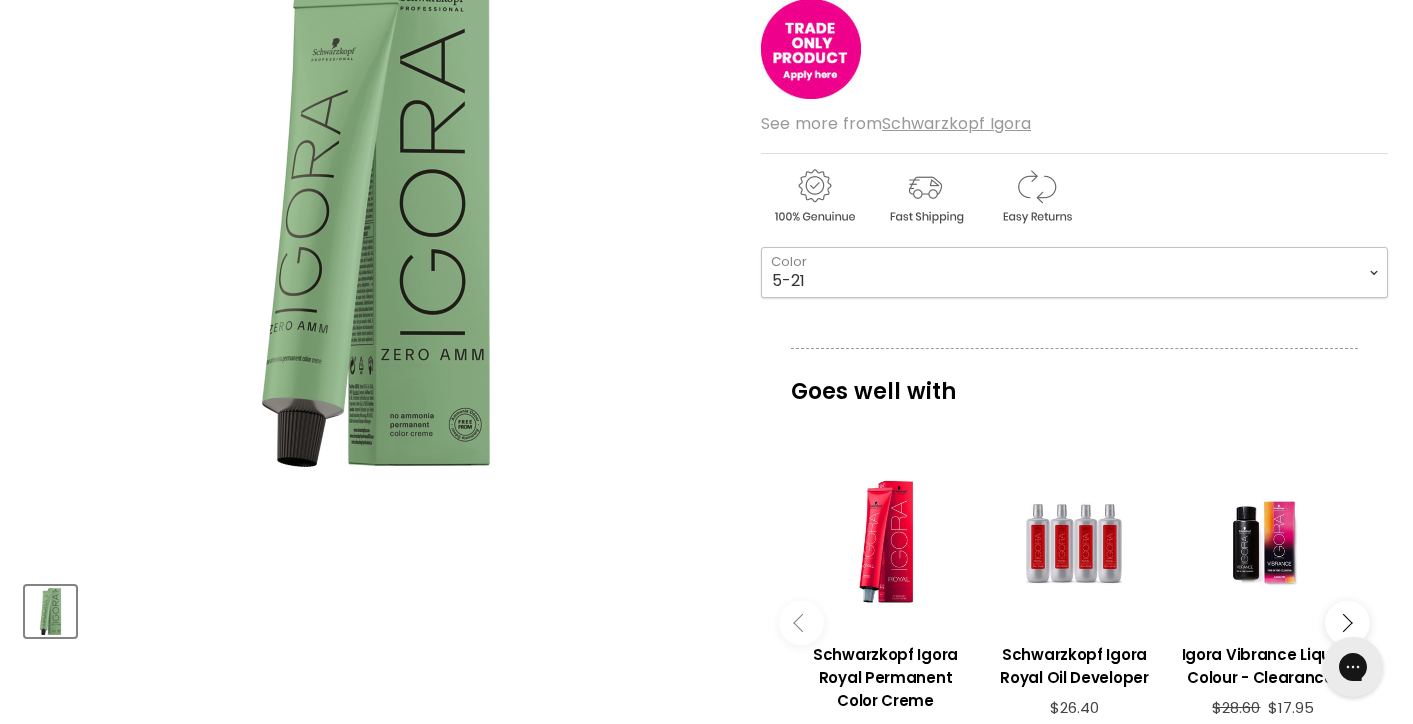 scroll, scrollTop: 516, scrollLeft: 0, axis: vertical 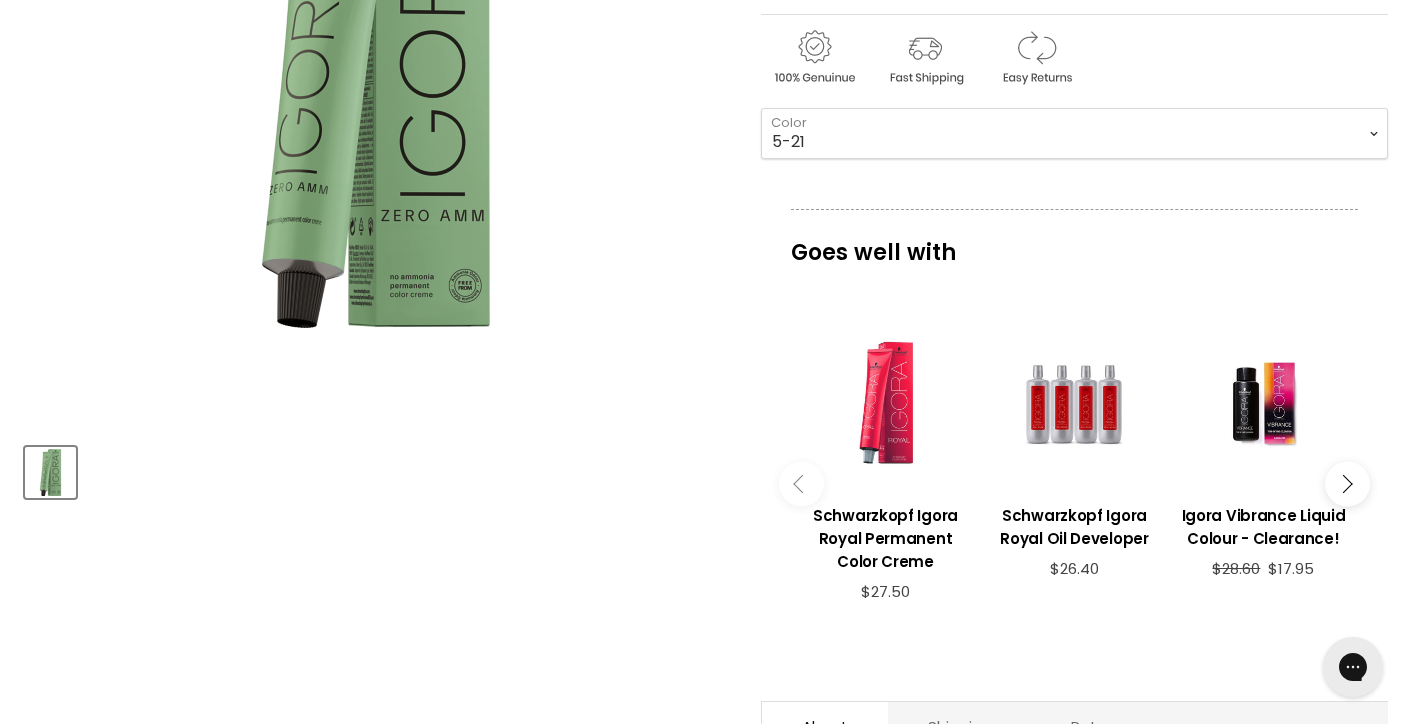 click at bounding box center (885, 404) 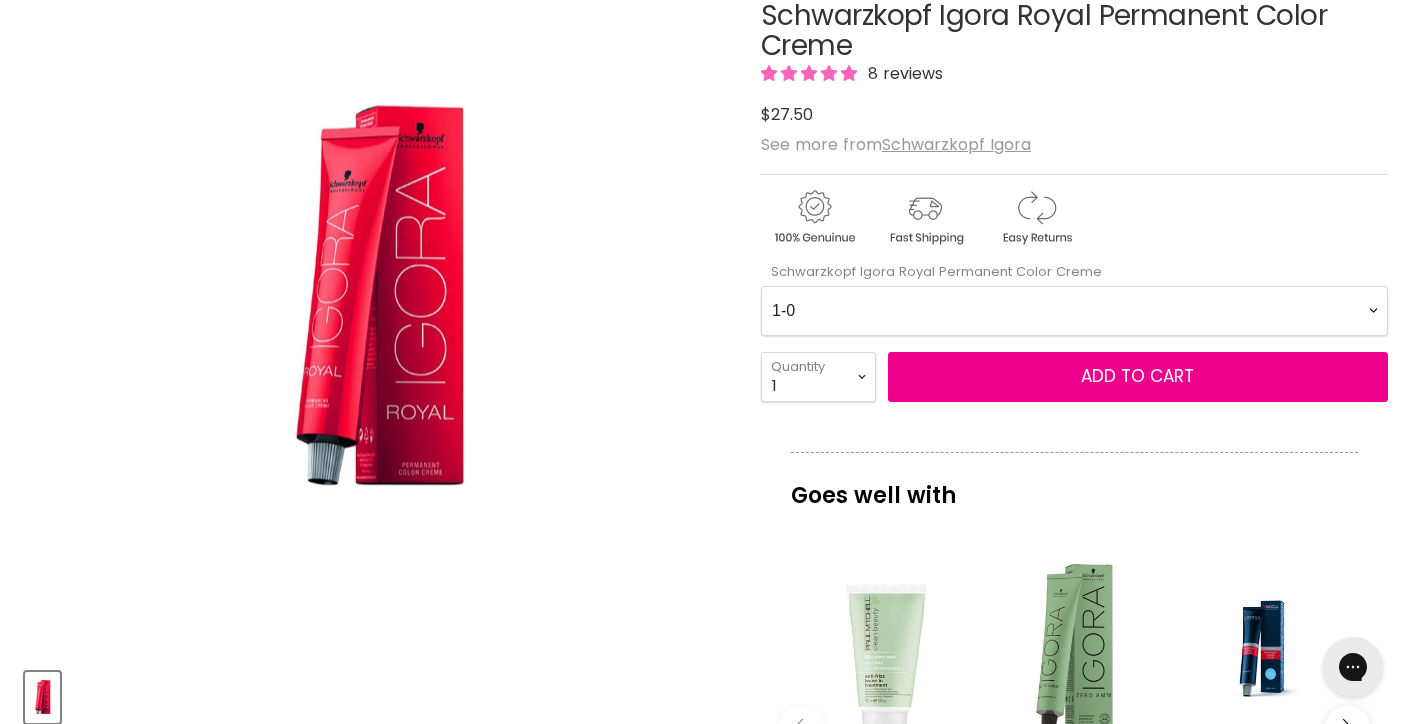 scroll, scrollTop: 0, scrollLeft: 0, axis: both 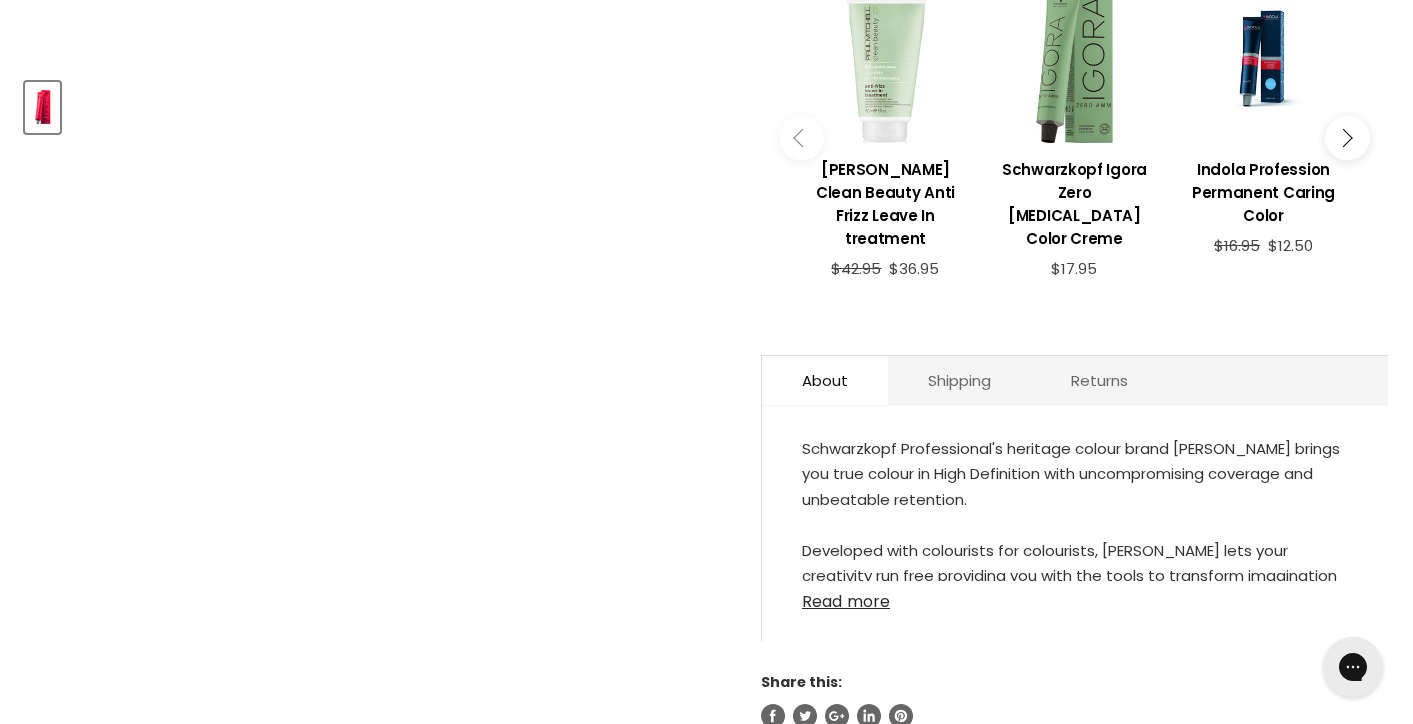 click on "Read more" at bounding box center (1075, 596) 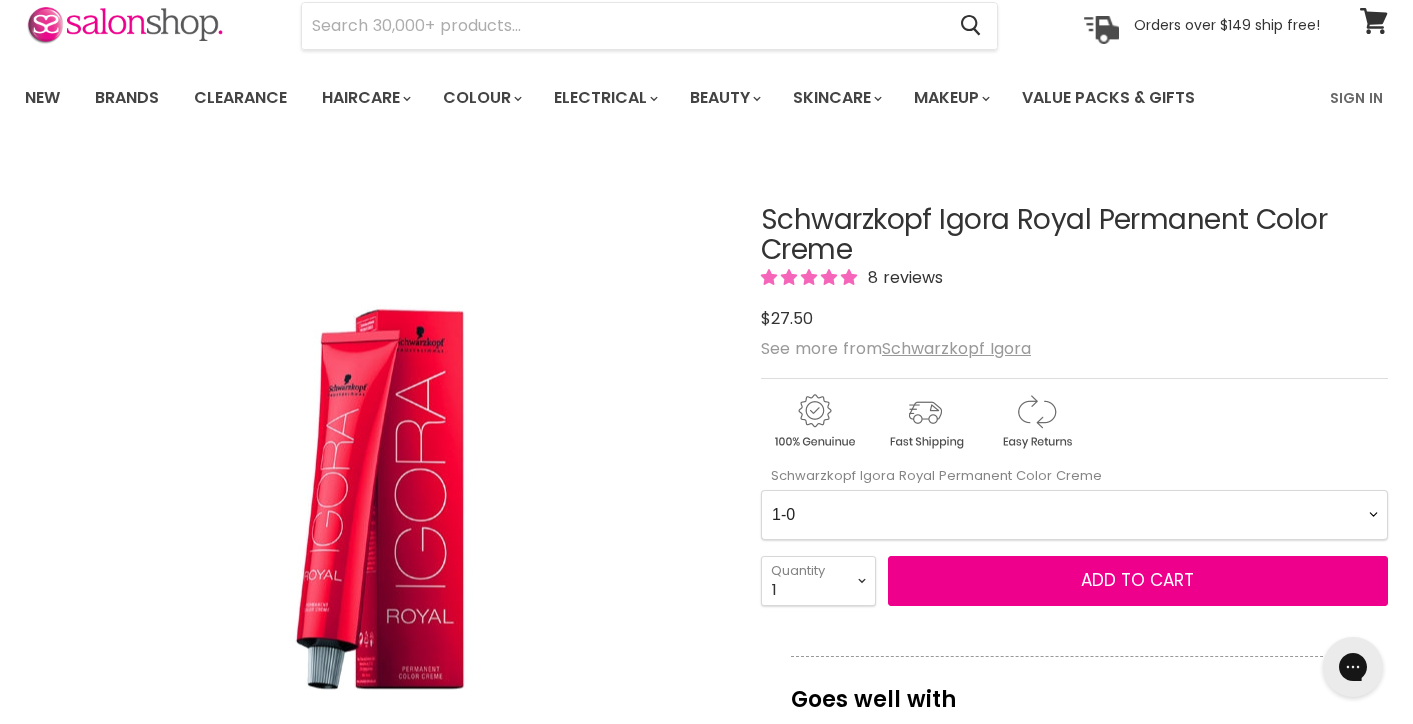 scroll, scrollTop: 0, scrollLeft: 0, axis: both 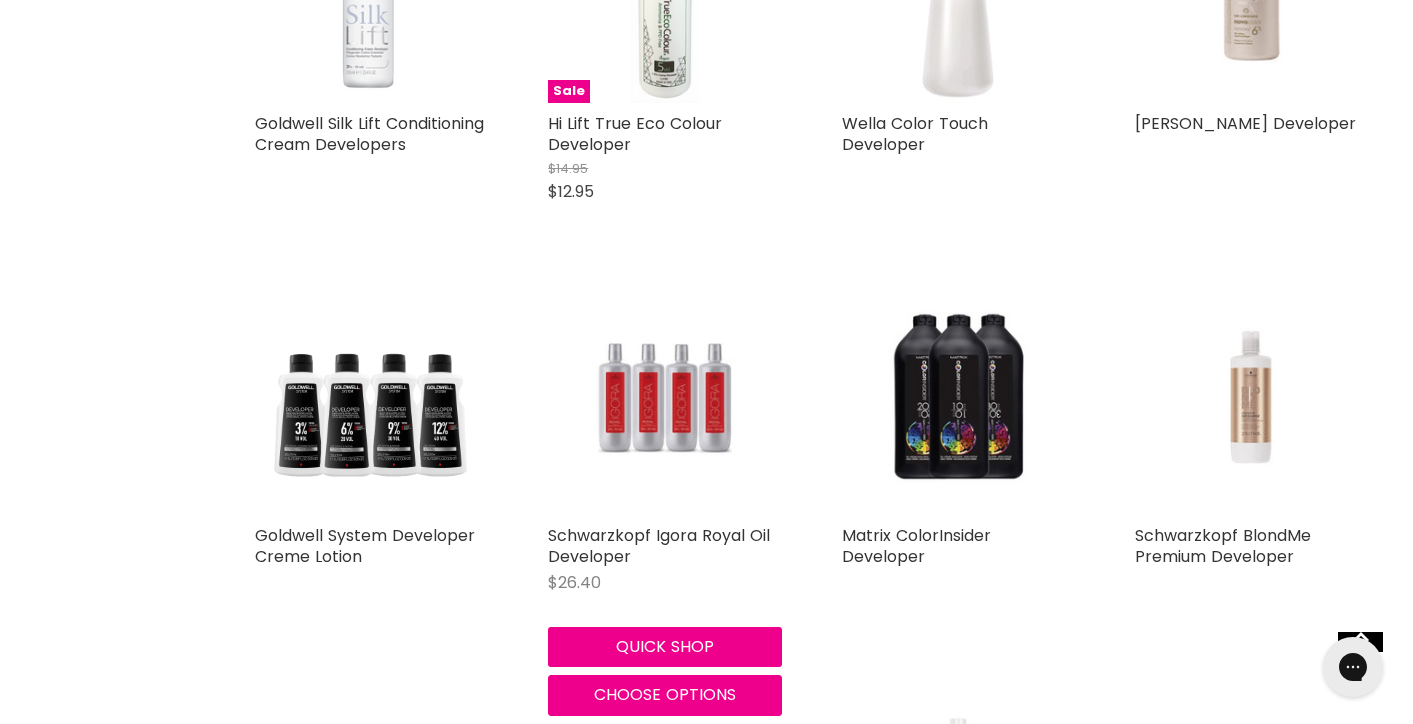 click at bounding box center [664, 397] 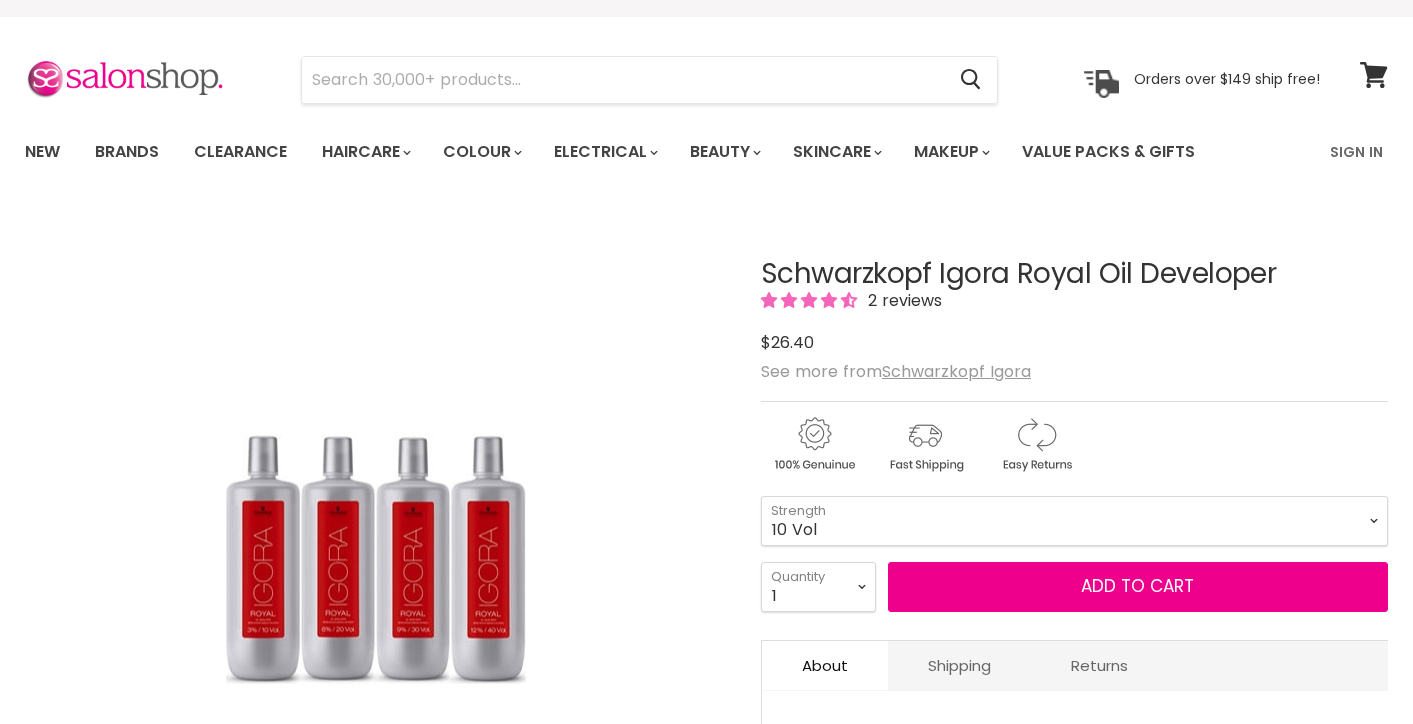 scroll, scrollTop: 212, scrollLeft: 0, axis: vertical 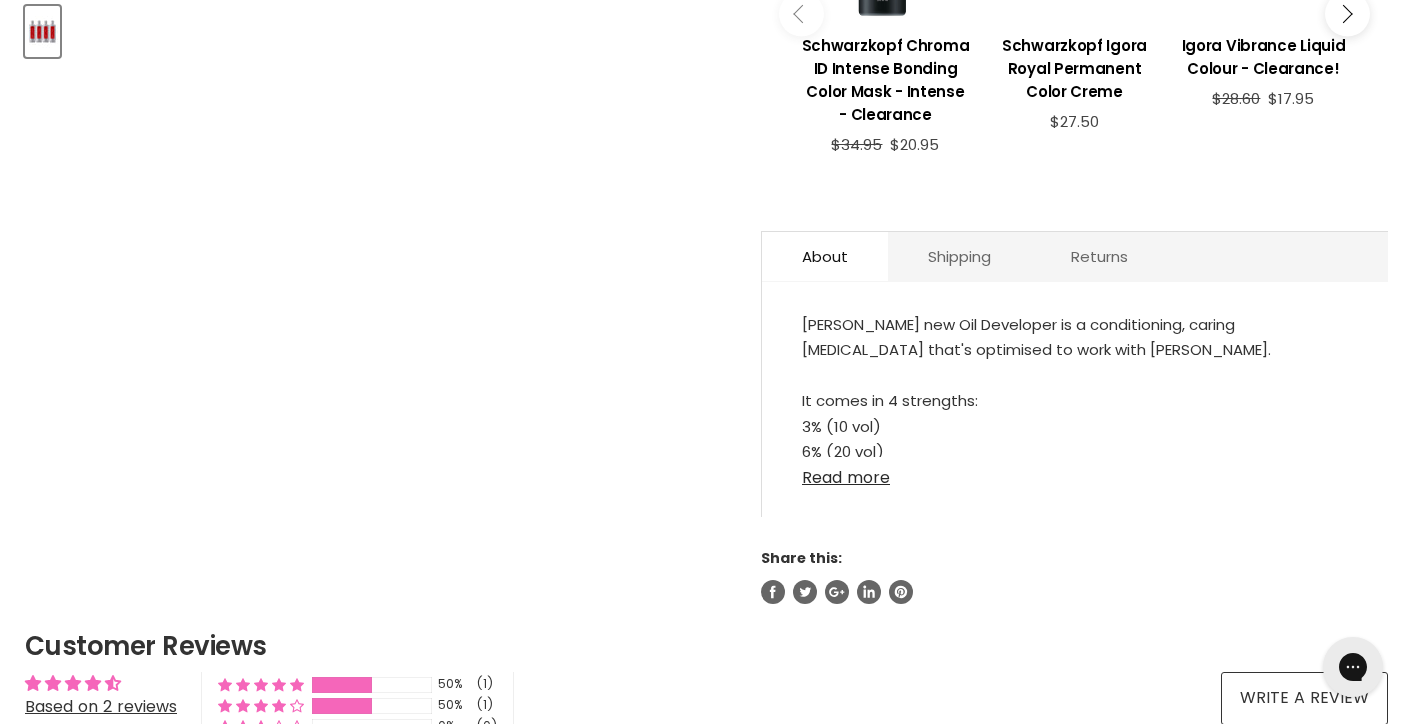 click on "Read more" at bounding box center (1075, 472) 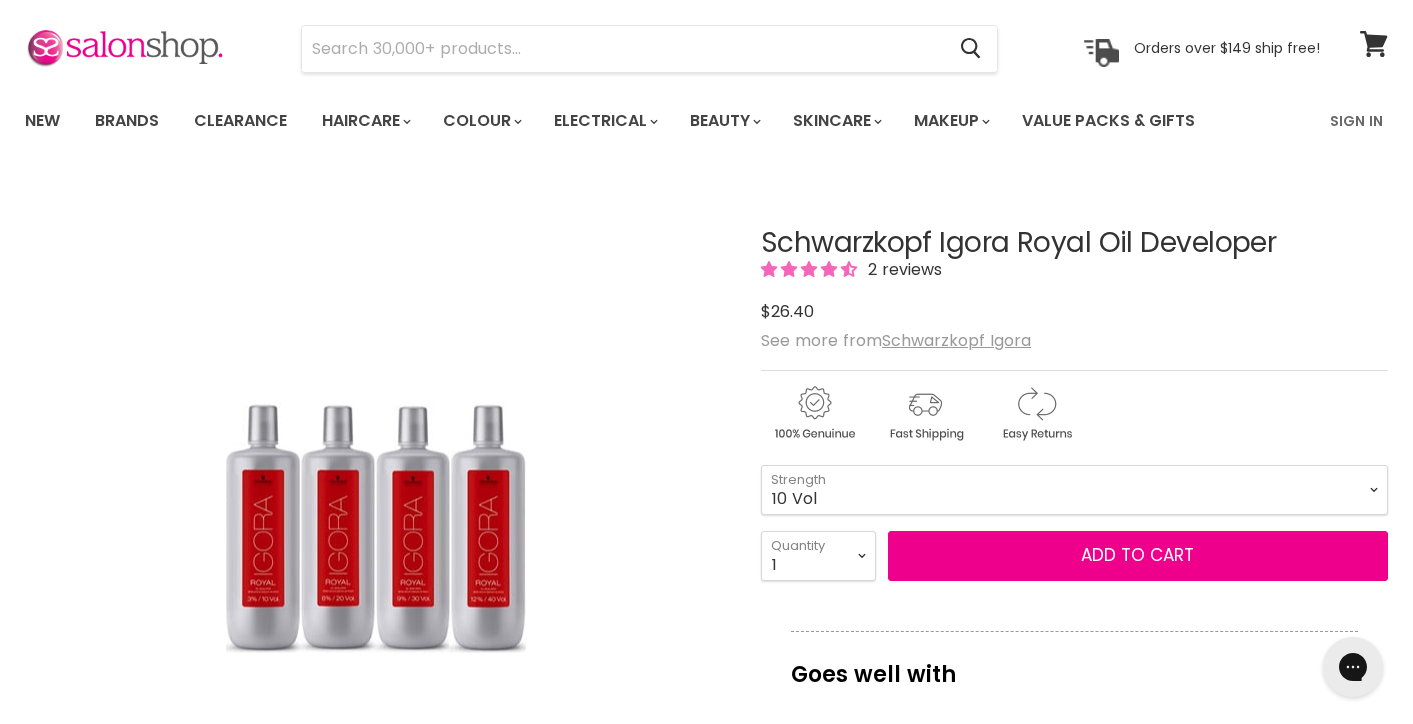 scroll, scrollTop: 0, scrollLeft: 0, axis: both 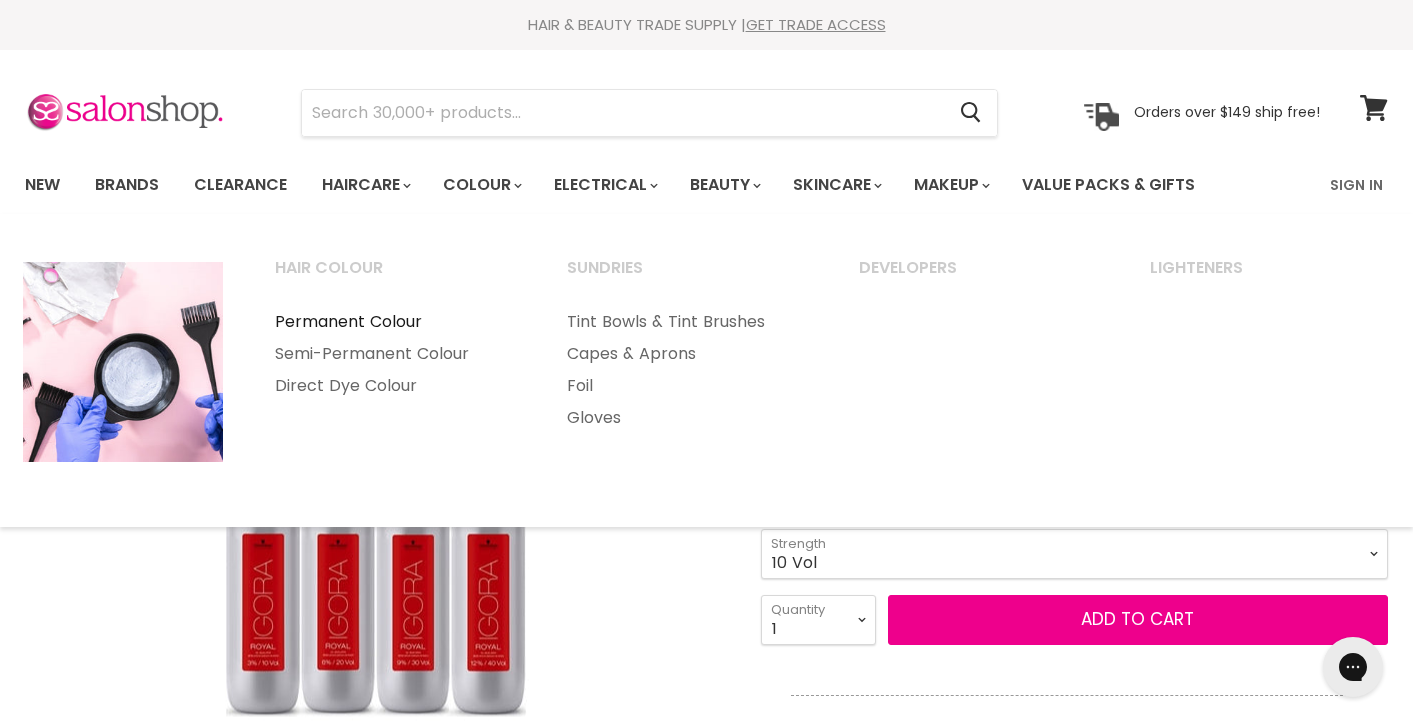 click on "Permanent Colour" at bounding box center (394, 322) 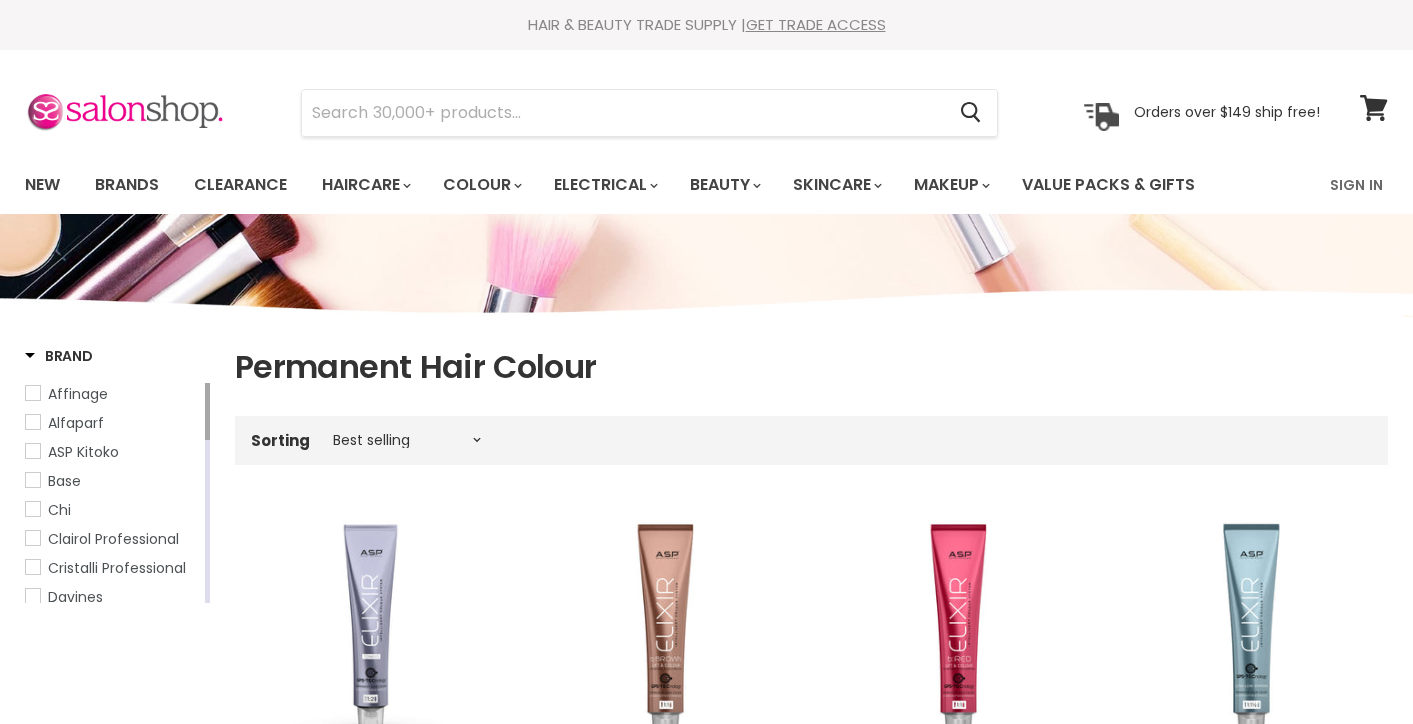 scroll, scrollTop: 132, scrollLeft: 0, axis: vertical 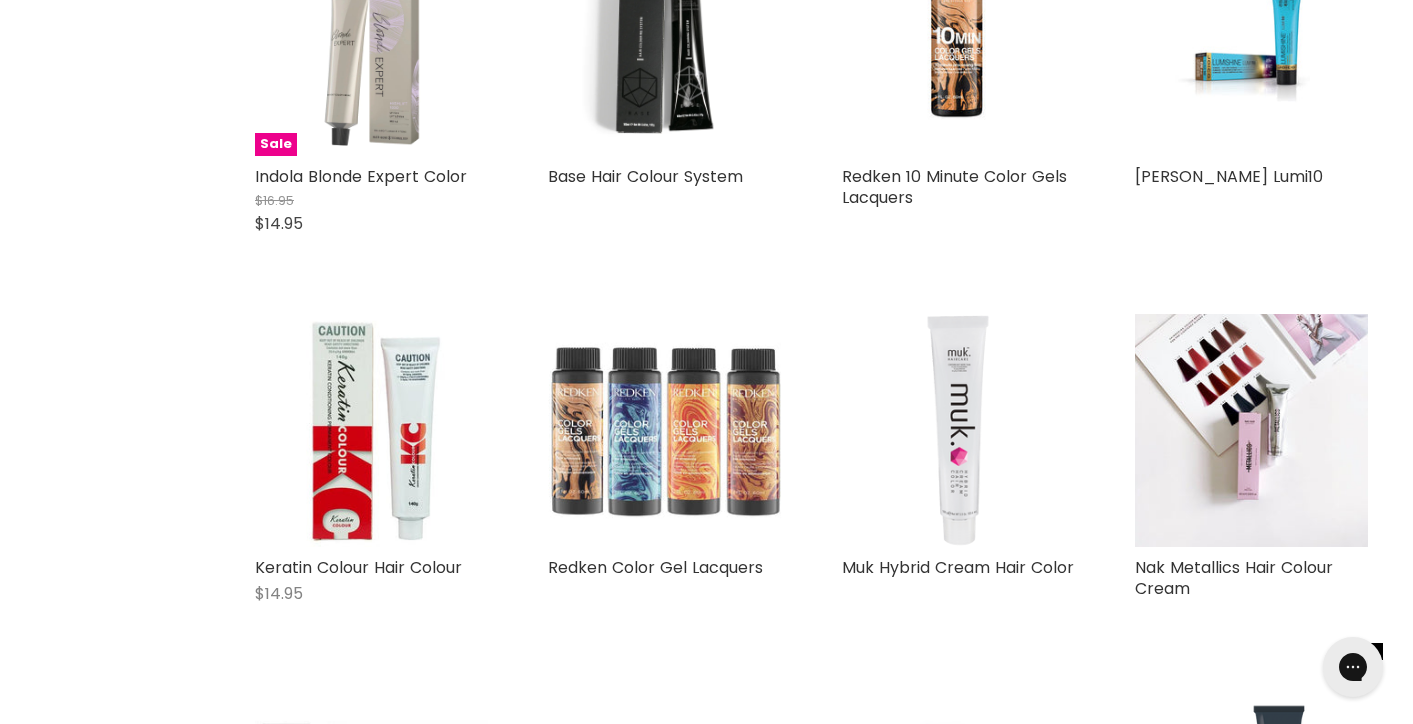 click at bounding box center [664, 430] 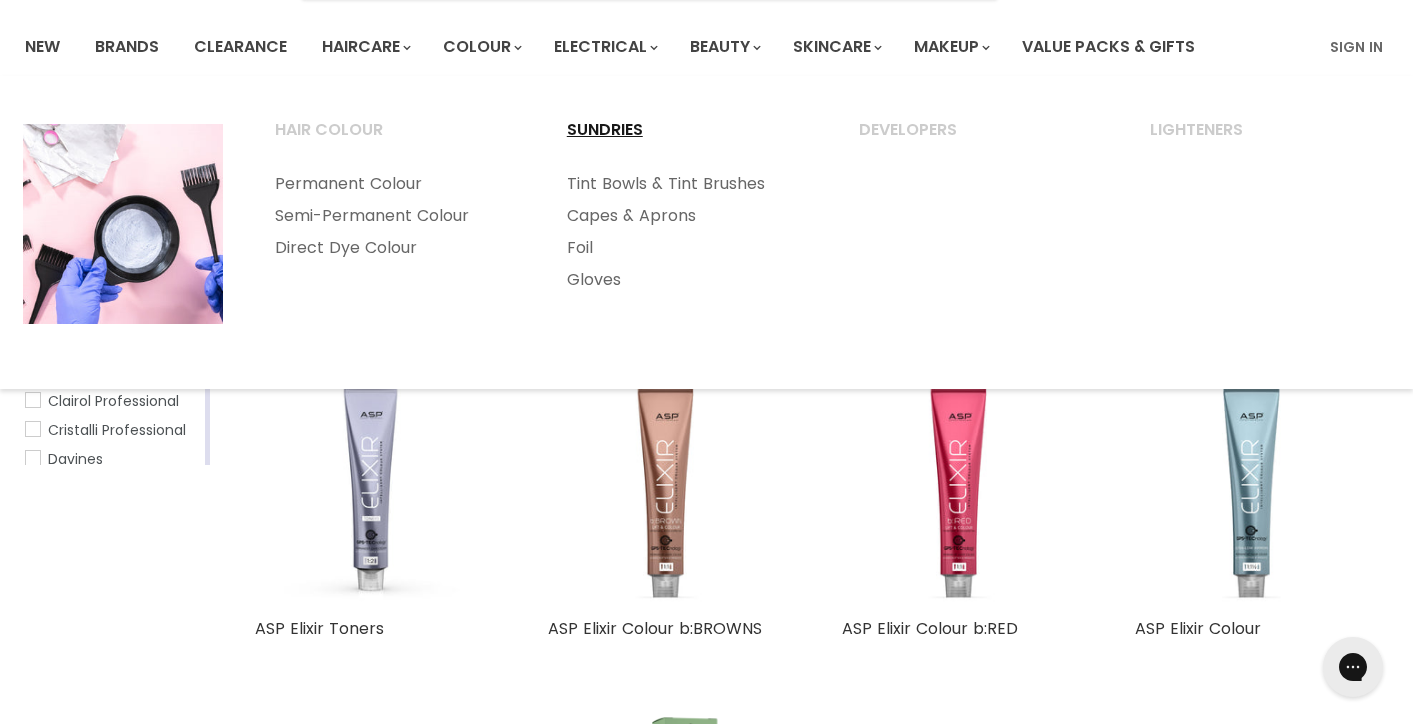 scroll, scrollTop: 0, scrollLeft: 0, axis: both 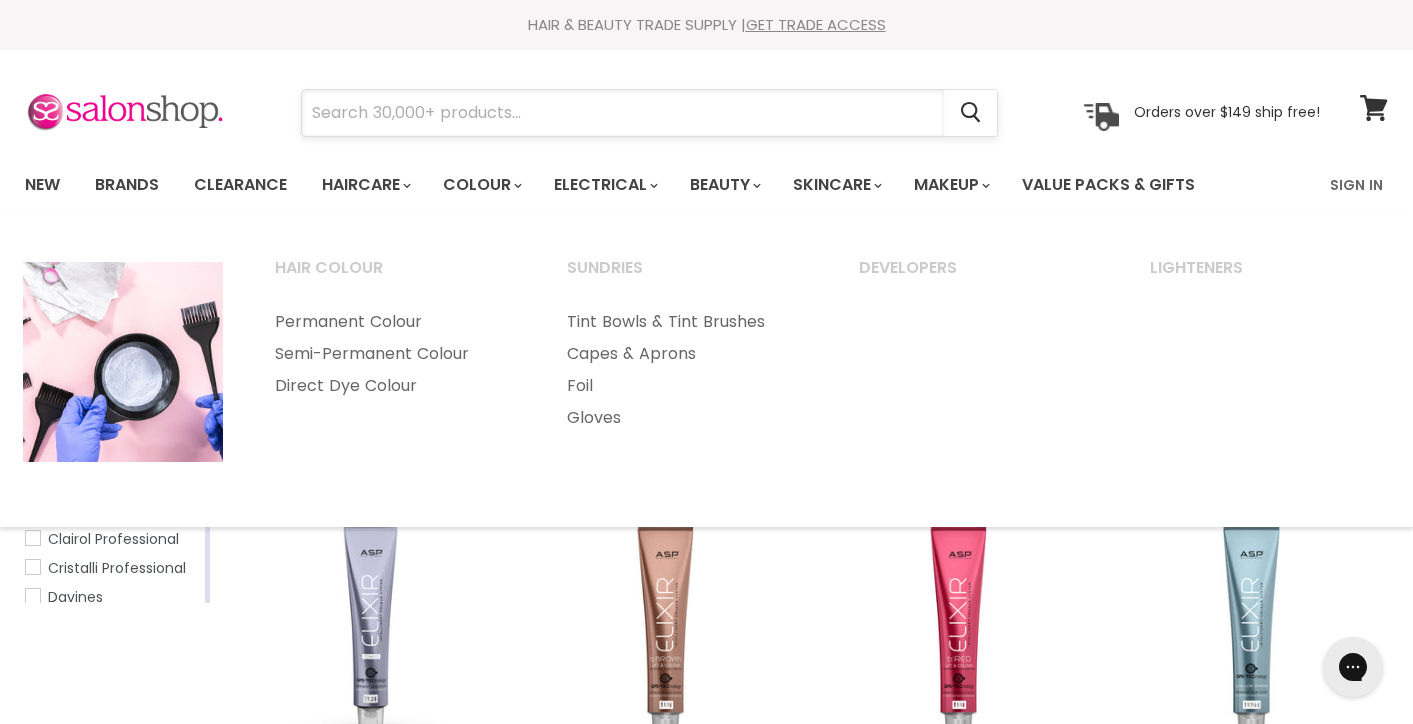 click at bounding box center (623, 113) 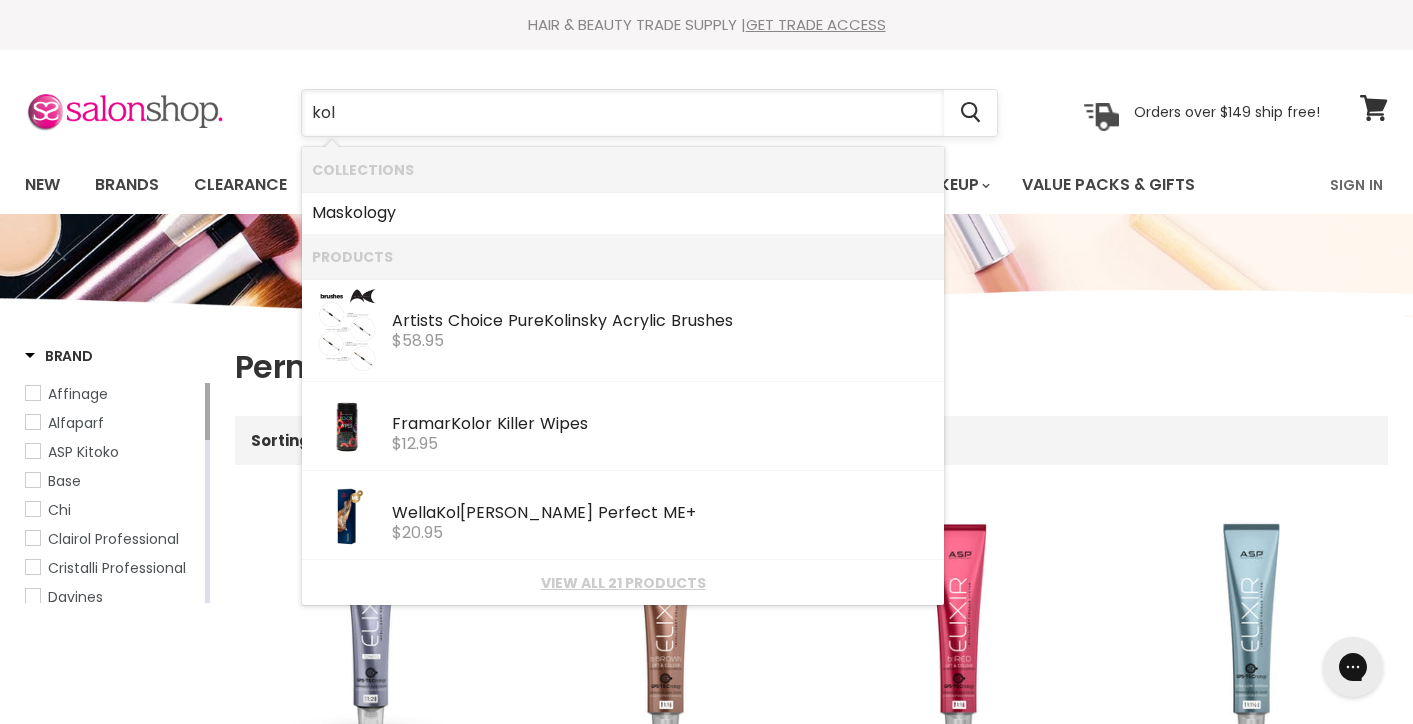 type on "kole" 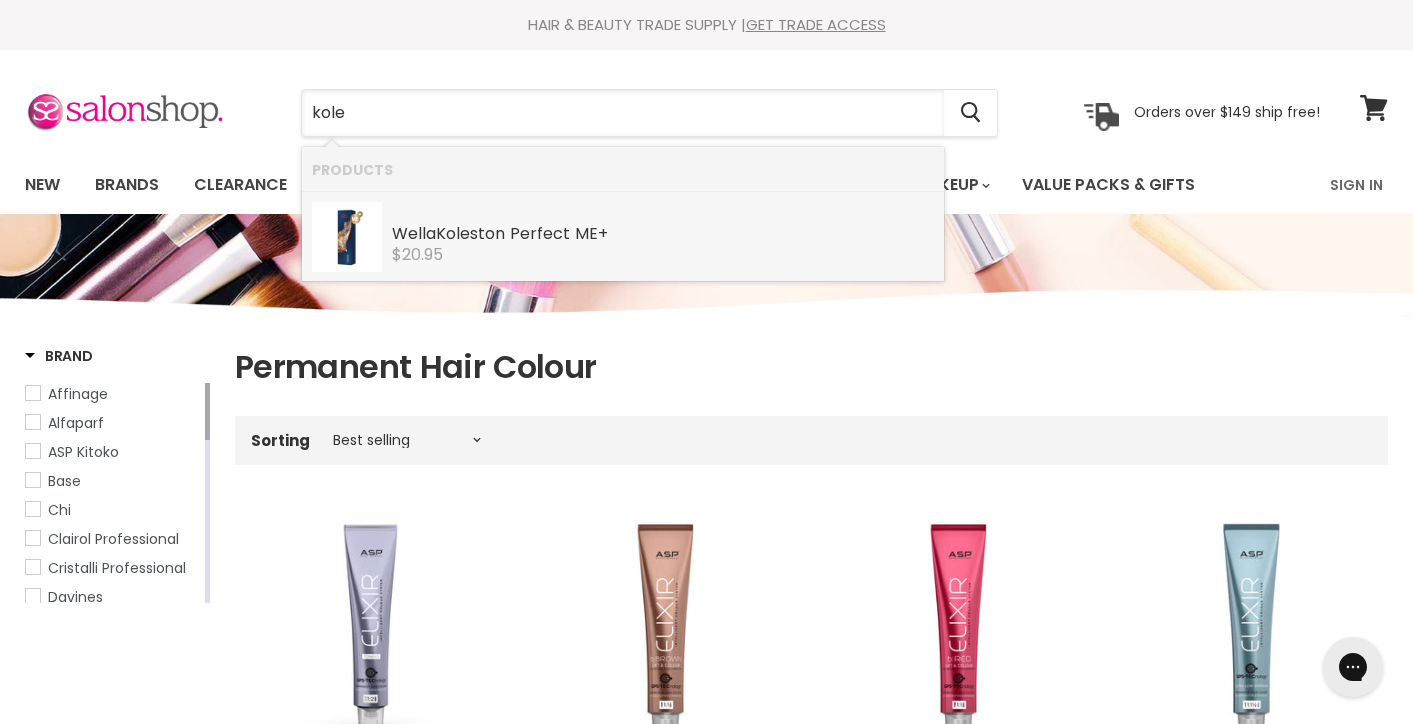 click on "Kole" at bounding box center (453, 233) 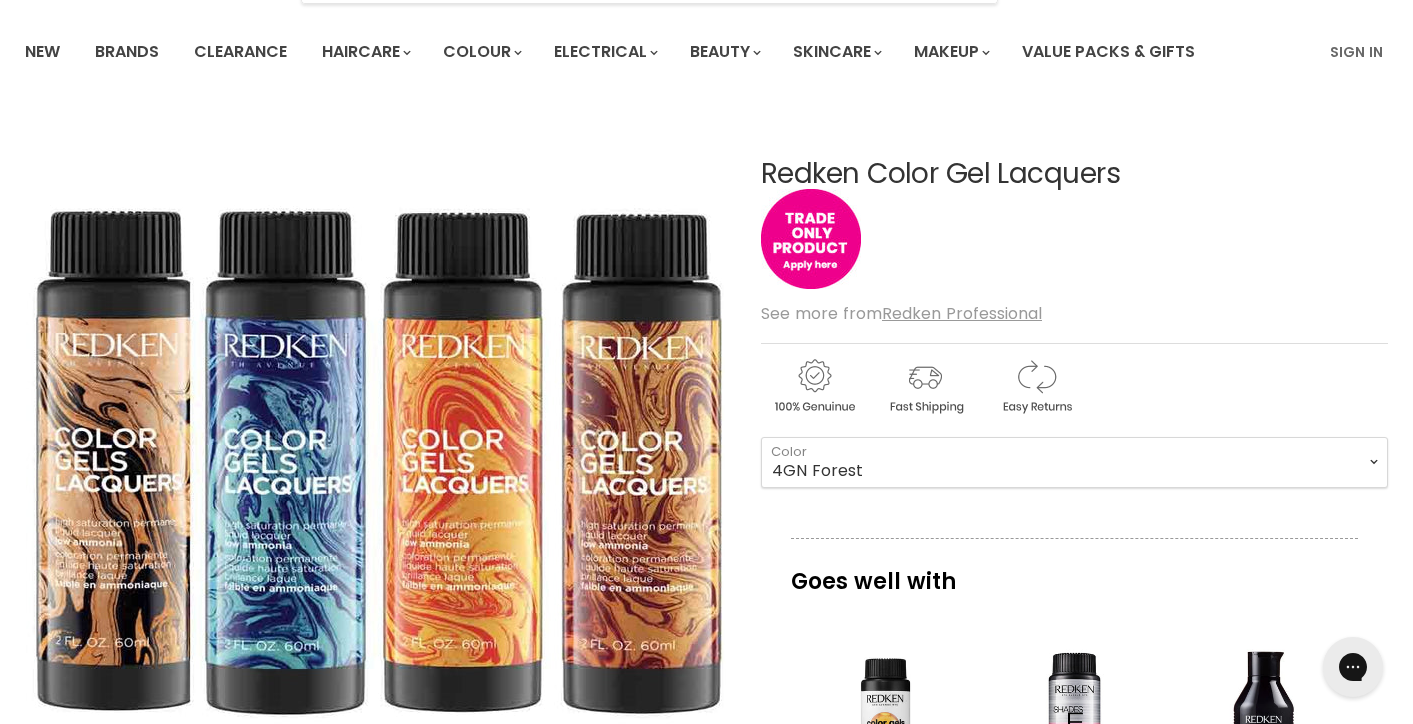 scroll, scrollTop: 0, scrollLeft: 0, axis: both 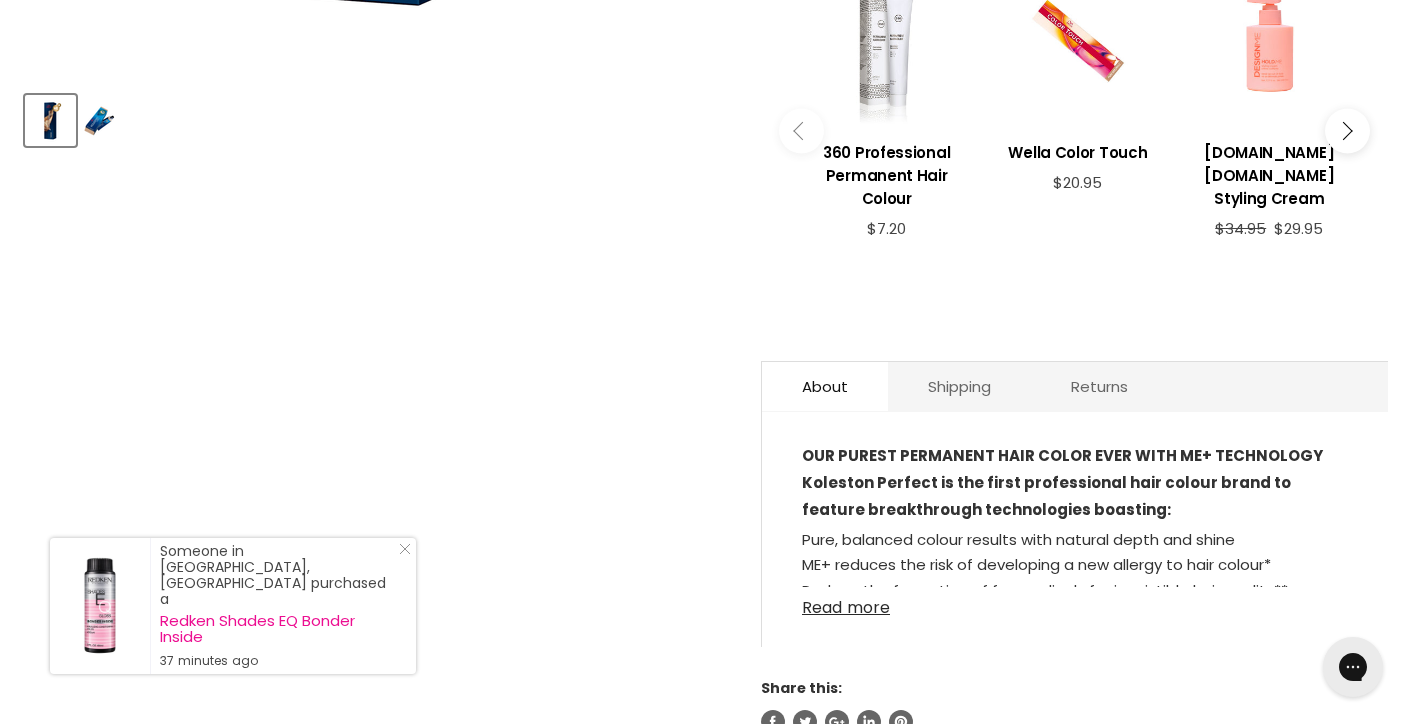 click on "Read more" at bounding box center (1075, 602) 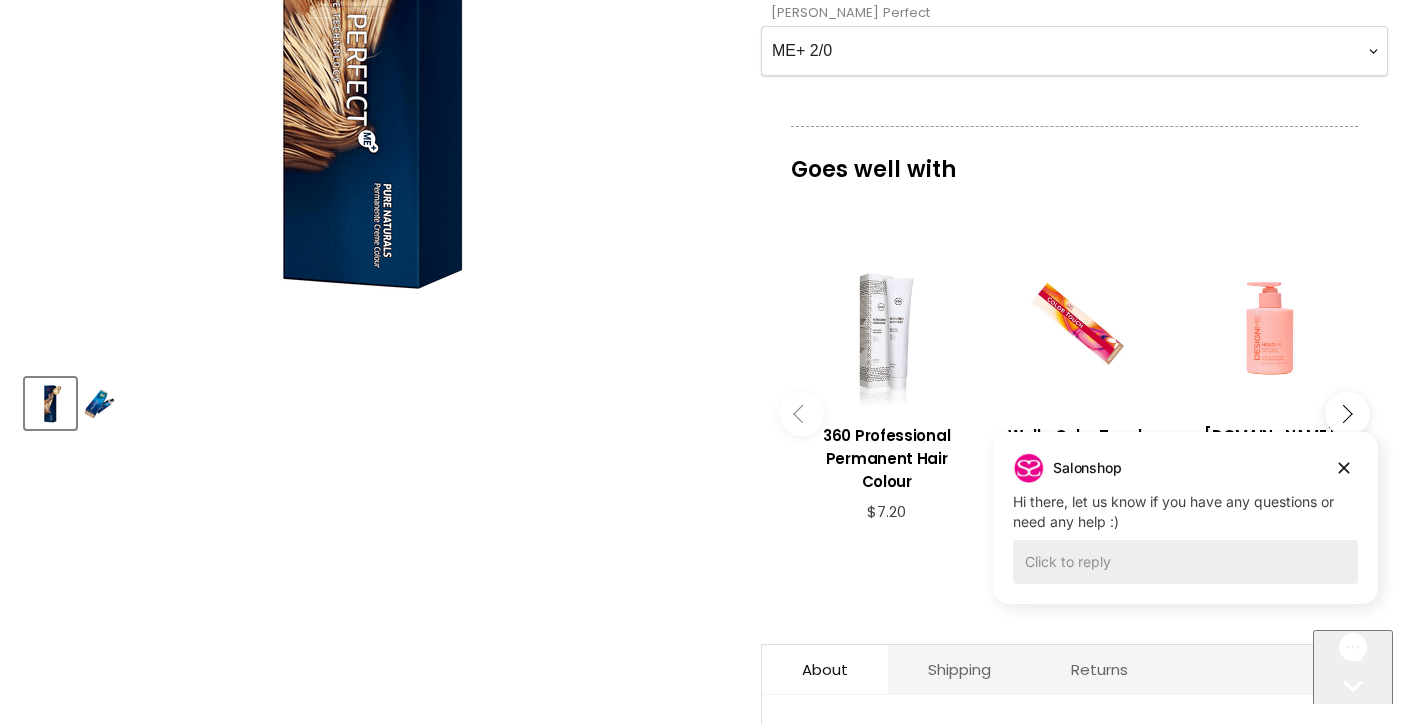 scroll, scrollTop: 560, scrollLeft: 0, axis: vertical 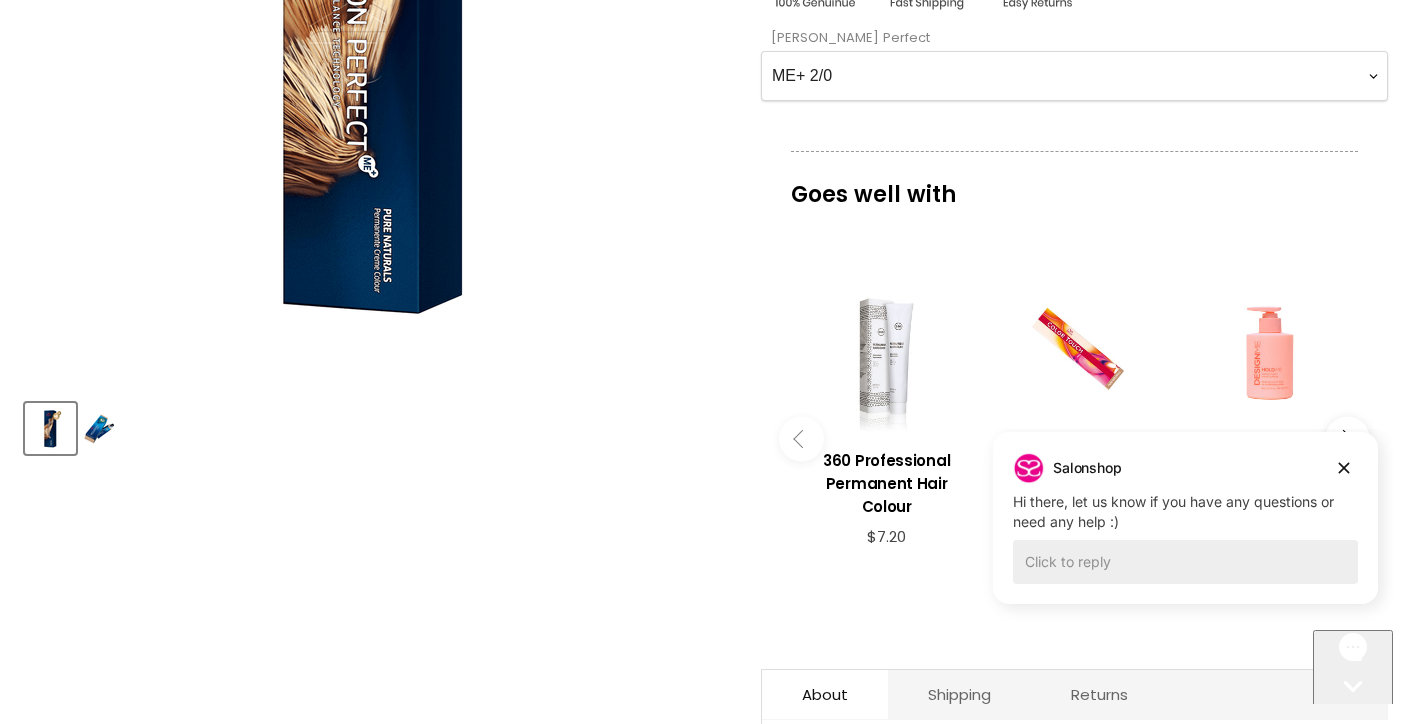 select on "ME+ 5/1" 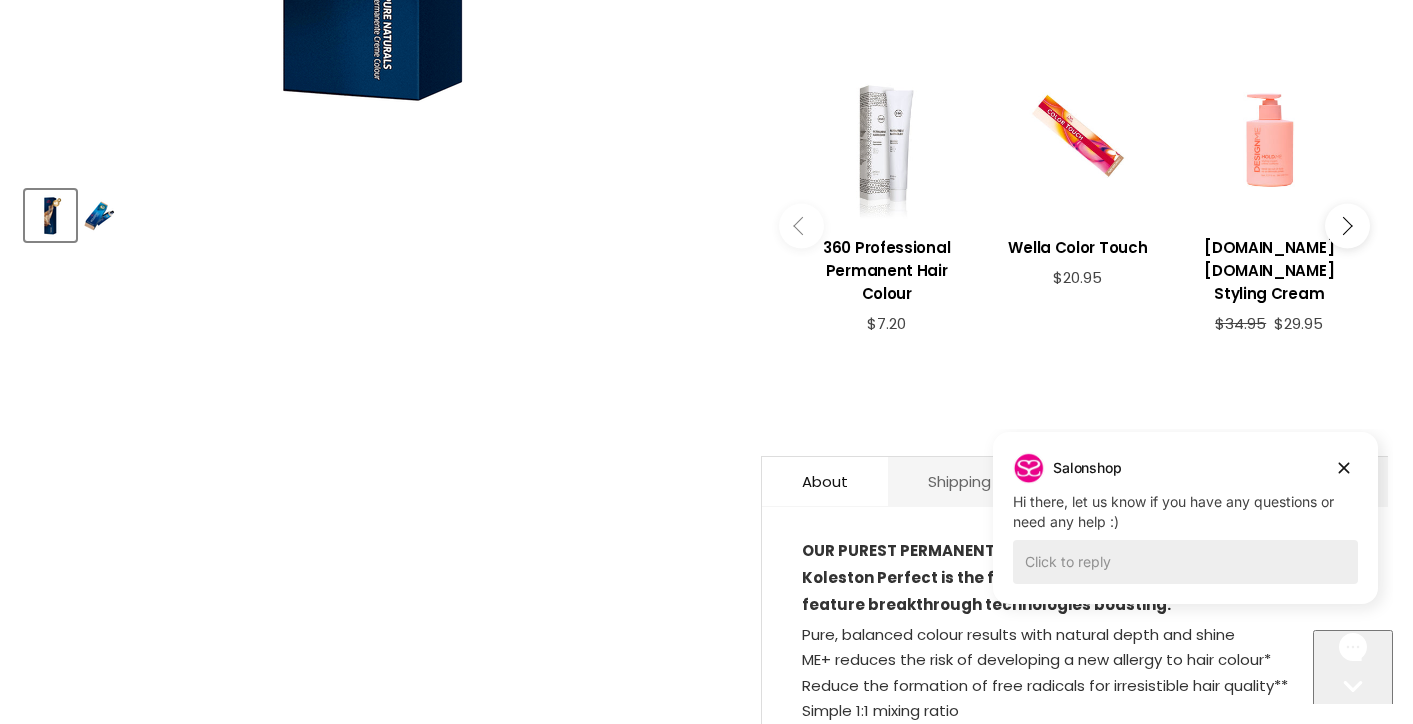 scroll, scrollTop: 982, scrollLeft: 0, axis: vertical 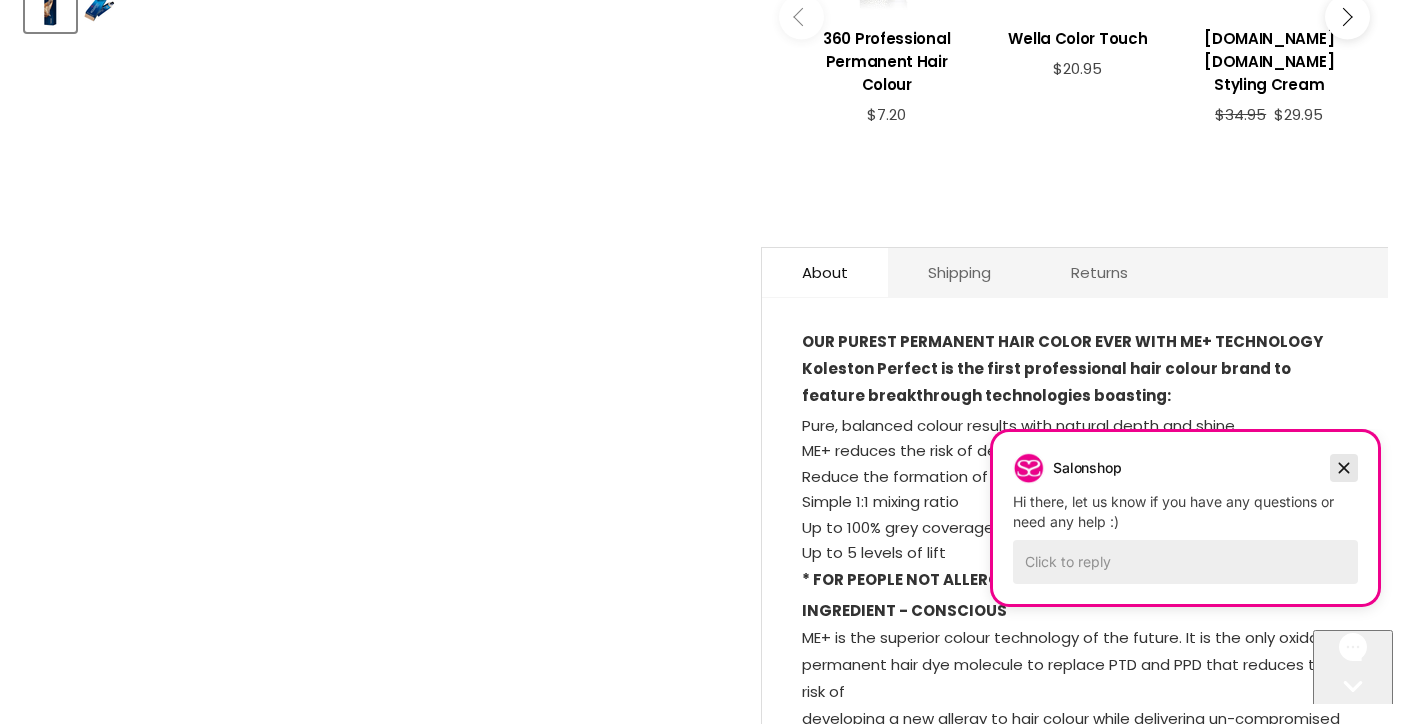 drag, startPoint x: 1339, startPoint y: 464, endPoint x: 2317, endPoint y: 894, distance: 1068.3557 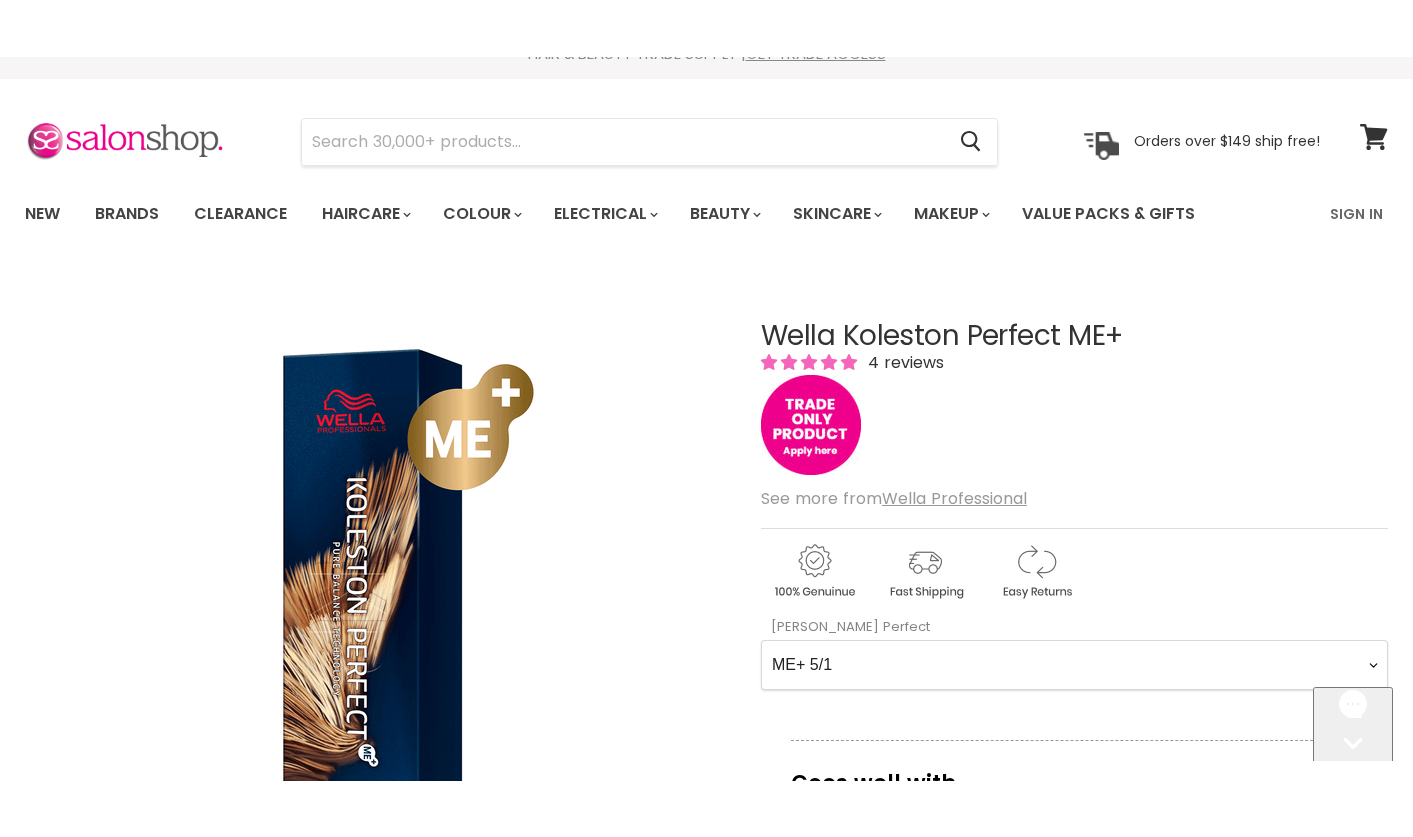 scroll, scrollTop: 0, scrollLeft: 0, axis: both 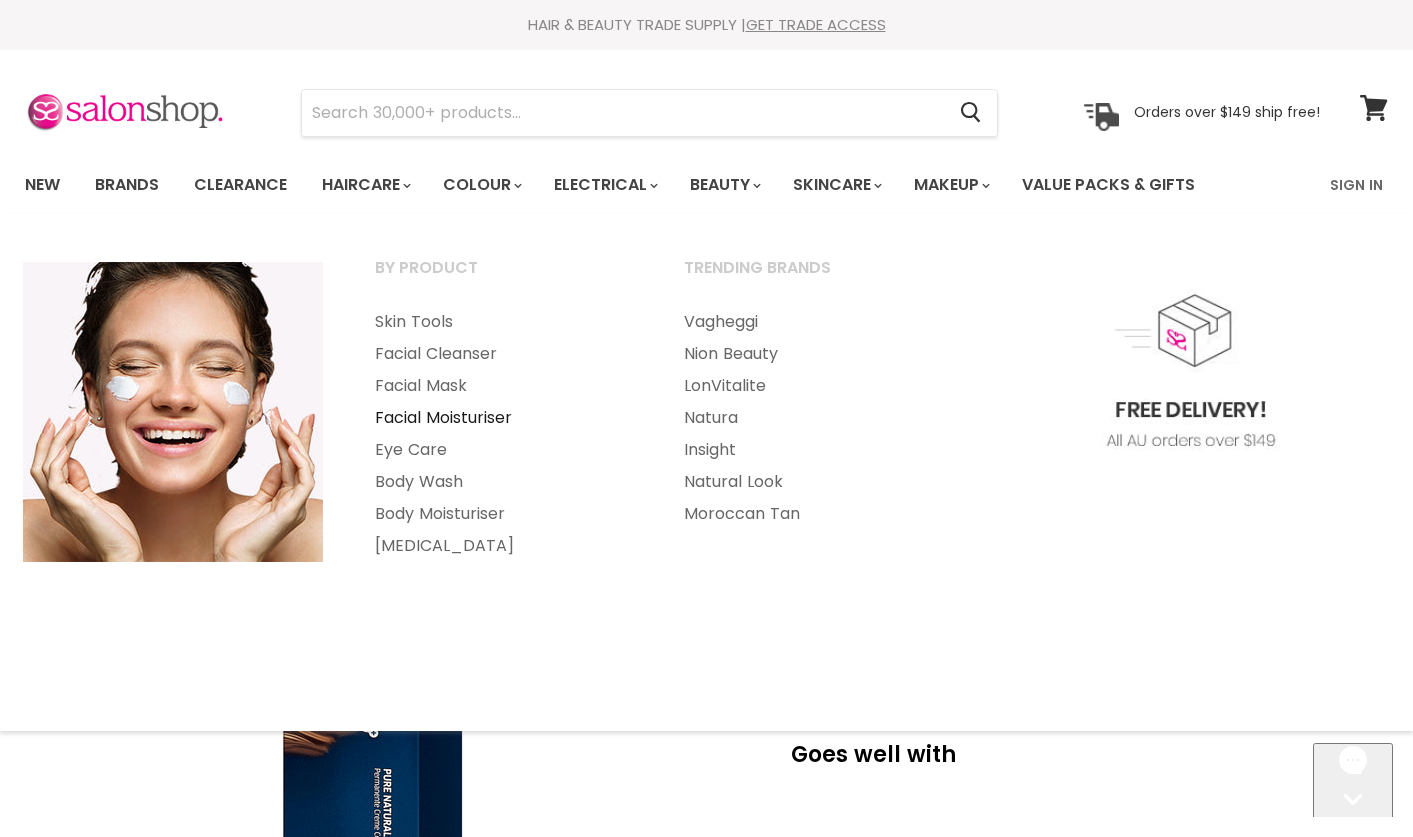 click on "Facial Moisturiser" at bounding box center [502, 418] 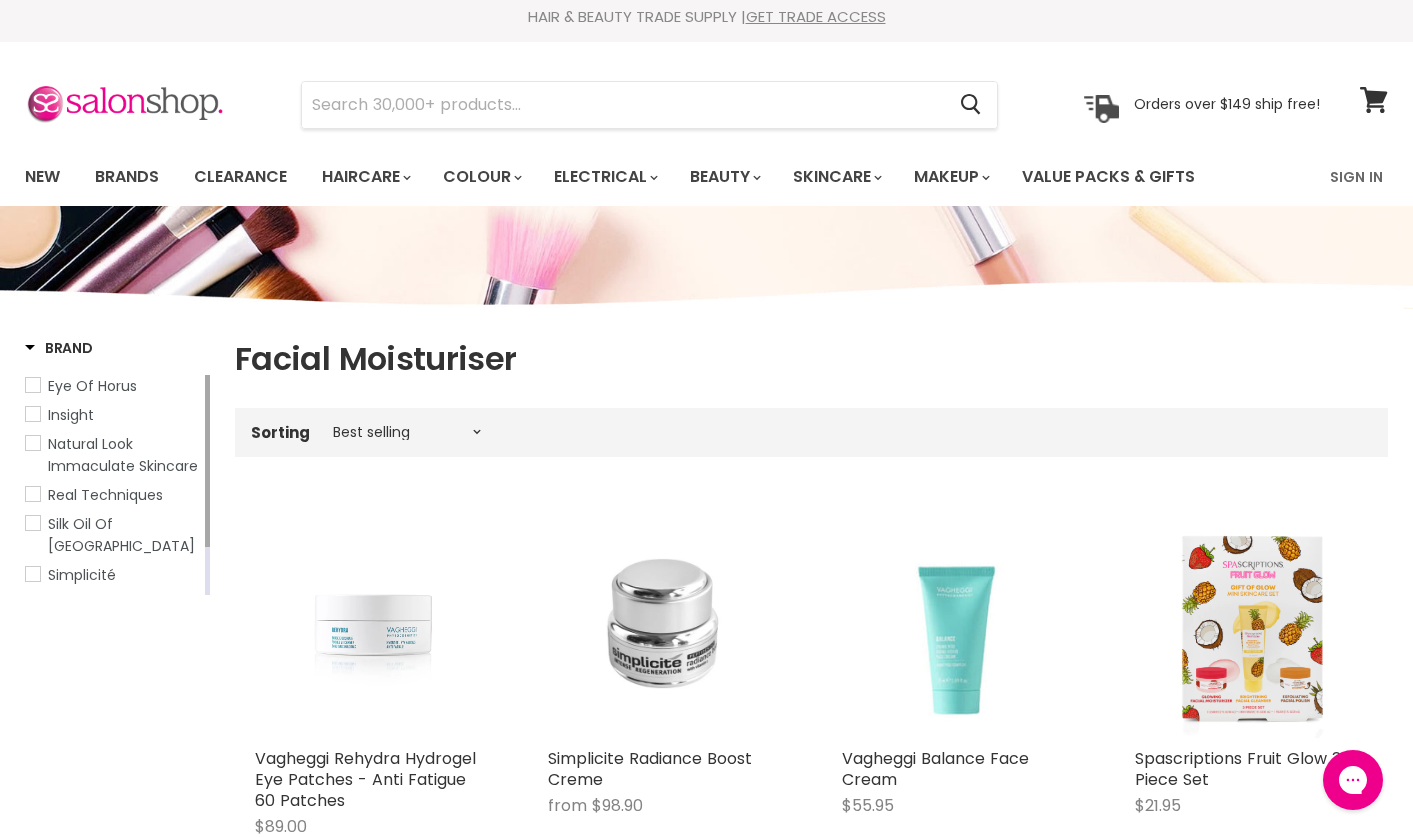 scroll, scrollTop: 0, scrollLeft: 0, axis: both 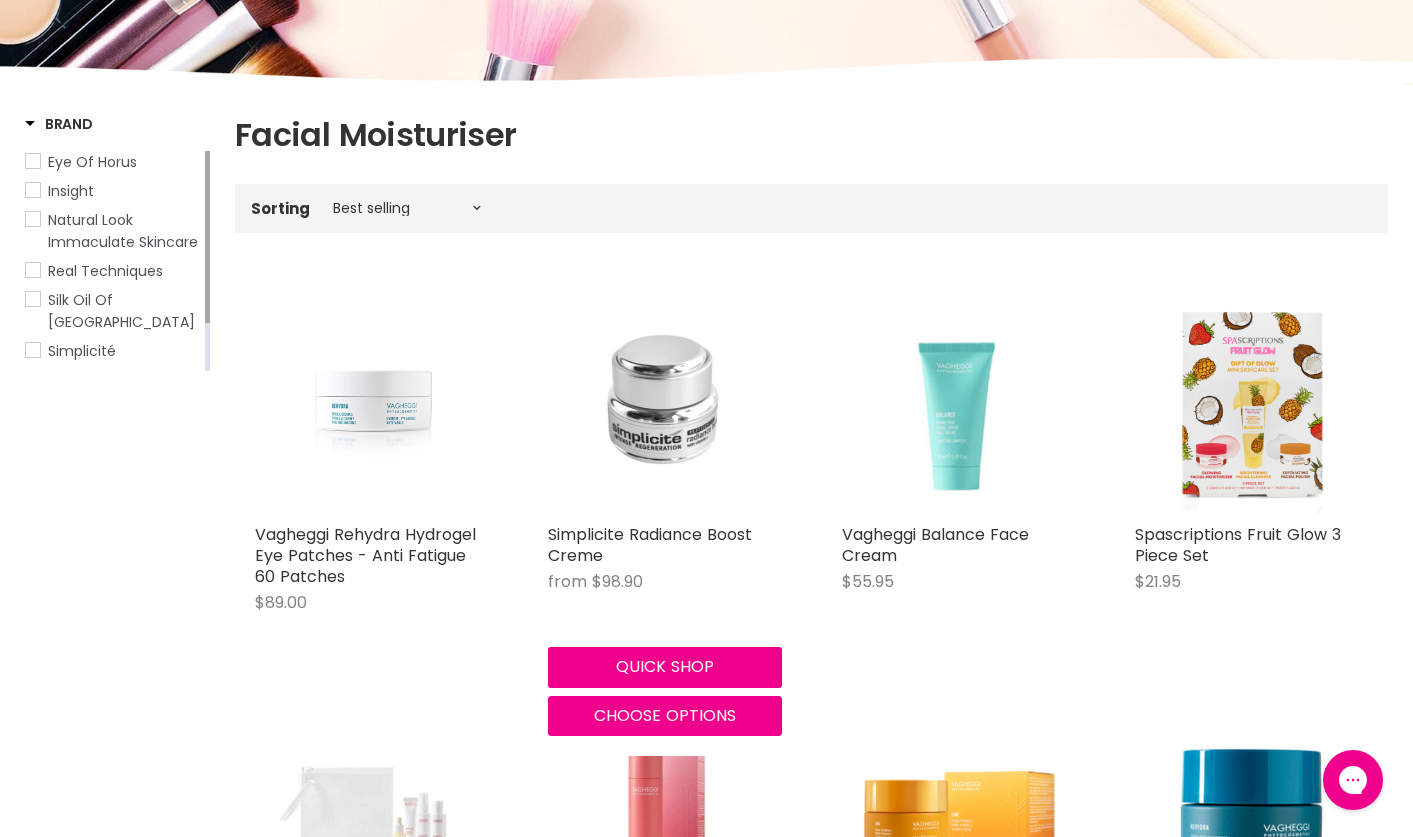 click at bounding box center (664, 397) 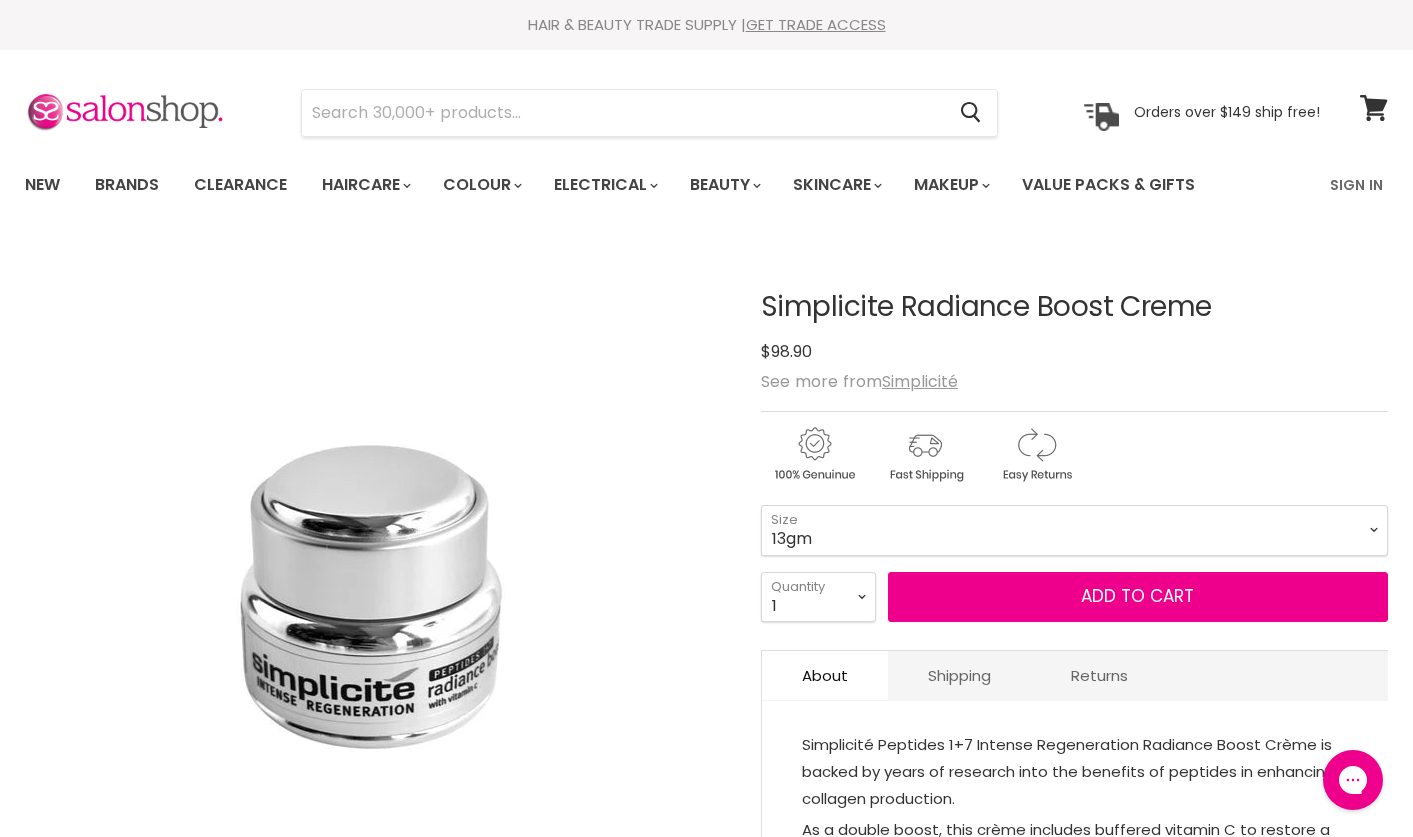 scroll, scrollTop: 0, scrollLeft: 0, axis: both 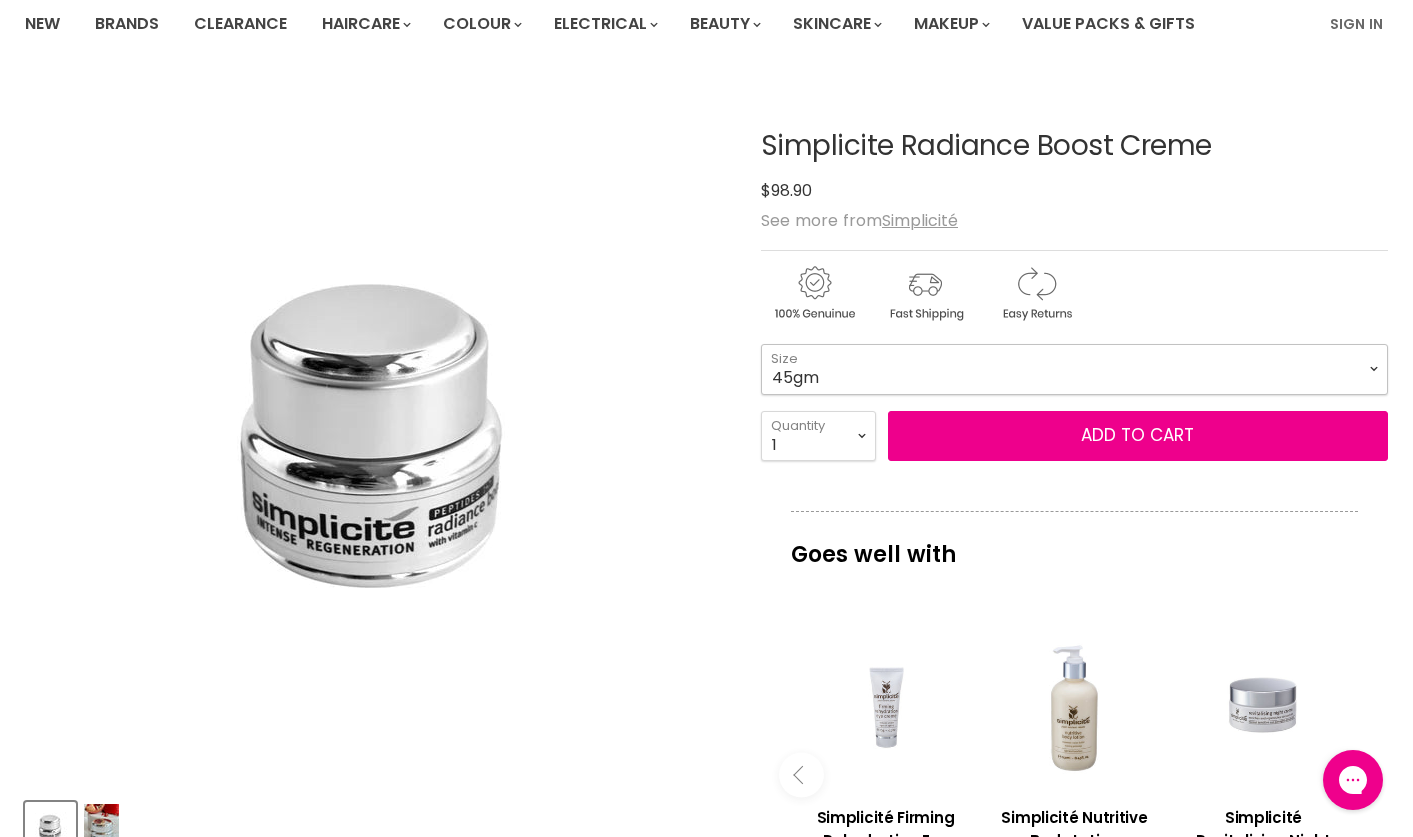 select on "45gm" 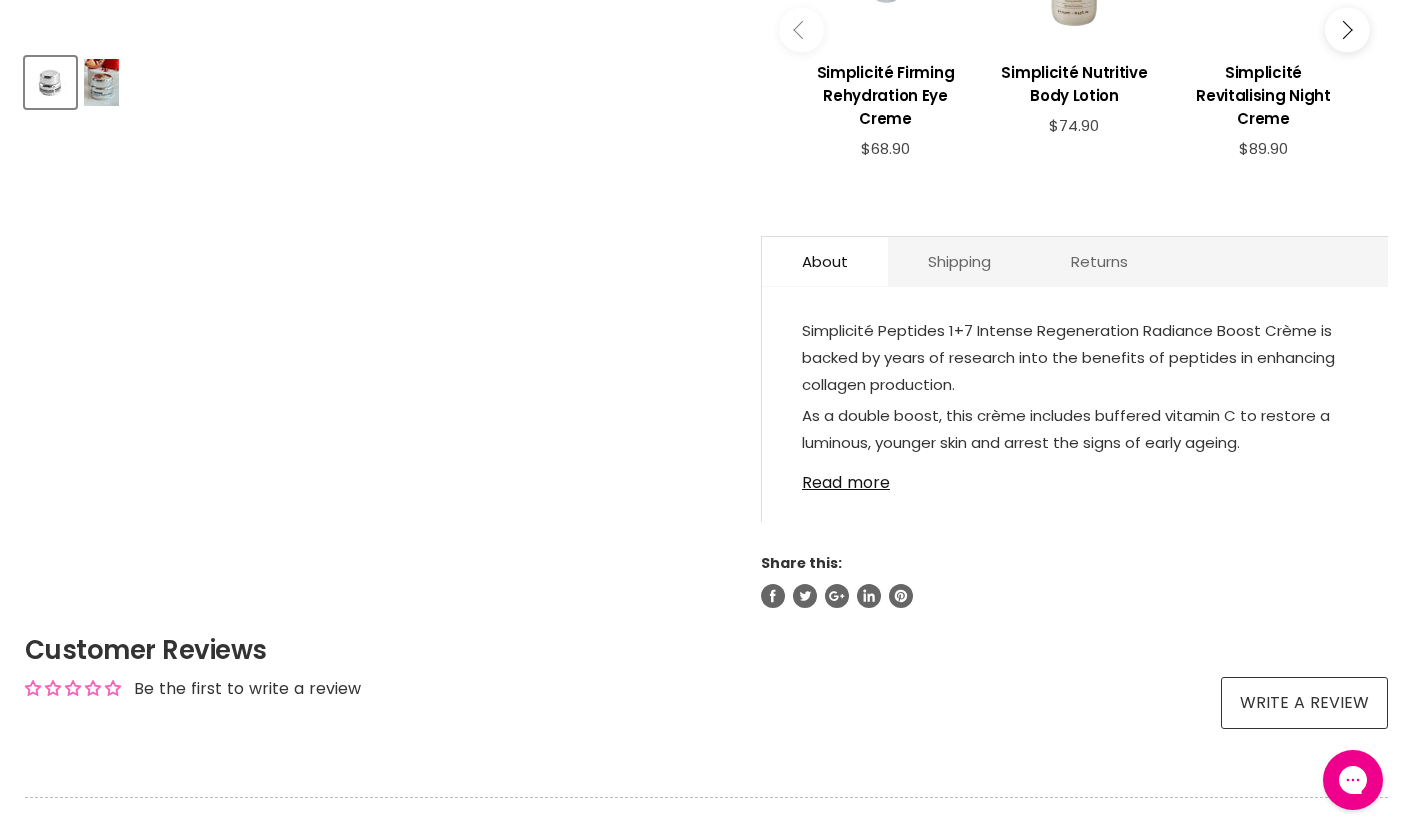 scroll, scrollTop: 0, scrollLeft: 0, axis: both 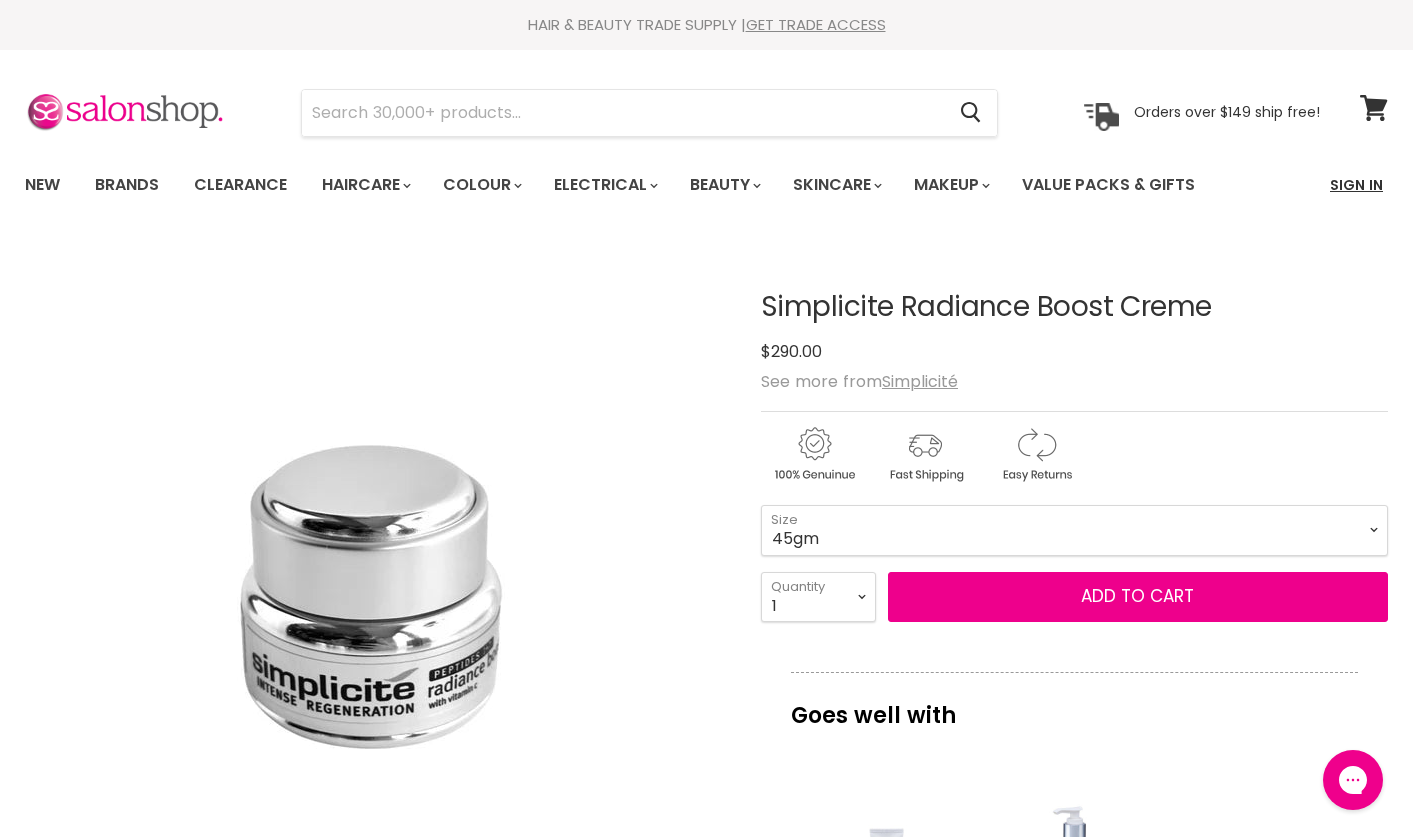 click on "Sign In" at bounding box center [1356, 185] 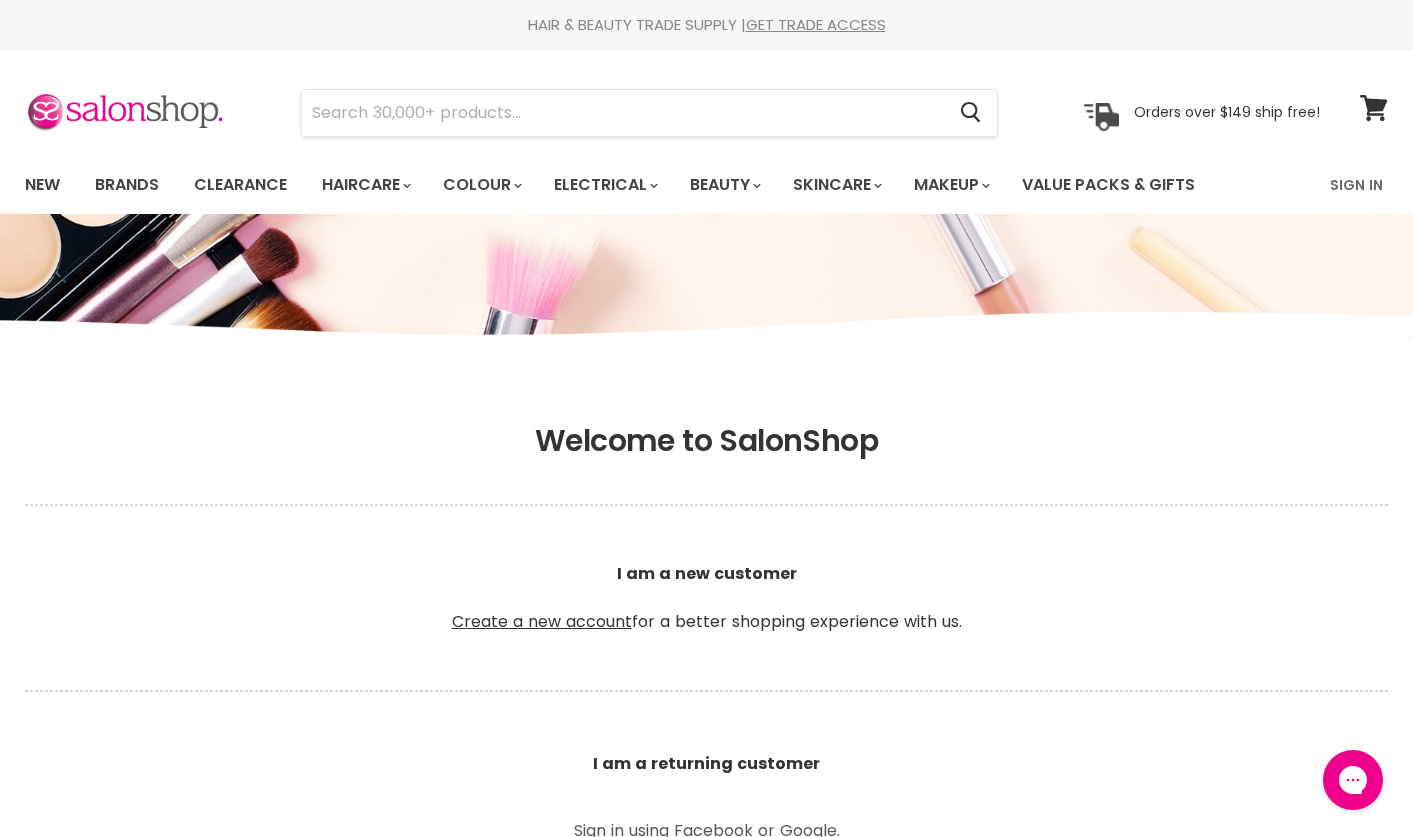scroll, scrollTop: 0, scrollLeft: 0, axis: both 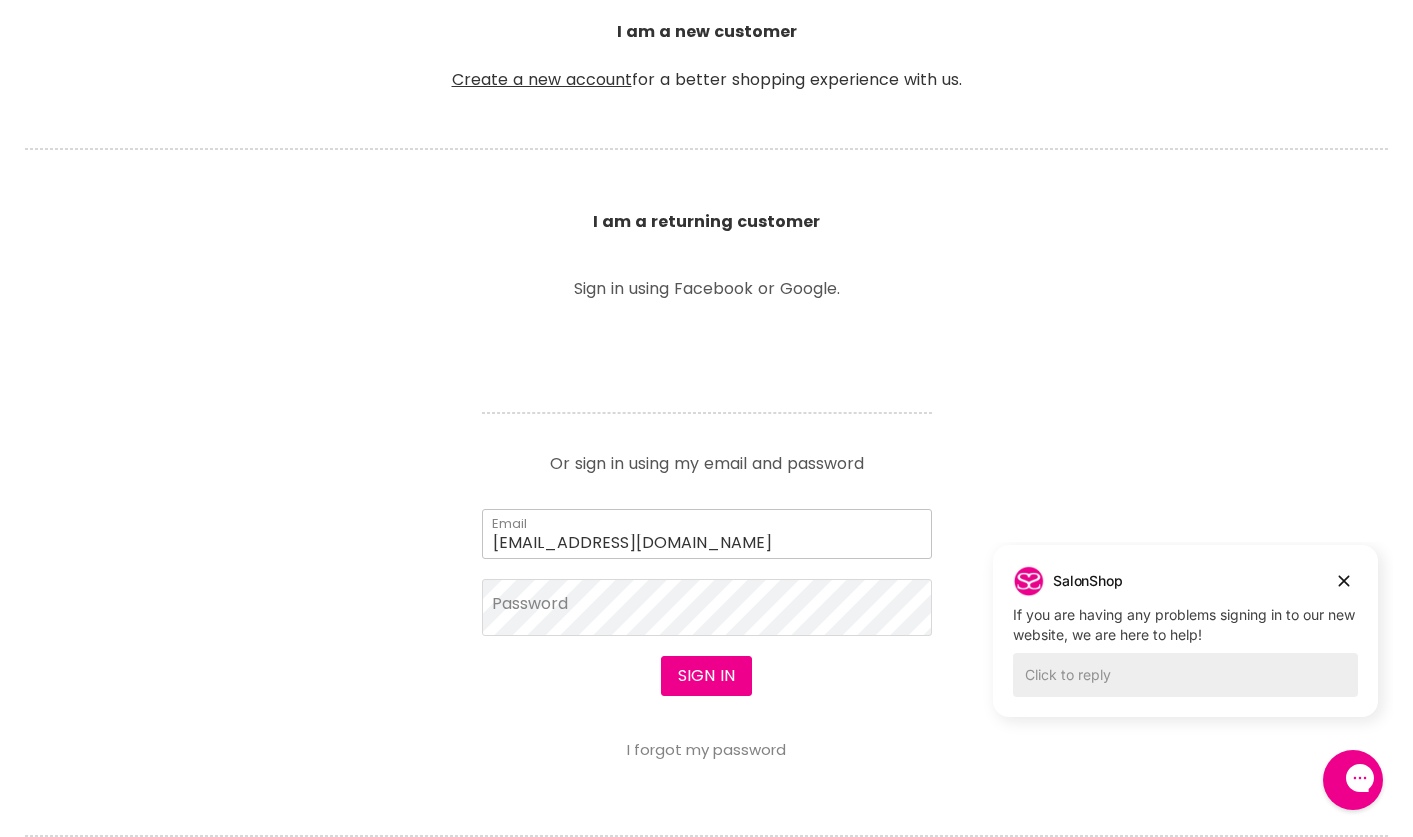 type on "[EMAIL_ADDRESS][DOMAIN_NAME]" 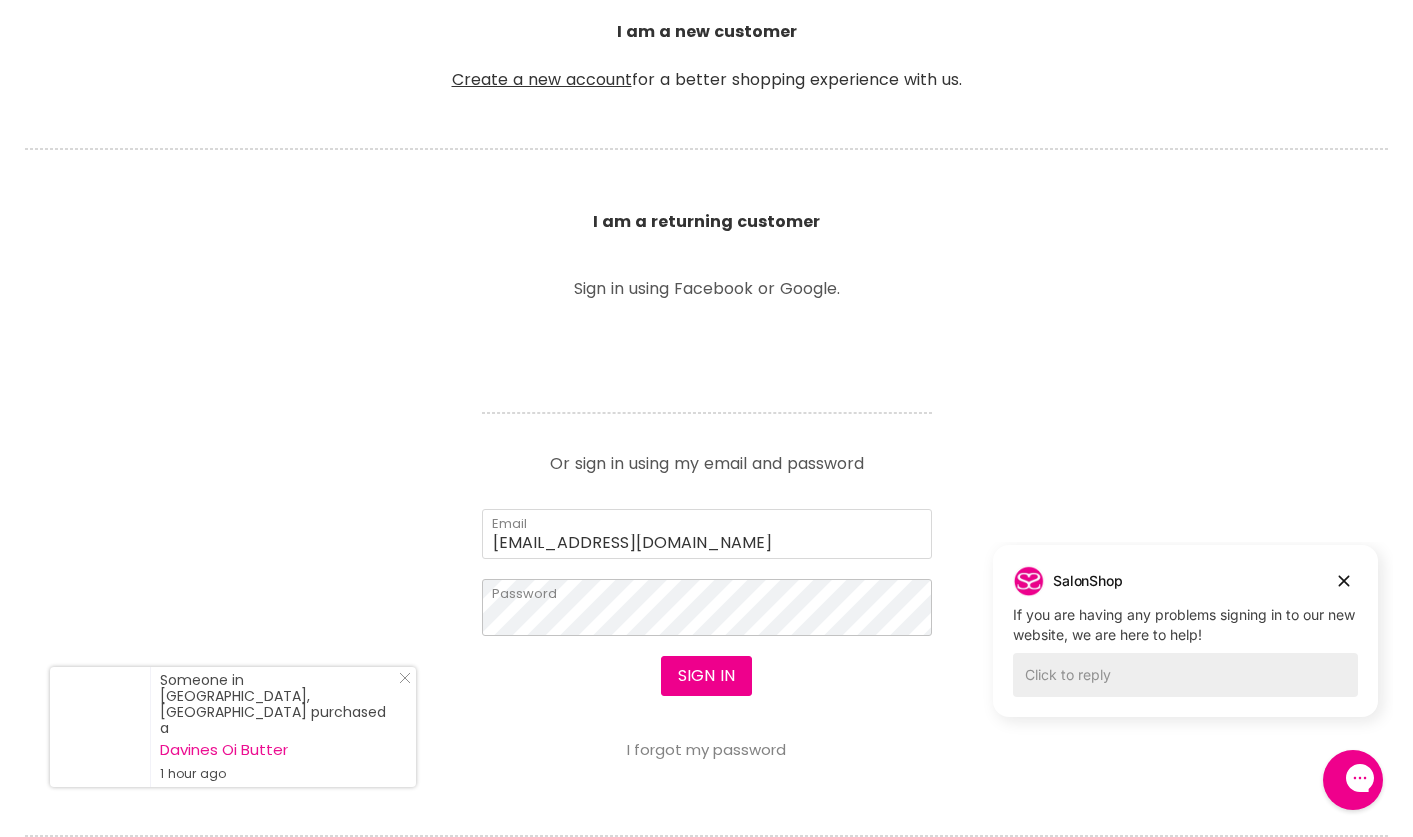 click on "Sign in" at bounding box center [706, 676] 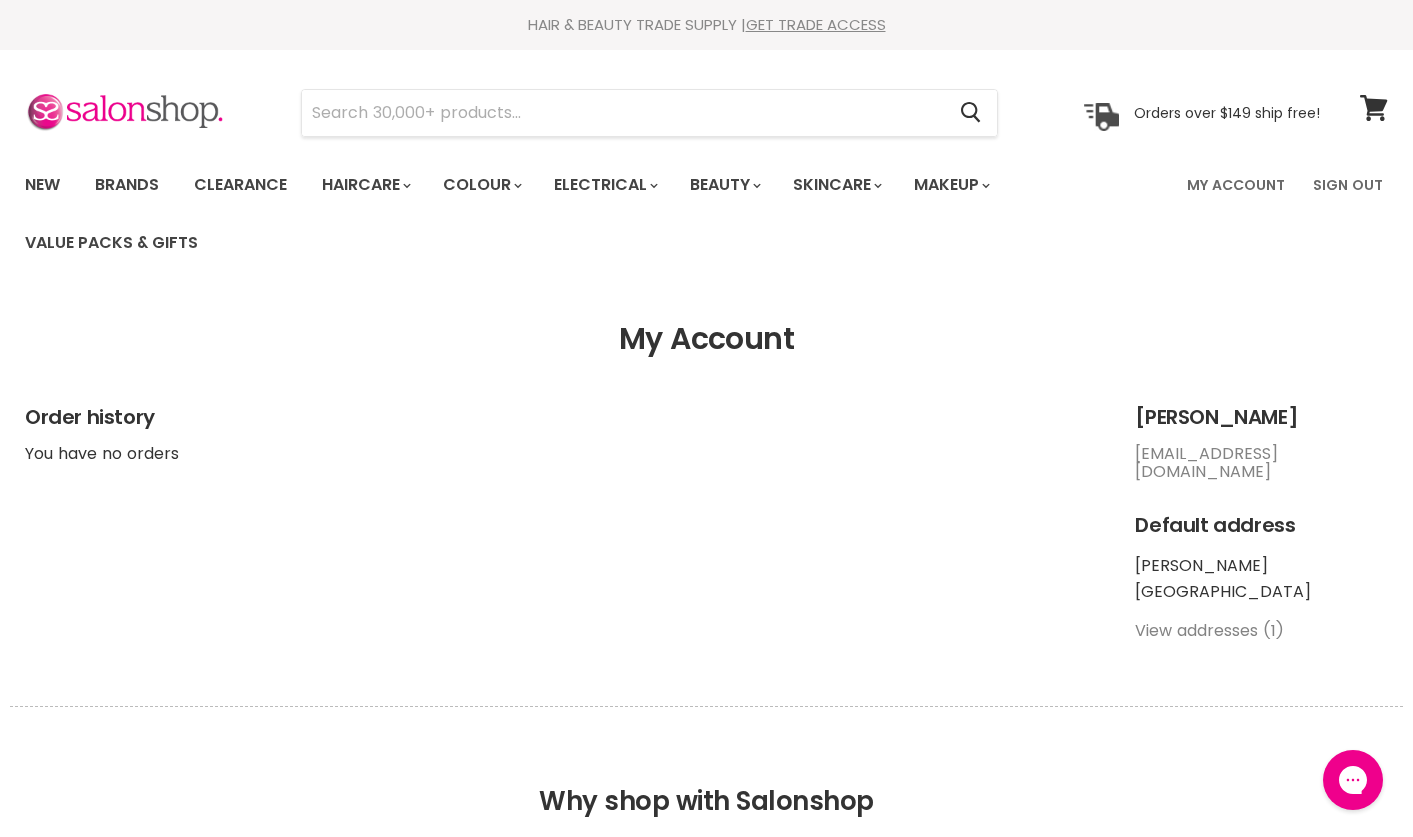 scroll, scrollTop: 0, scrollLeft: 0, axis: both 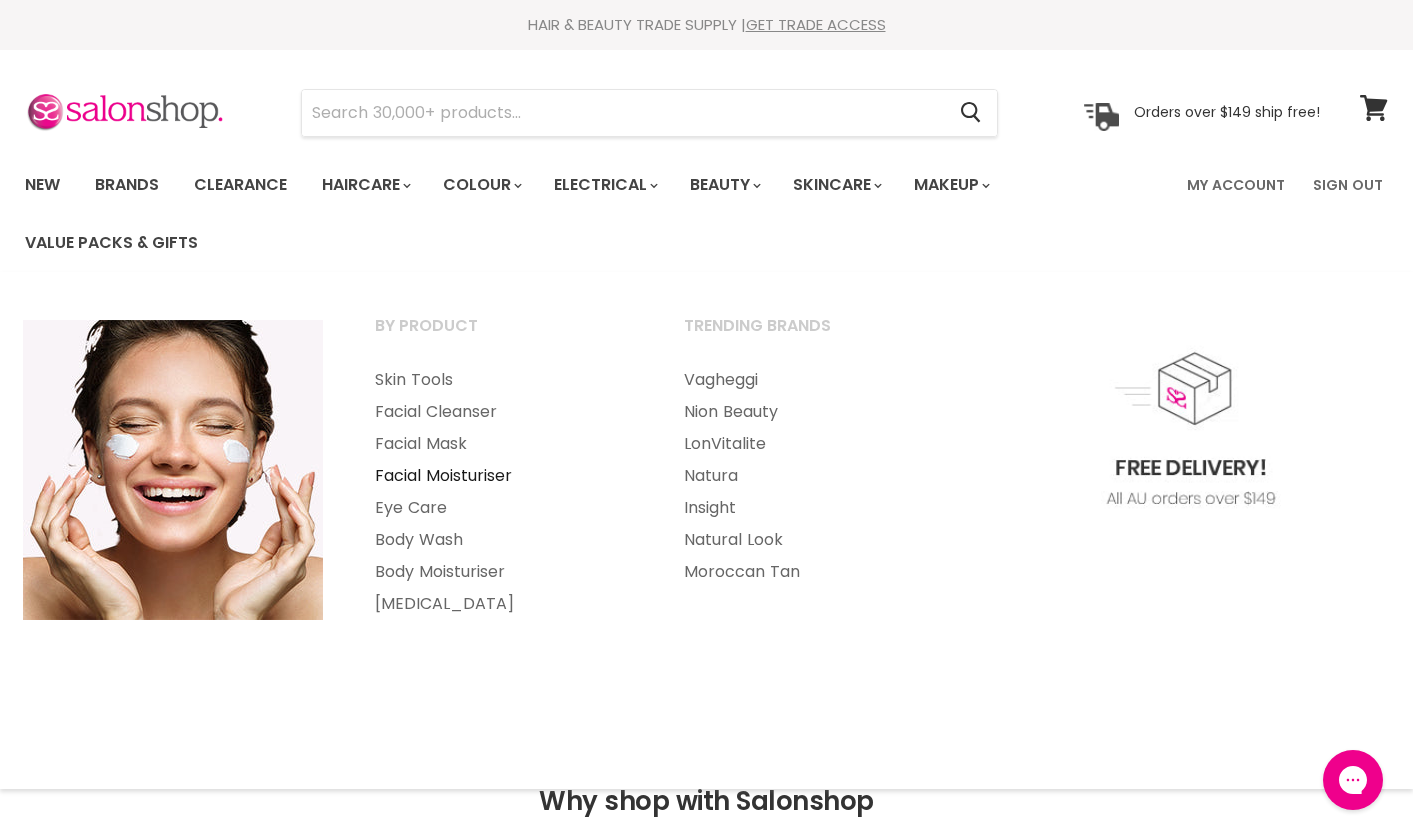 click on "Facial Moisturiser" at bounding box center (502, 476) 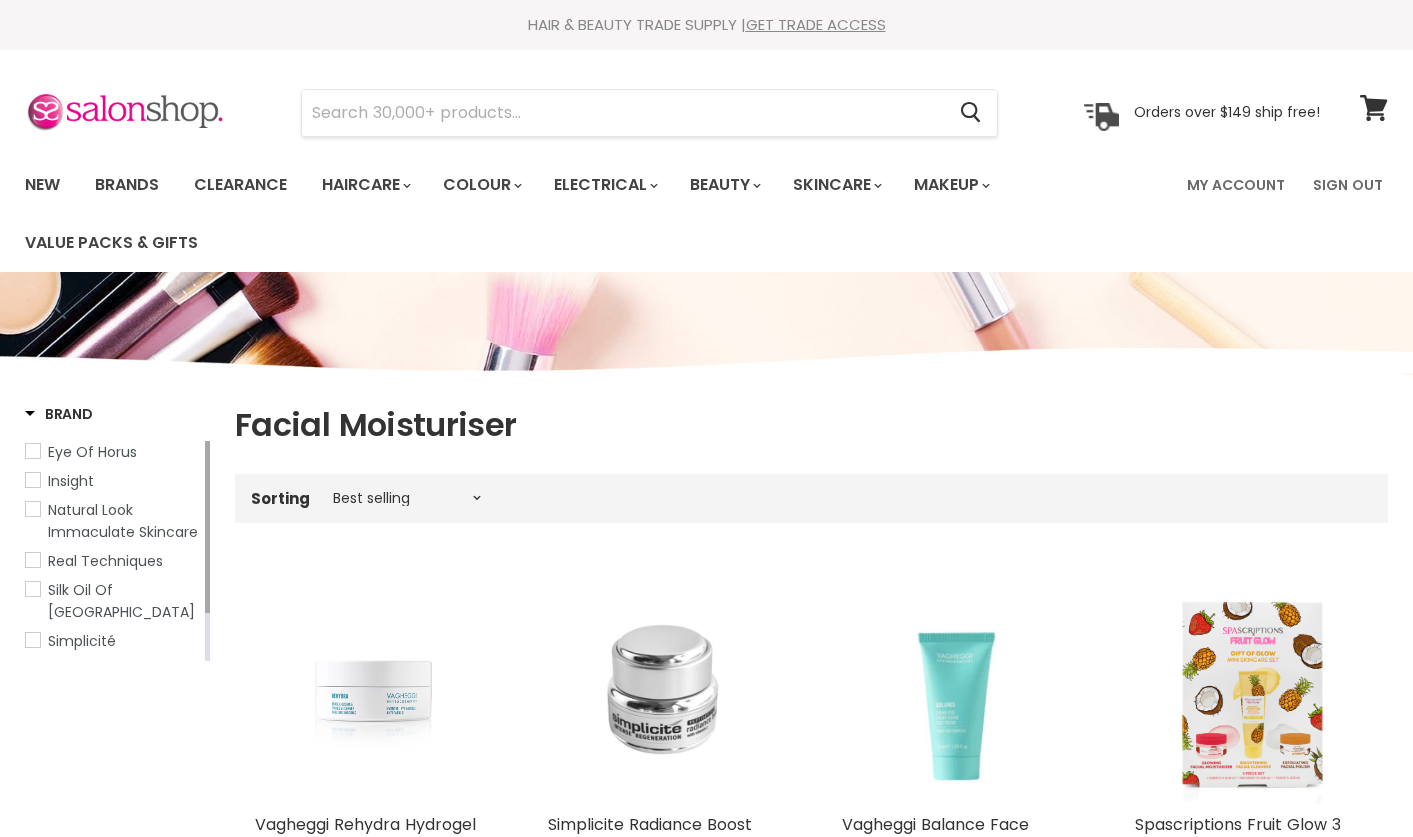 click at bounding box center [664, 687] 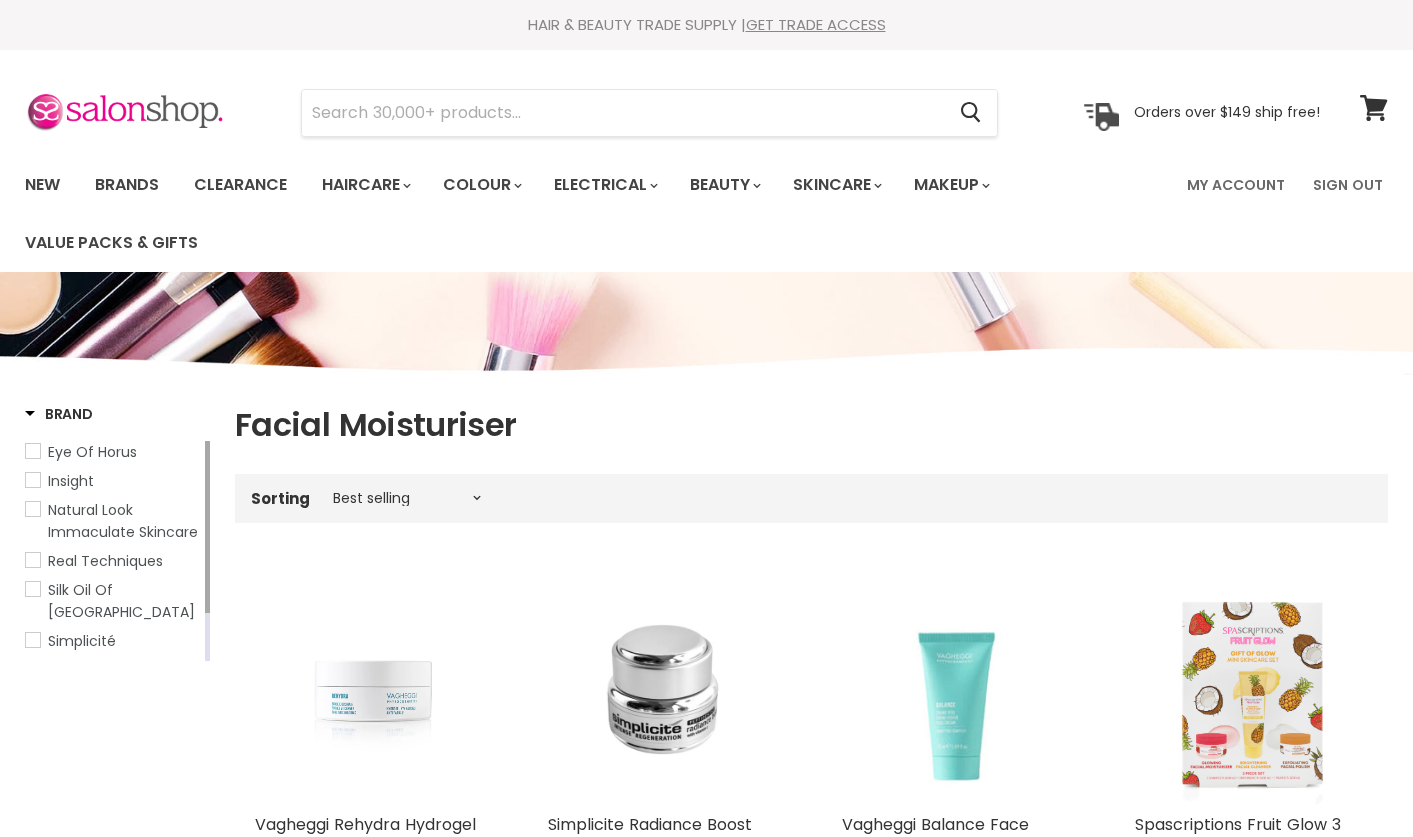 scroll, scrollTop: 176, scrollLeft: 0, axis: vertical 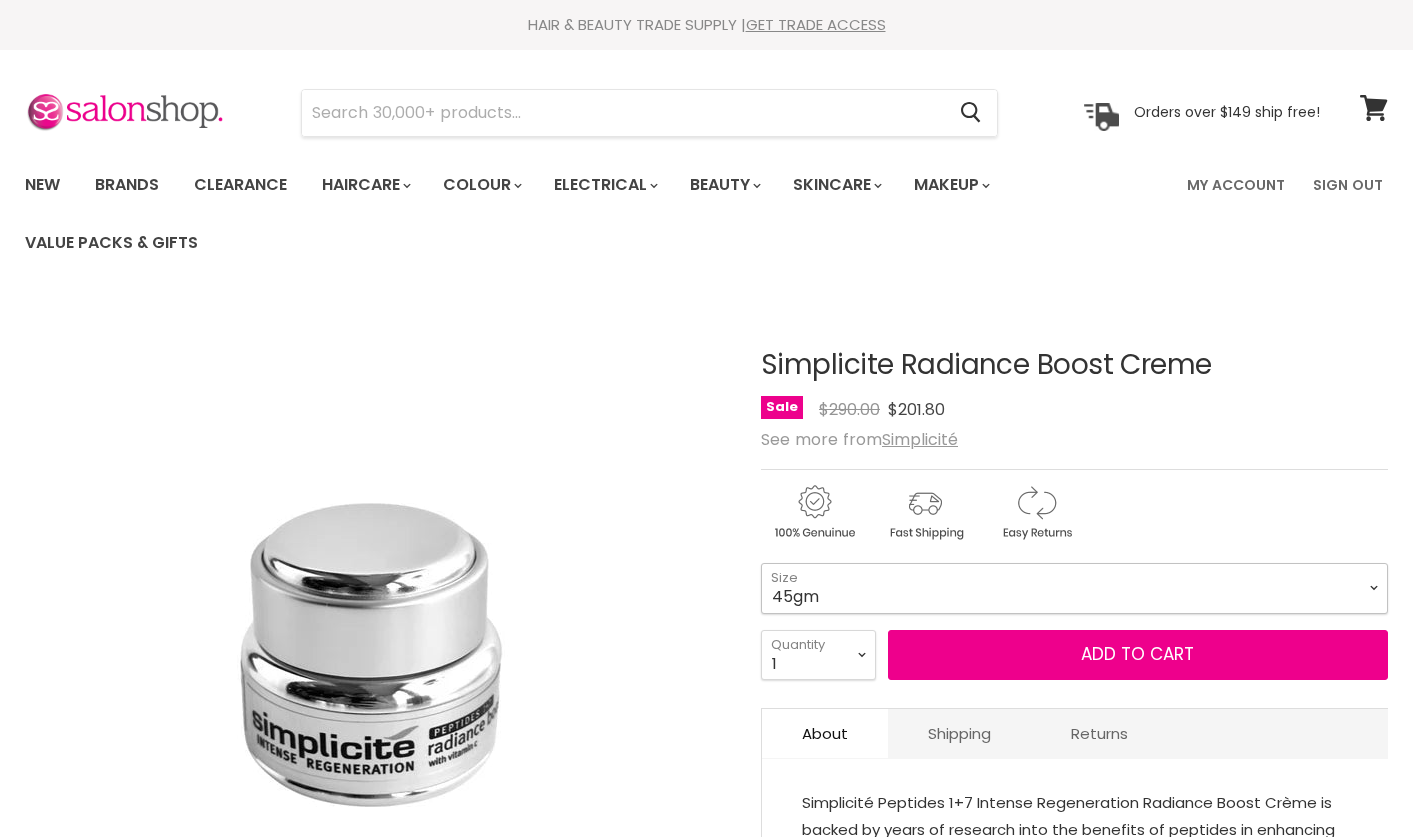 select on "45gm" 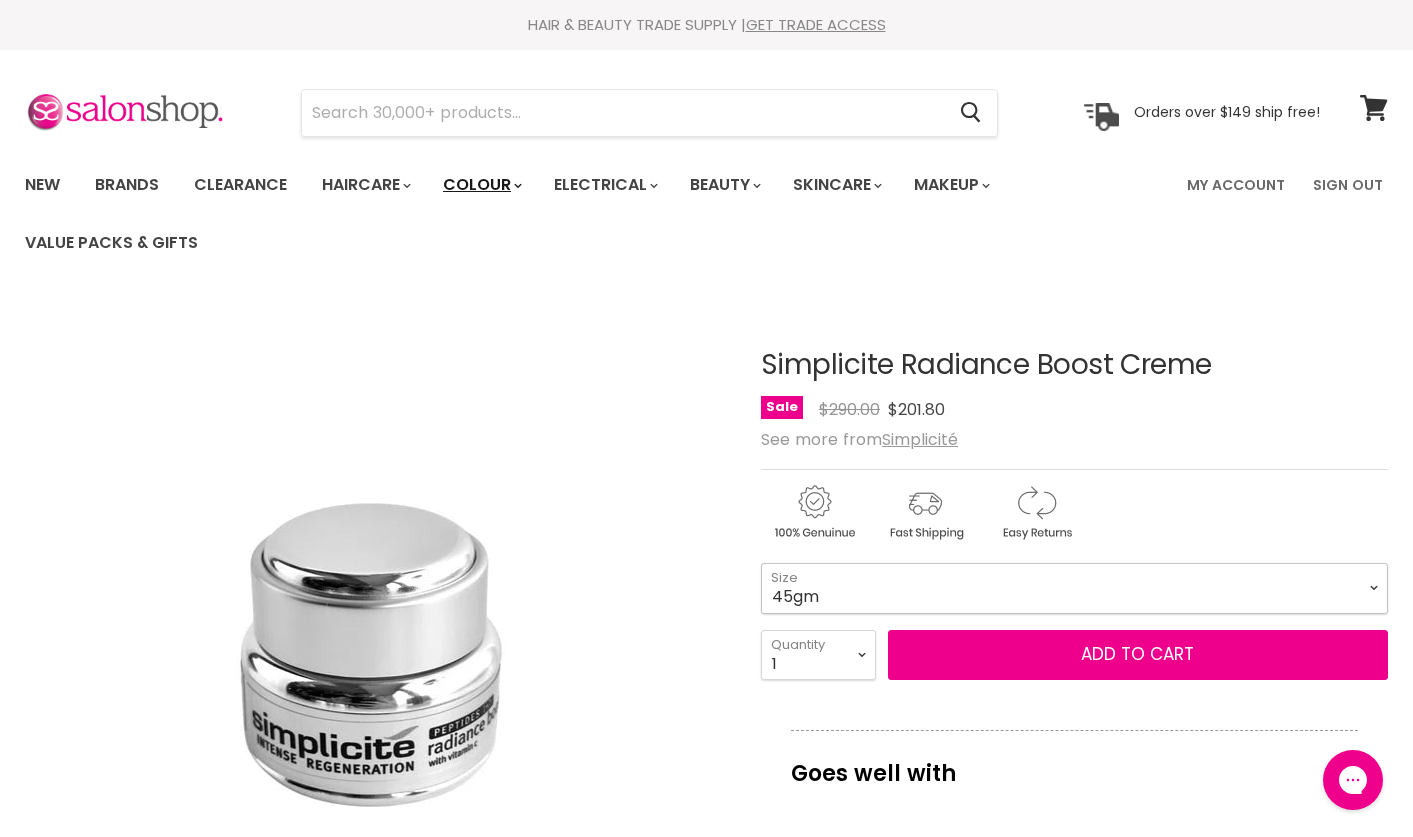scroll, scrollTop: 0, scrollLeft: 0, axis: both 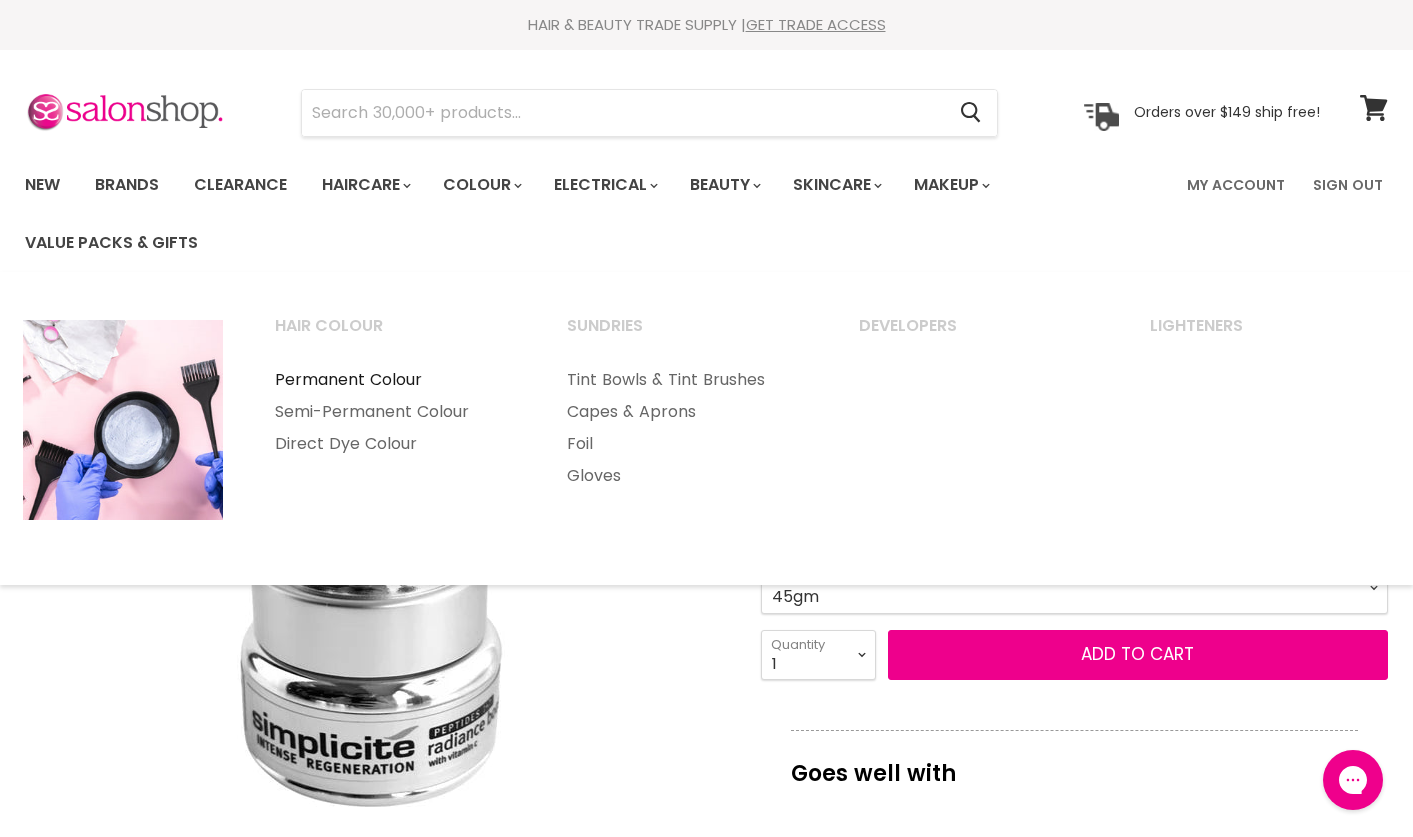 click on "Permanent Colour" at bounding box center [394, 380] 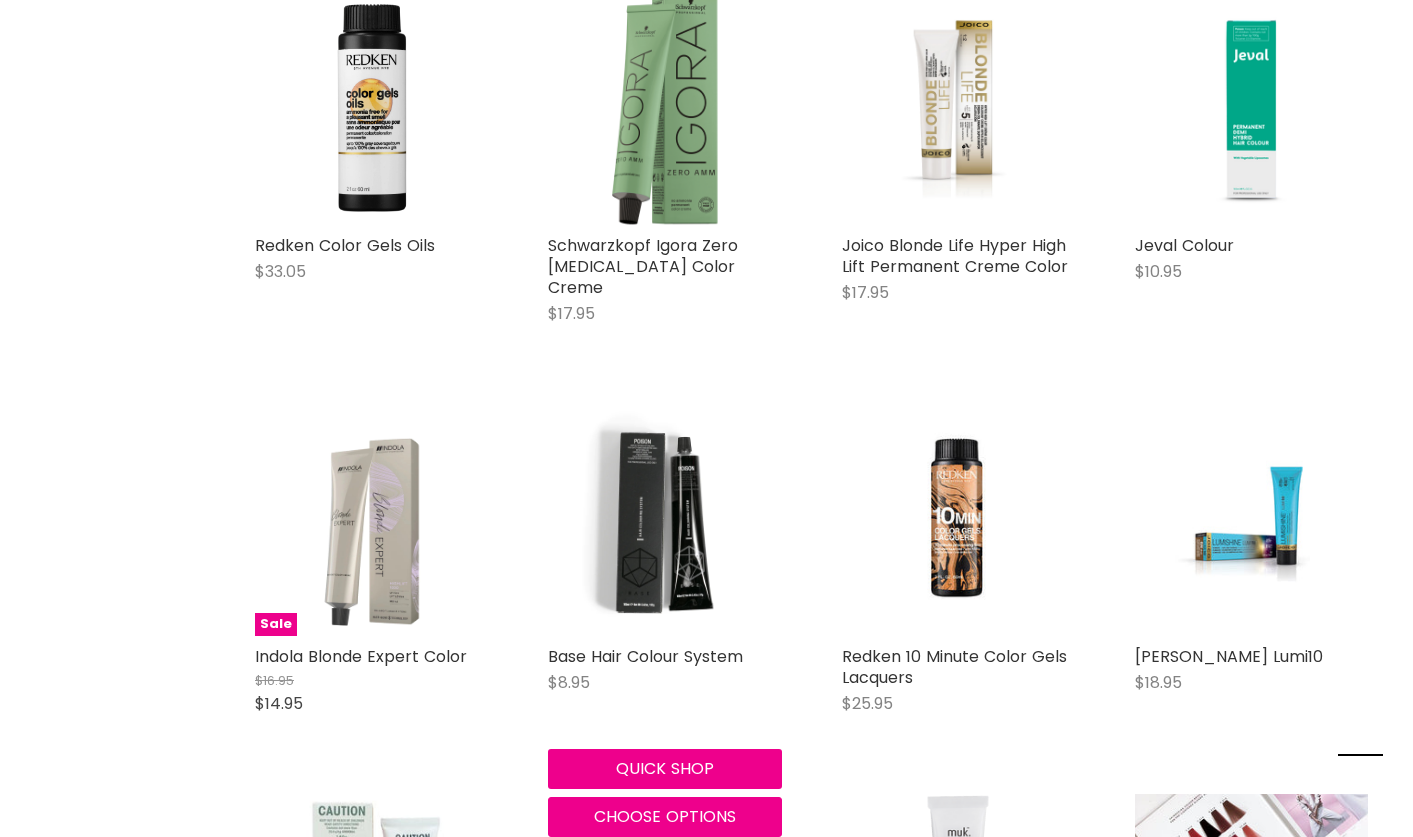 scroll, scrollTop: 1676, scrollLeft: 0, axis: vertical 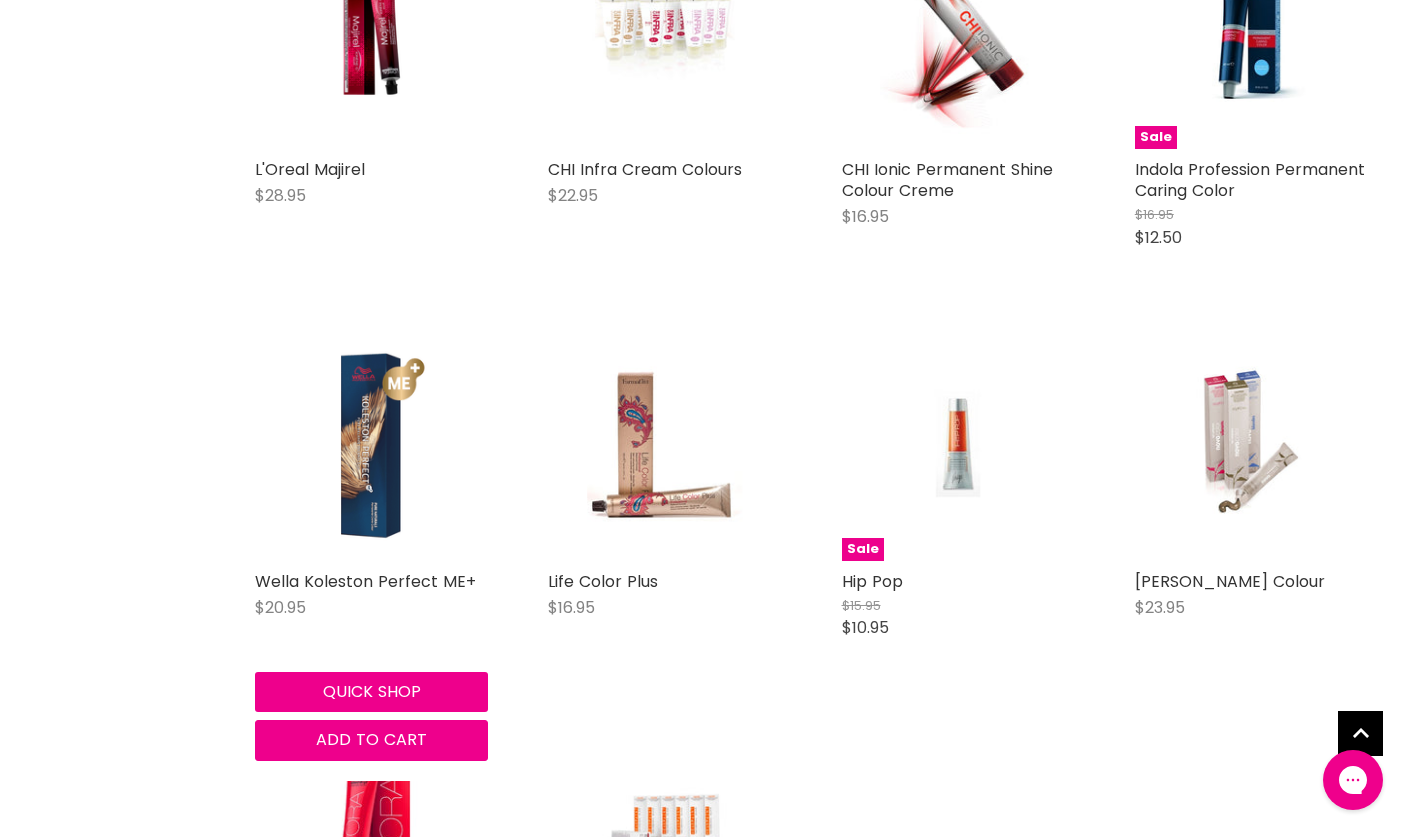 click at bounding box center (371, 443) 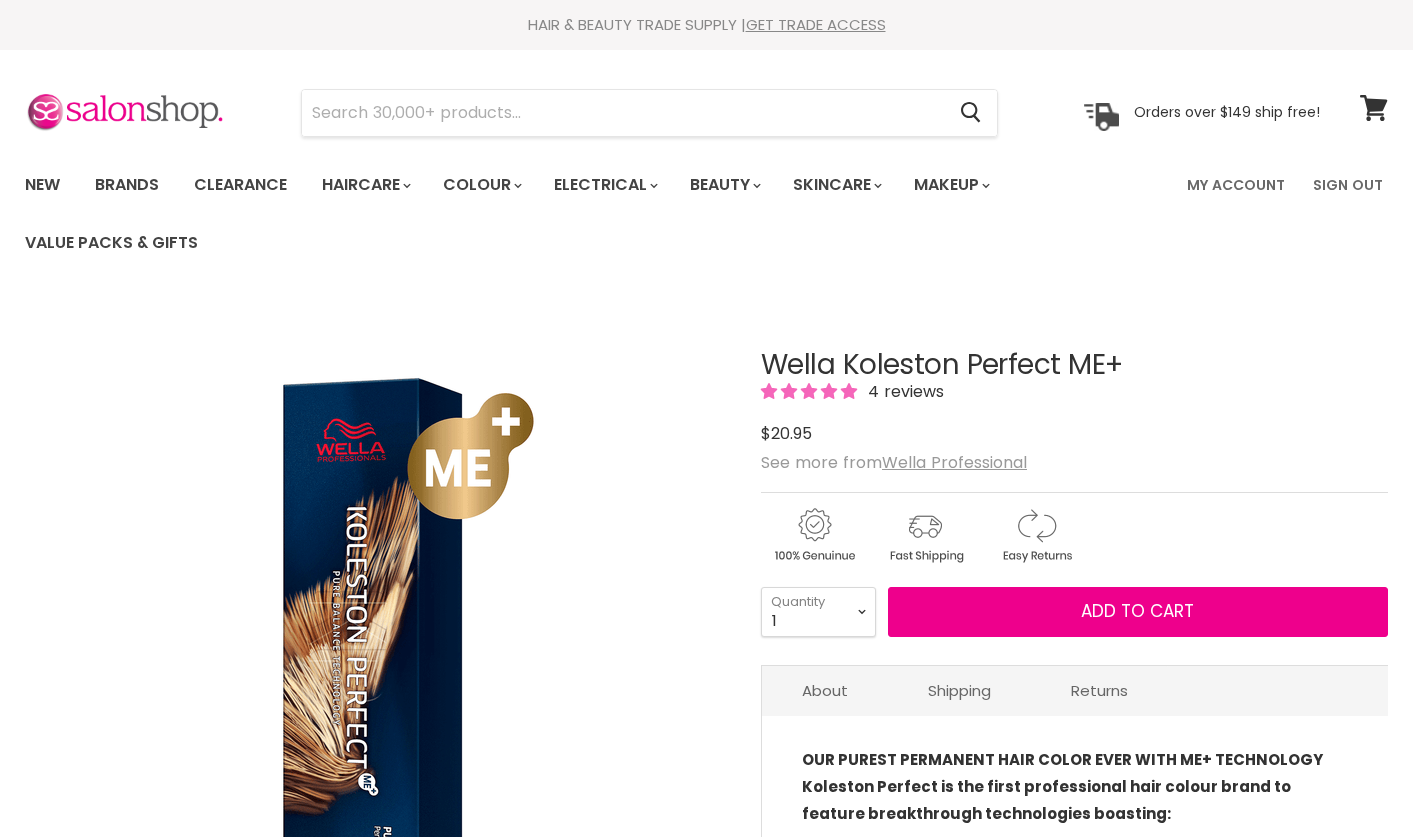 scroll, scrollTop: 447, scrollLeft: 0, axis: vertical 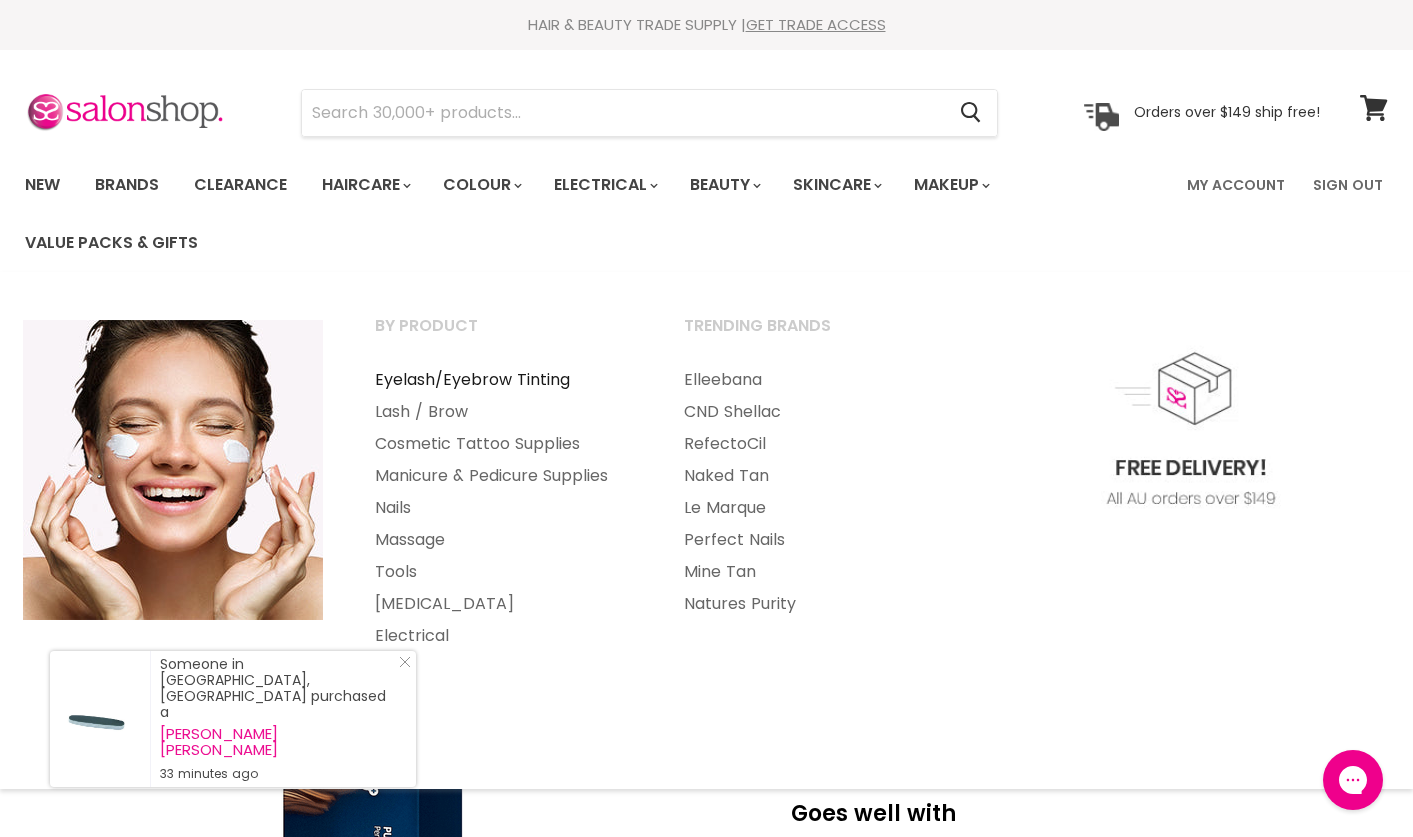 click on "Eyelash/Eyebrow Tinting" at bounding box center [502, 380] 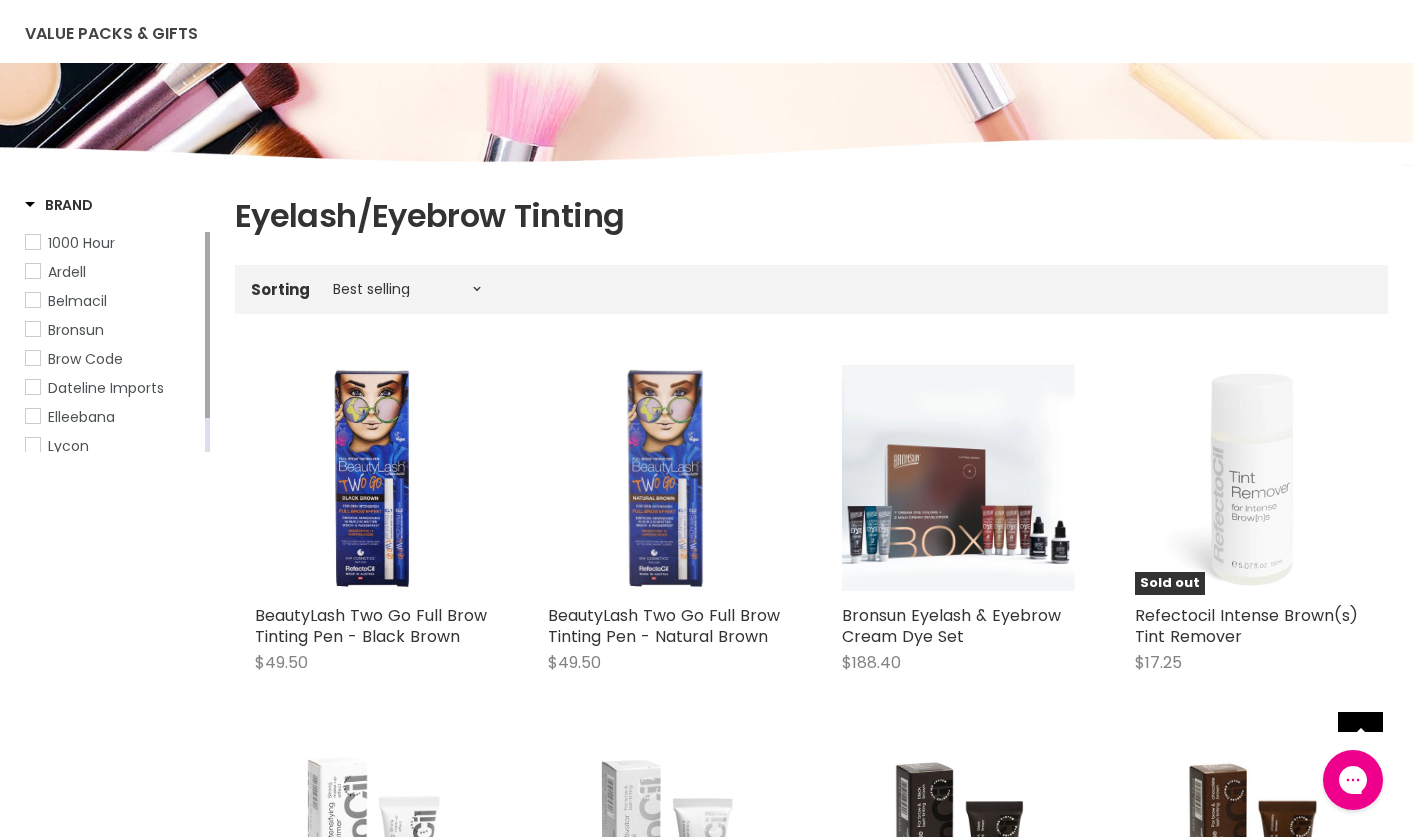 scroll, scrollTop: 0, scrollLeft: 0, axis: both 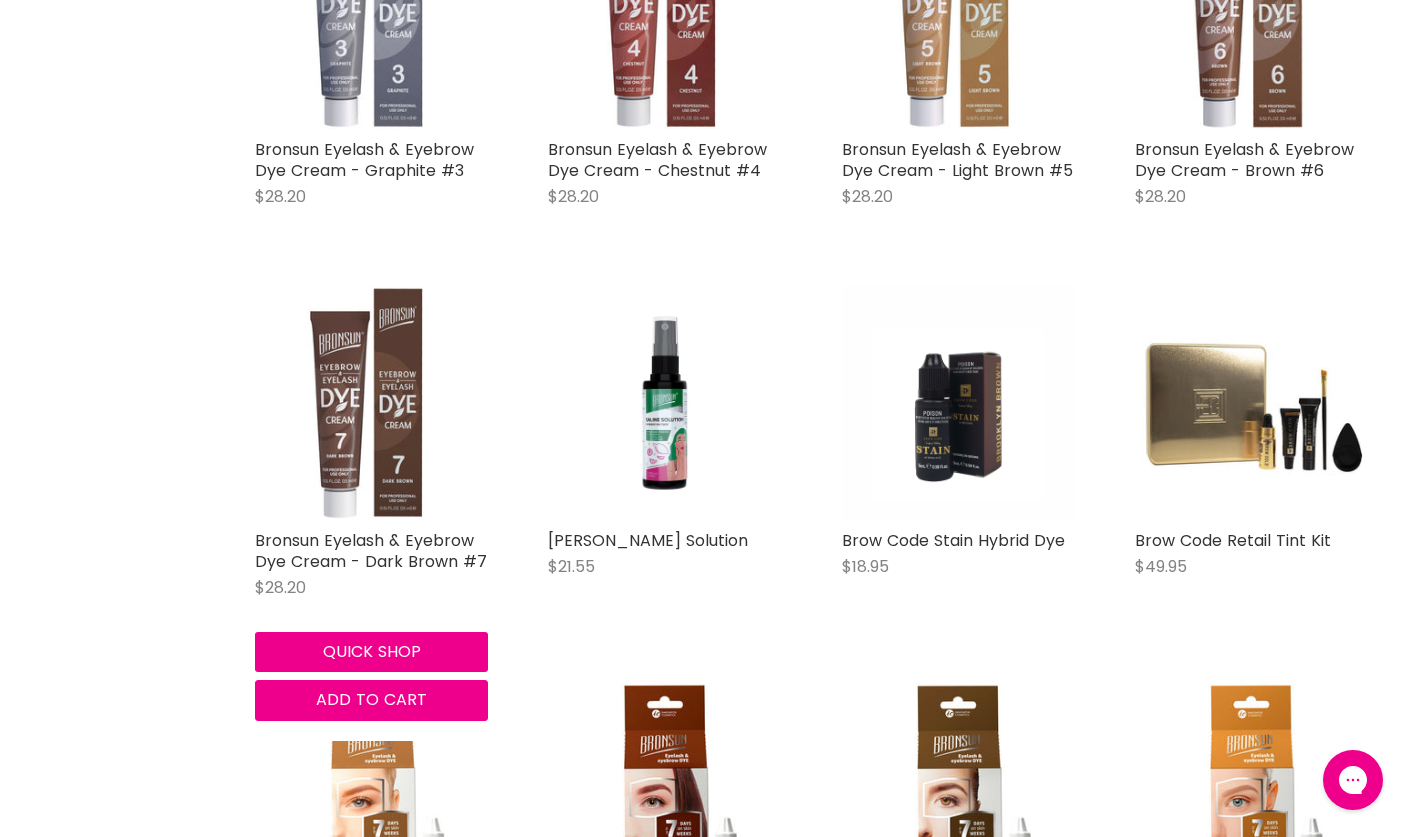 click at bounding box center [371, 402] 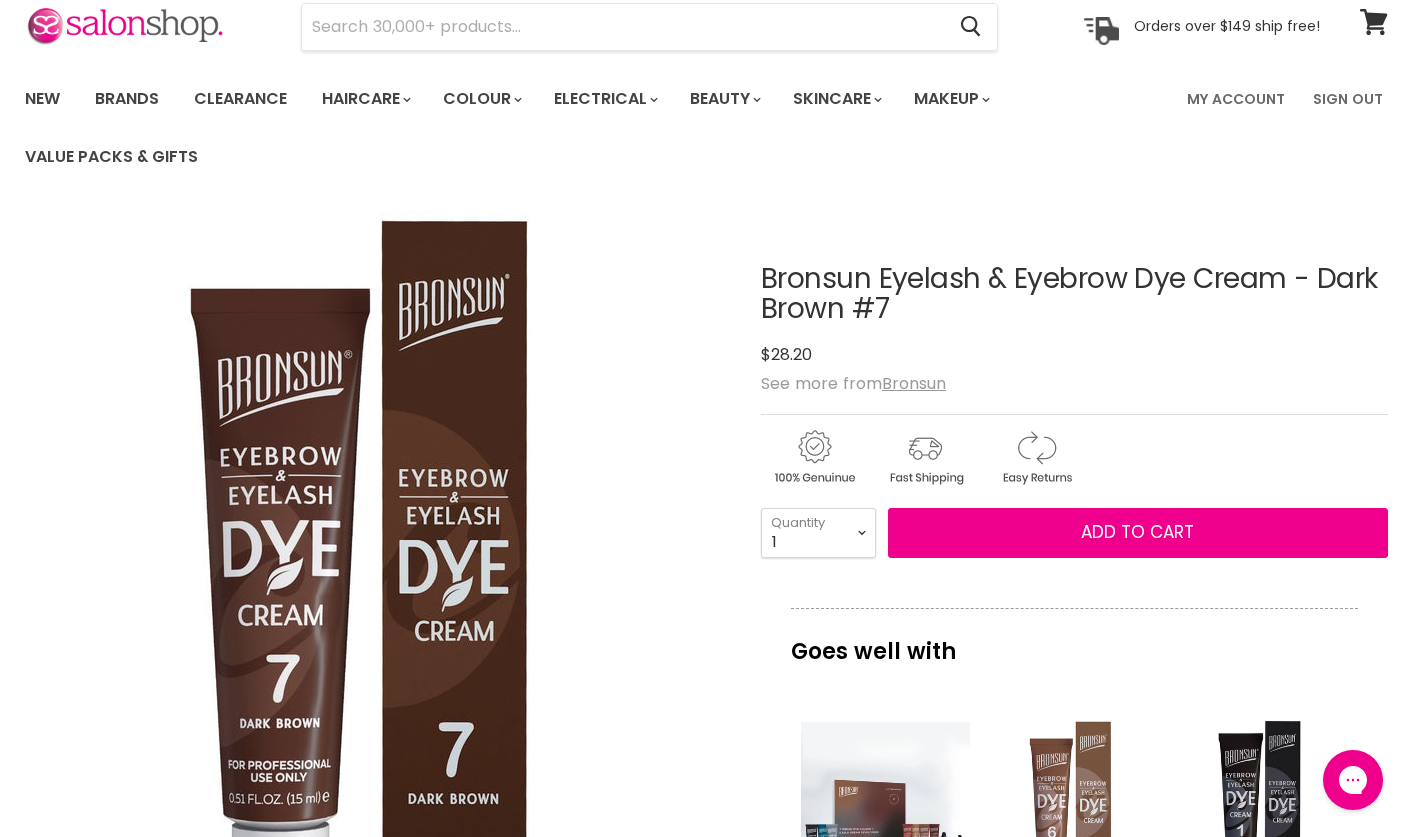 scroll, scrollTop: 0, scrollLeft: 0, axis: both 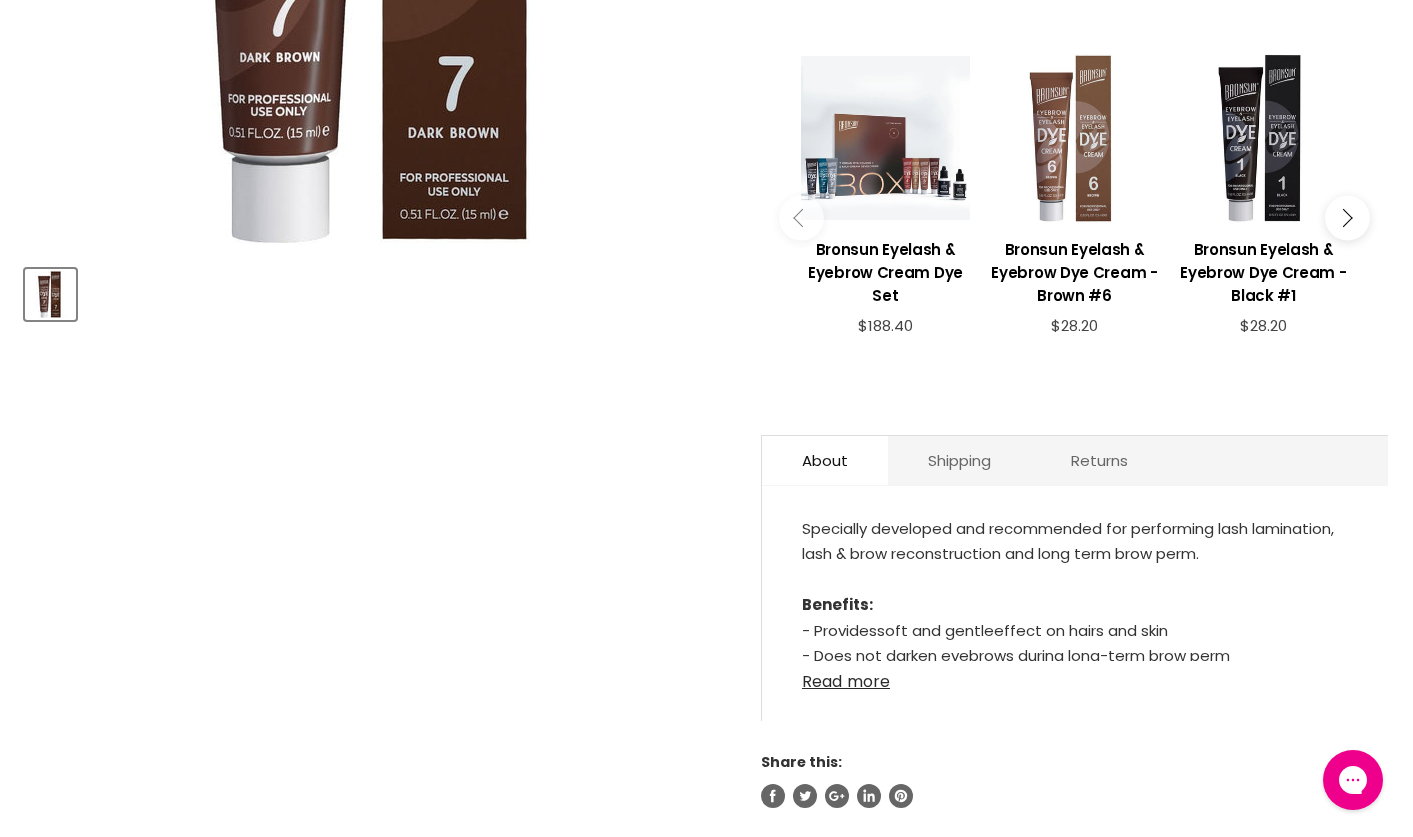 click on "Read more" at bounding box center (1075, 676) 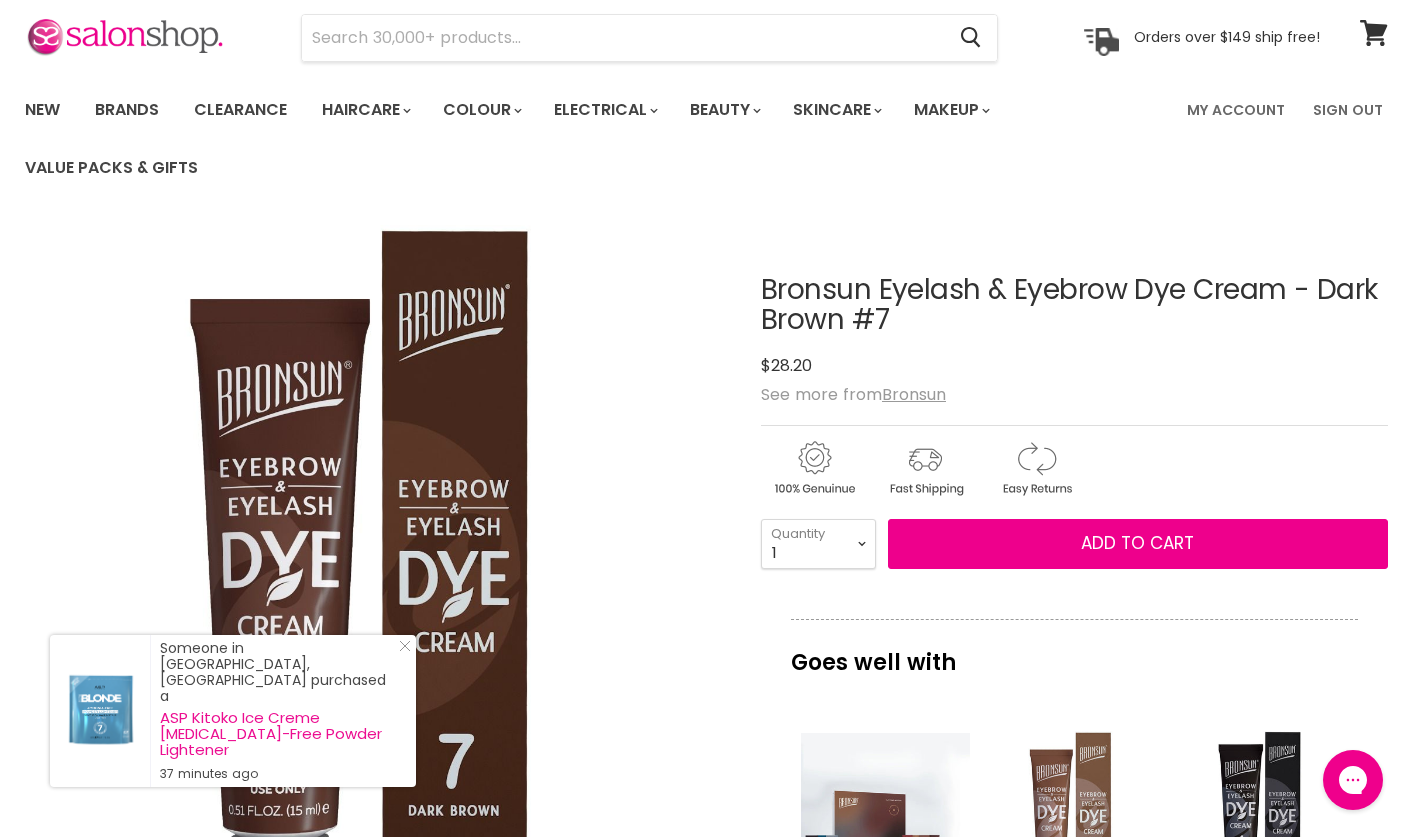 scroll, scrollTop: 0, scrollLeft: 0, axis: both 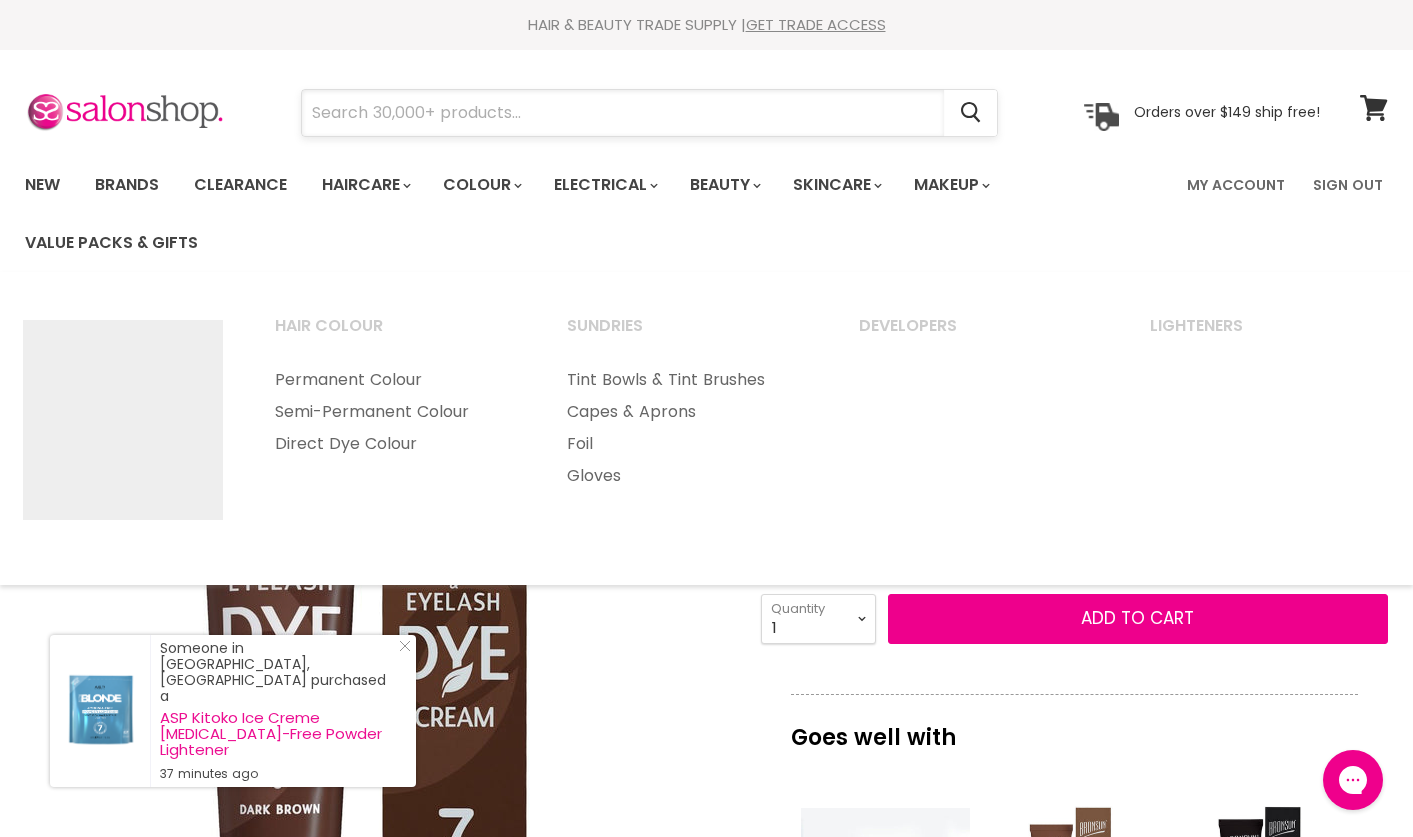 click at bounding box center [623, 113] 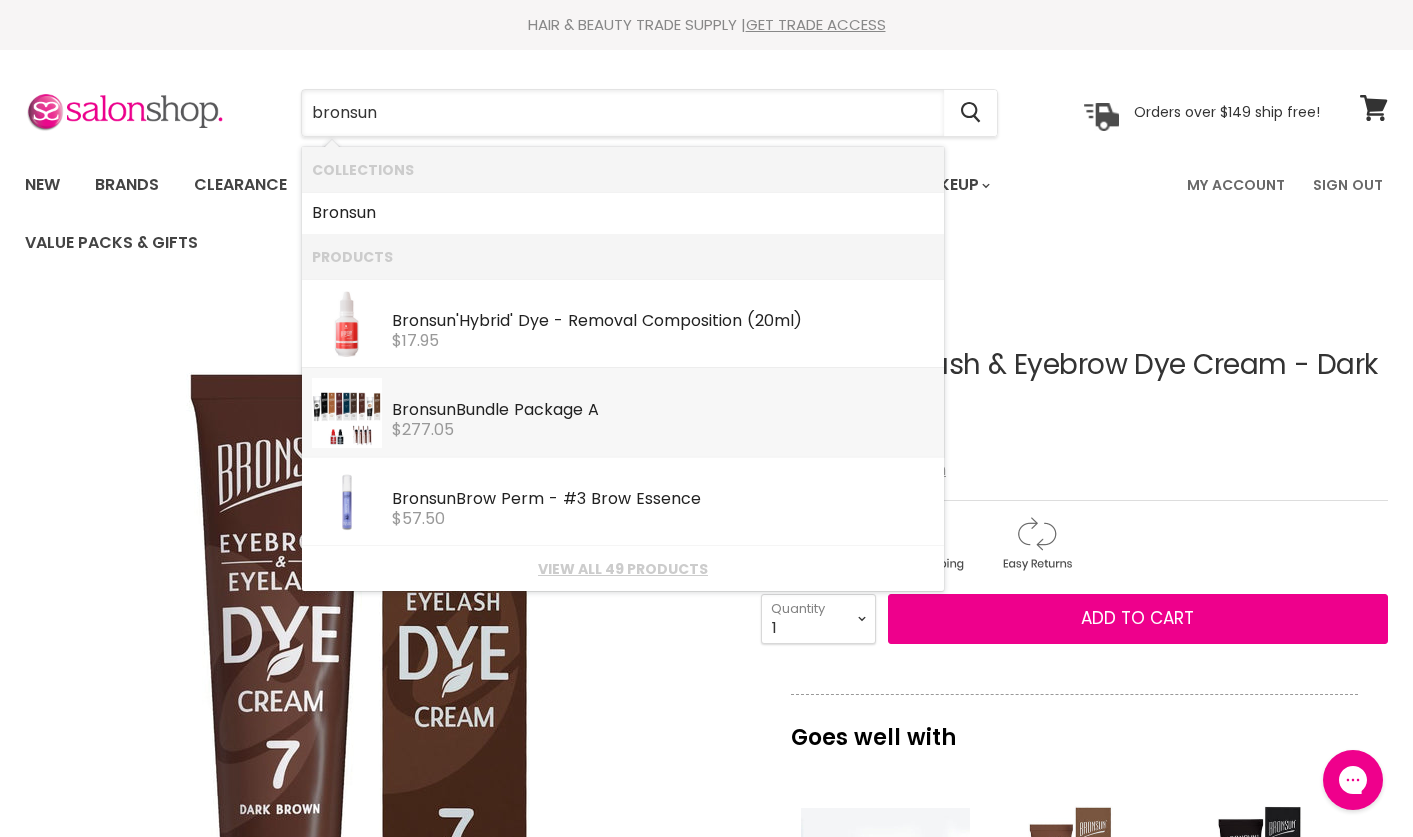 type on "bronsun" 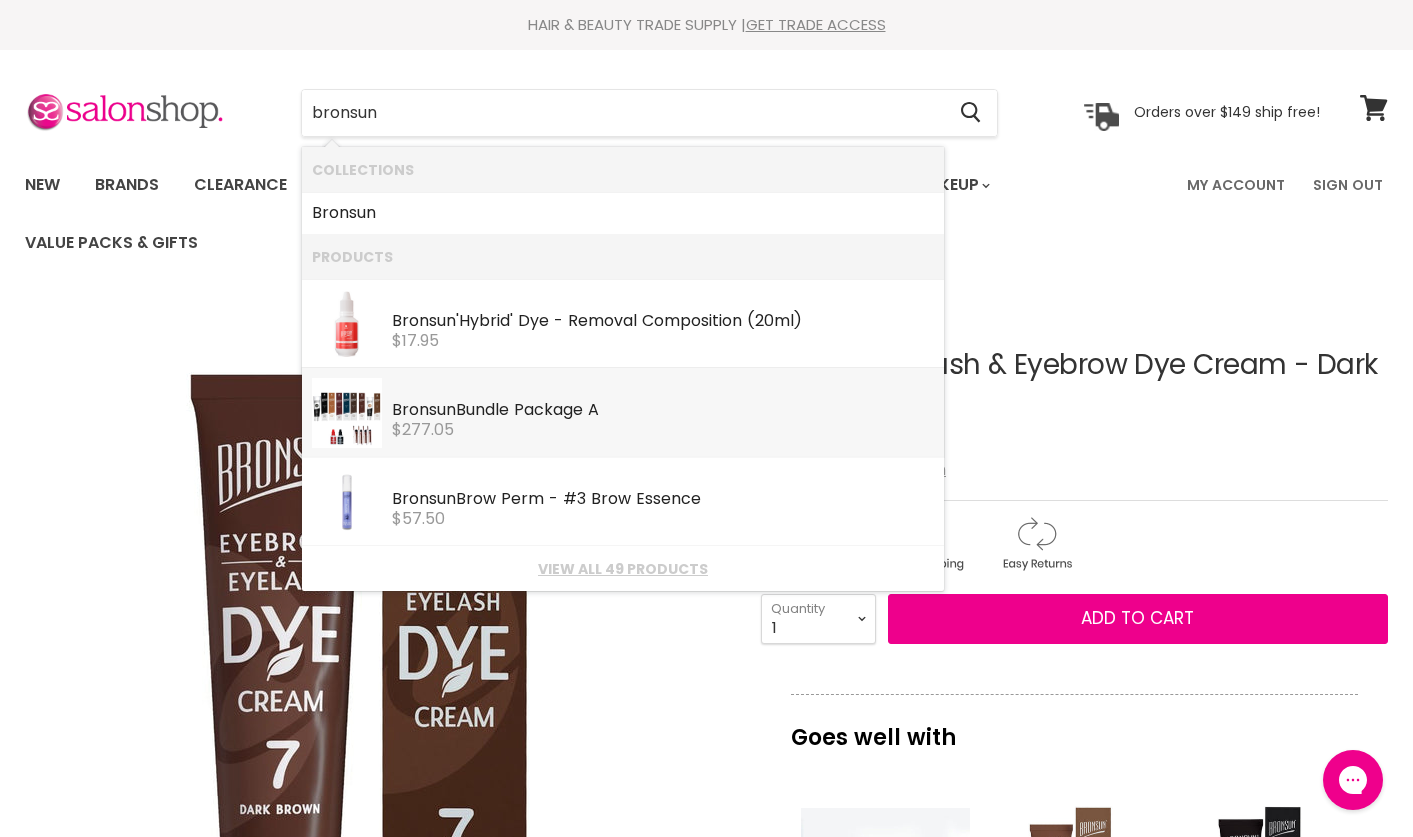 click on "$28.20" at bounding box center [1074, 440] 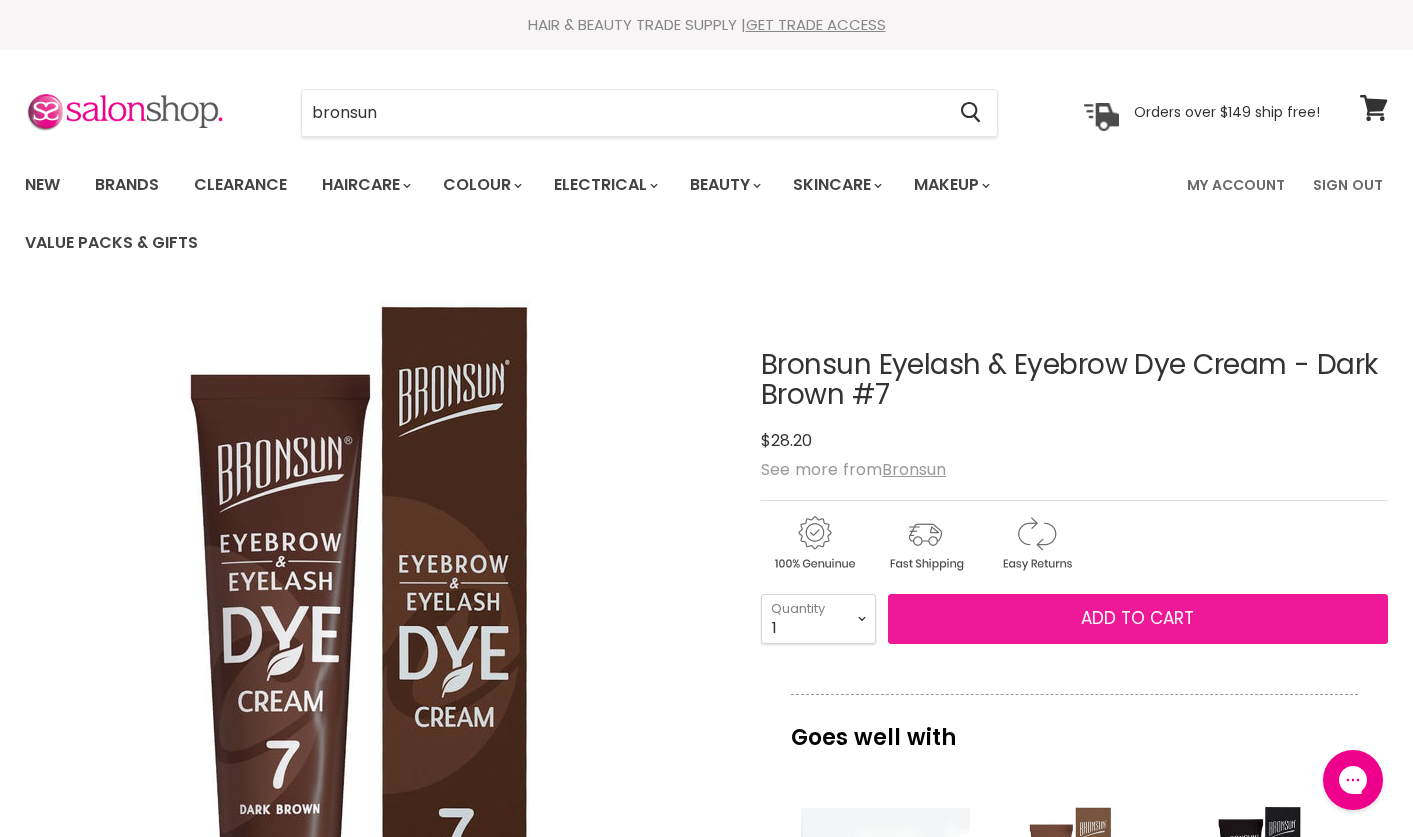click on "Add to cart" at bounding box center [1138, 619] 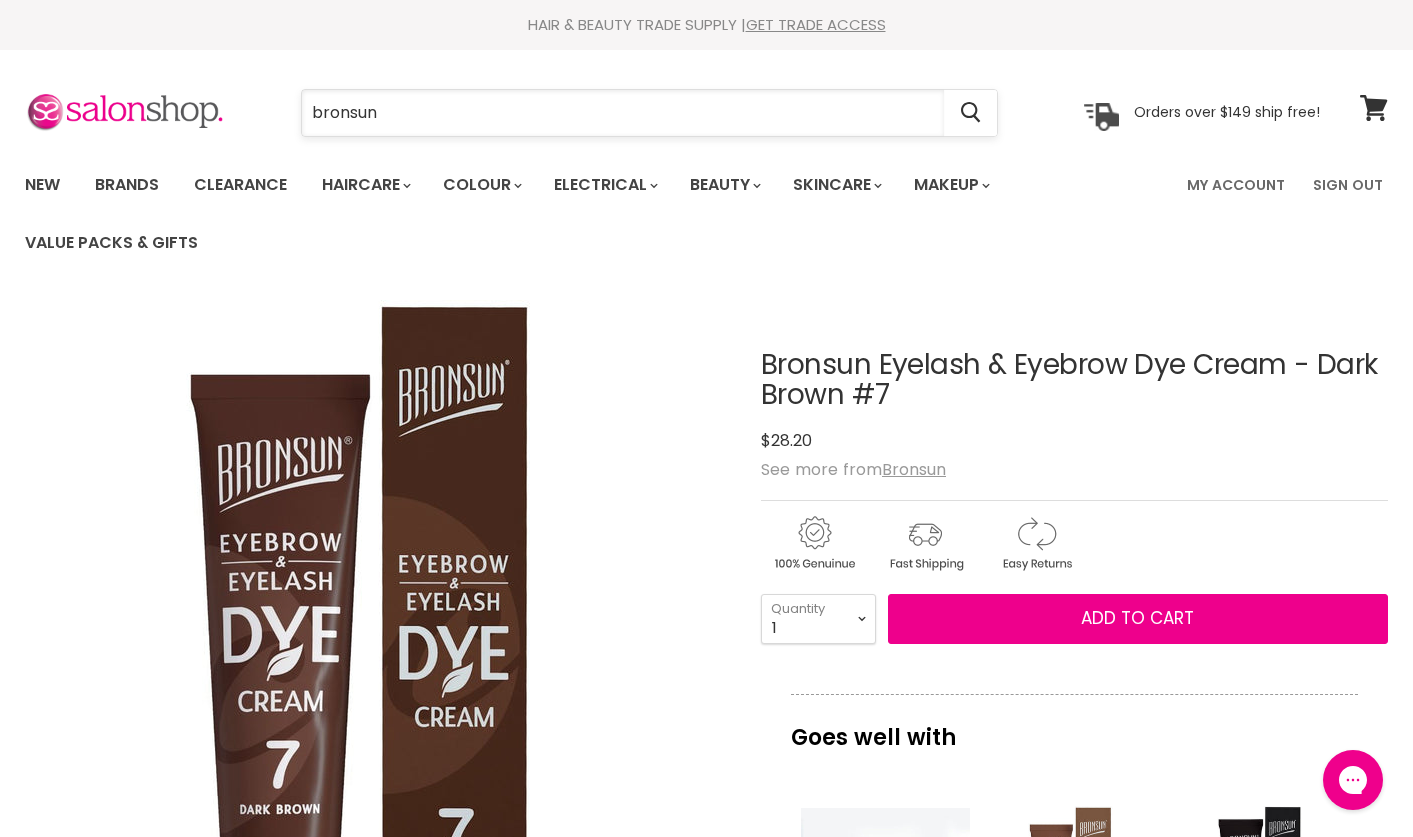 click on "bronsun" at bounding box center (623, 113) 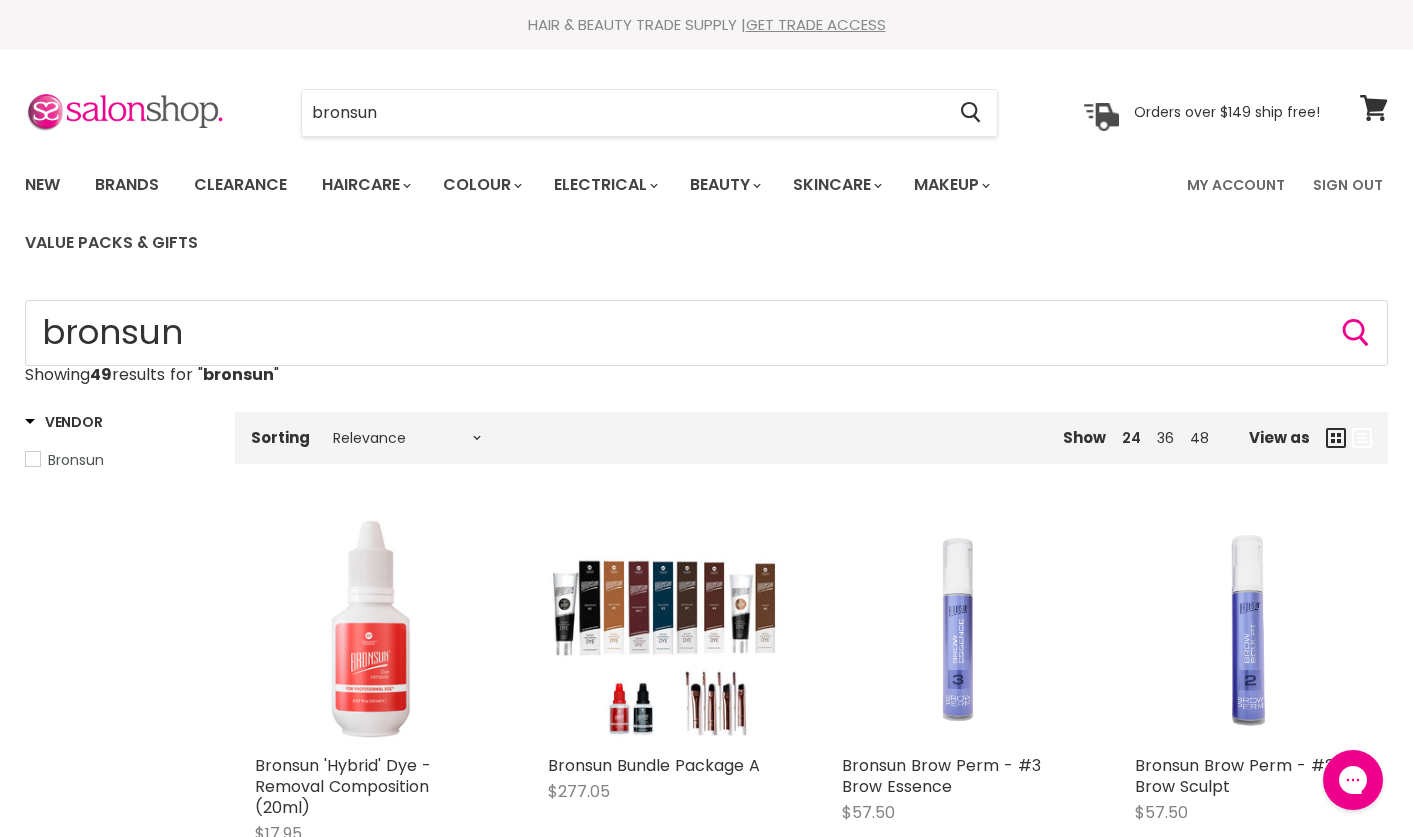scroll, scrollTop: 0, scrollLeft: 0, axis: both 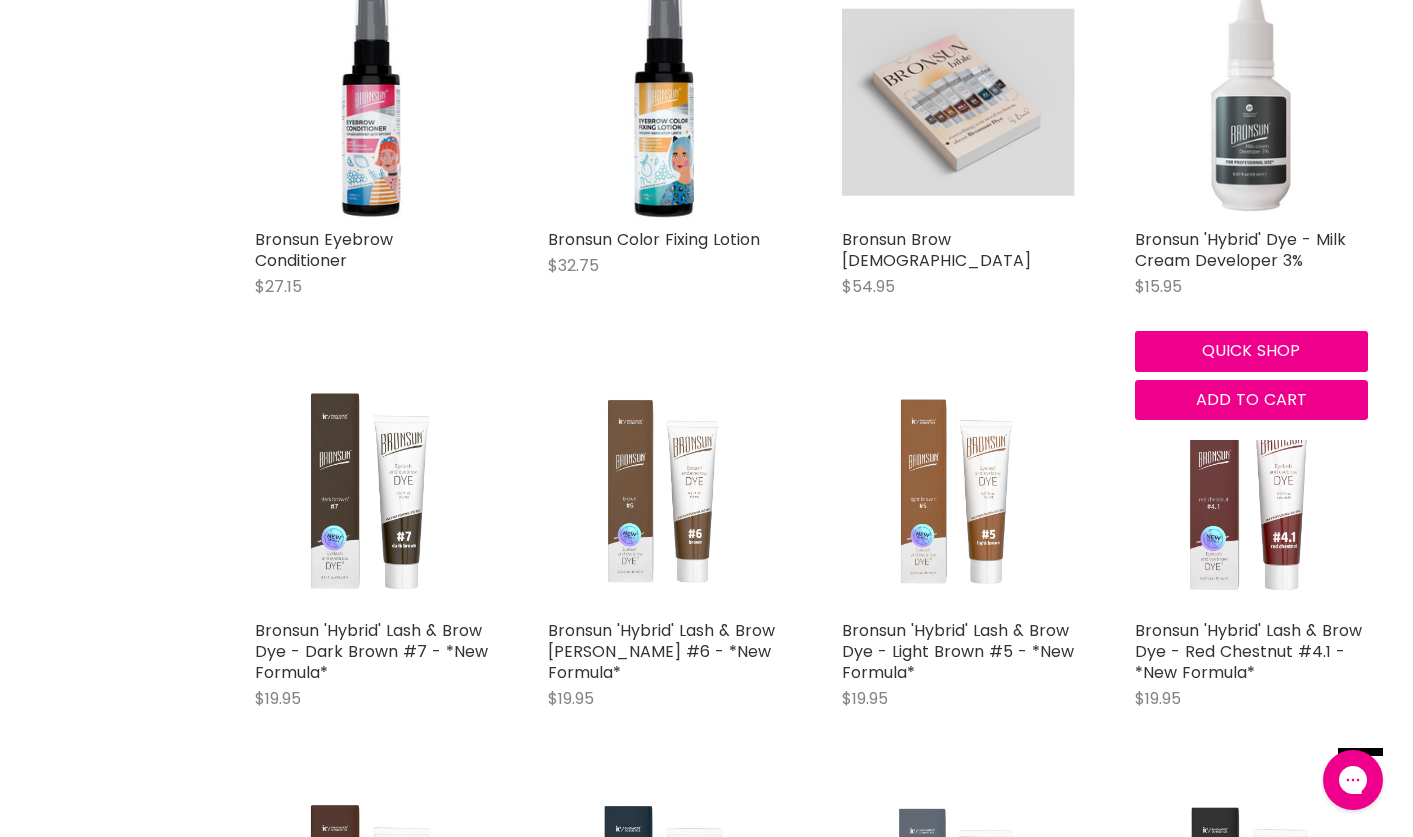 click at bounding box center [1251, 102] 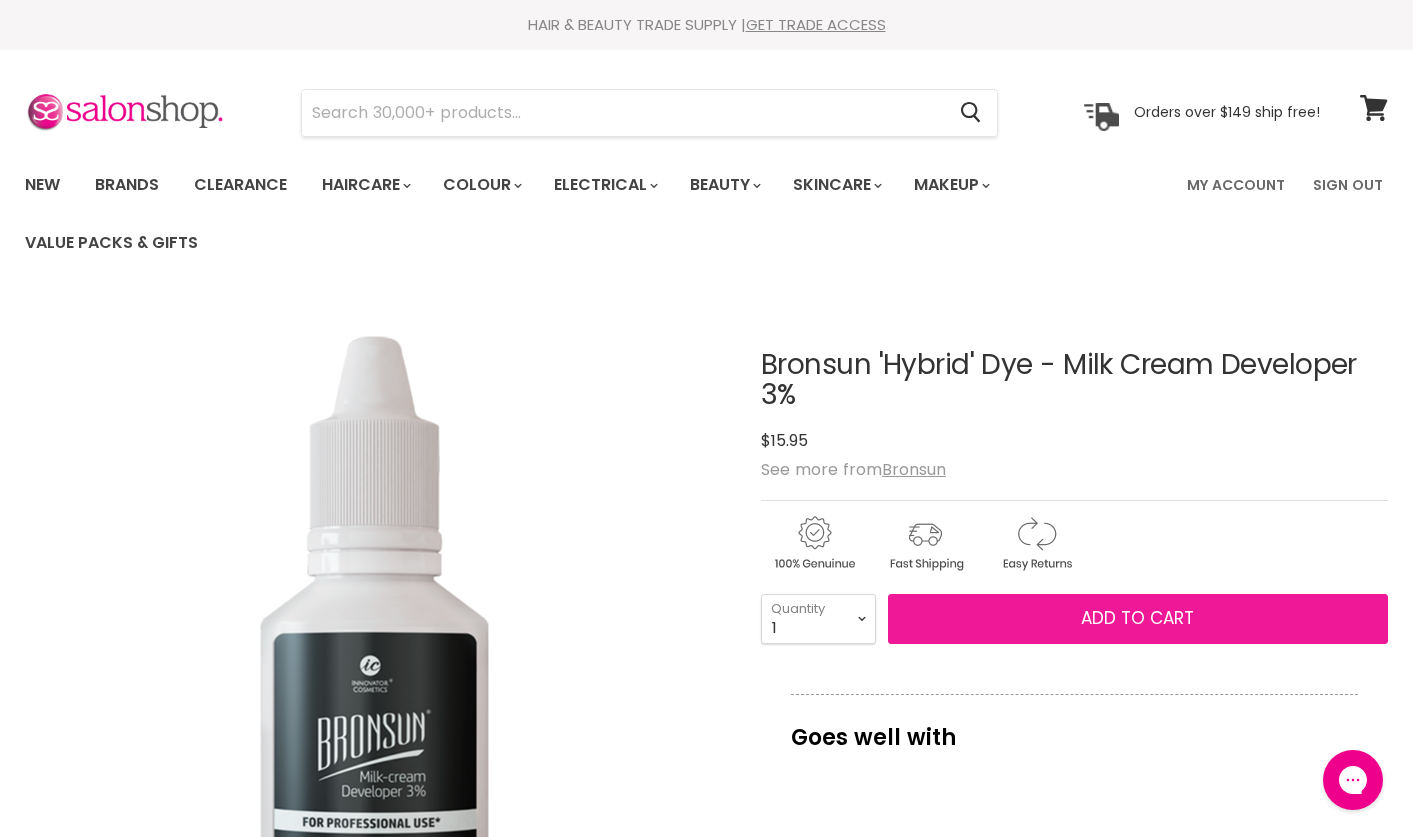 scroll, scrollTop: 0, scrollLeft: 0, axis: both 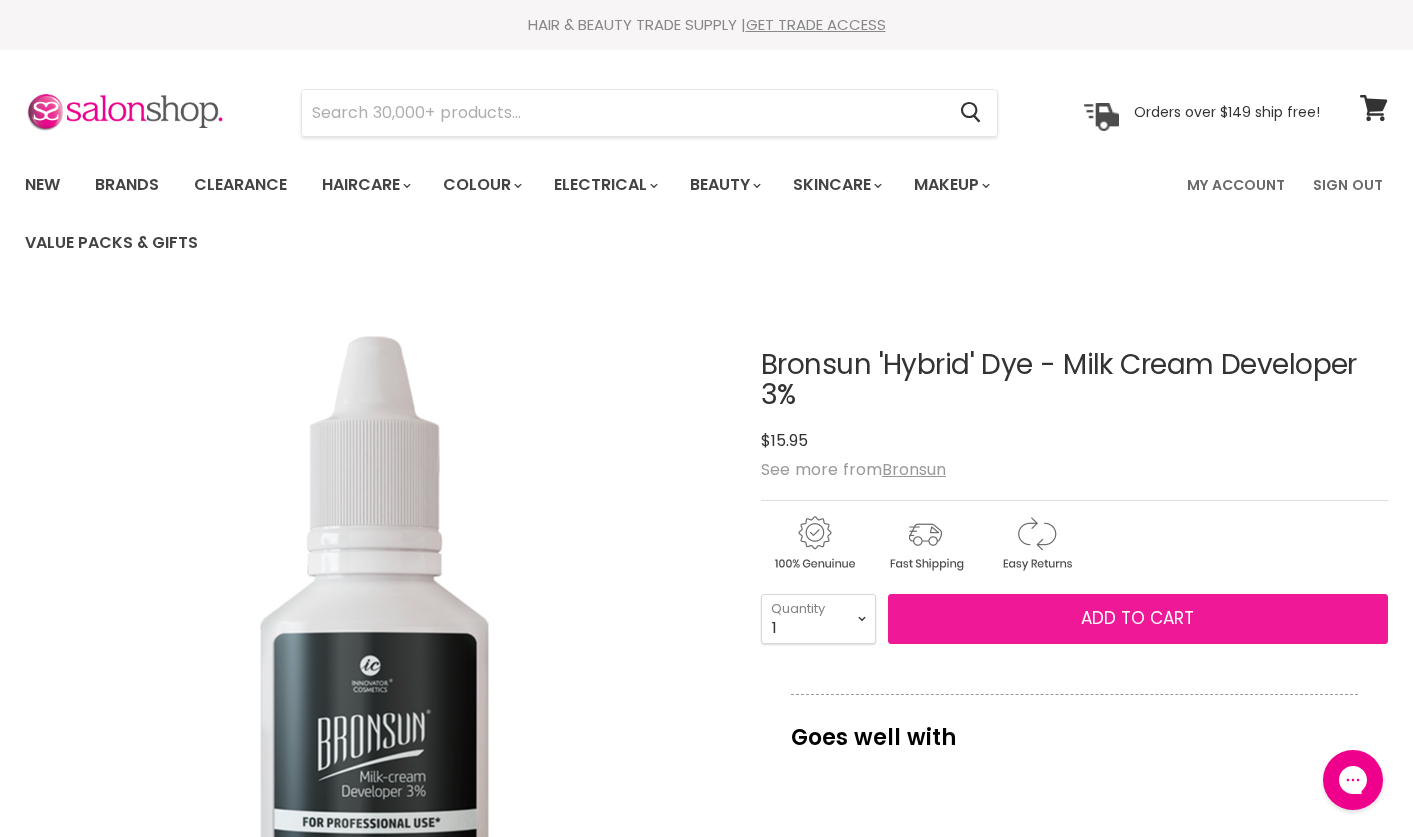 click on "Add to cart" at bounding box center [1138, 619] 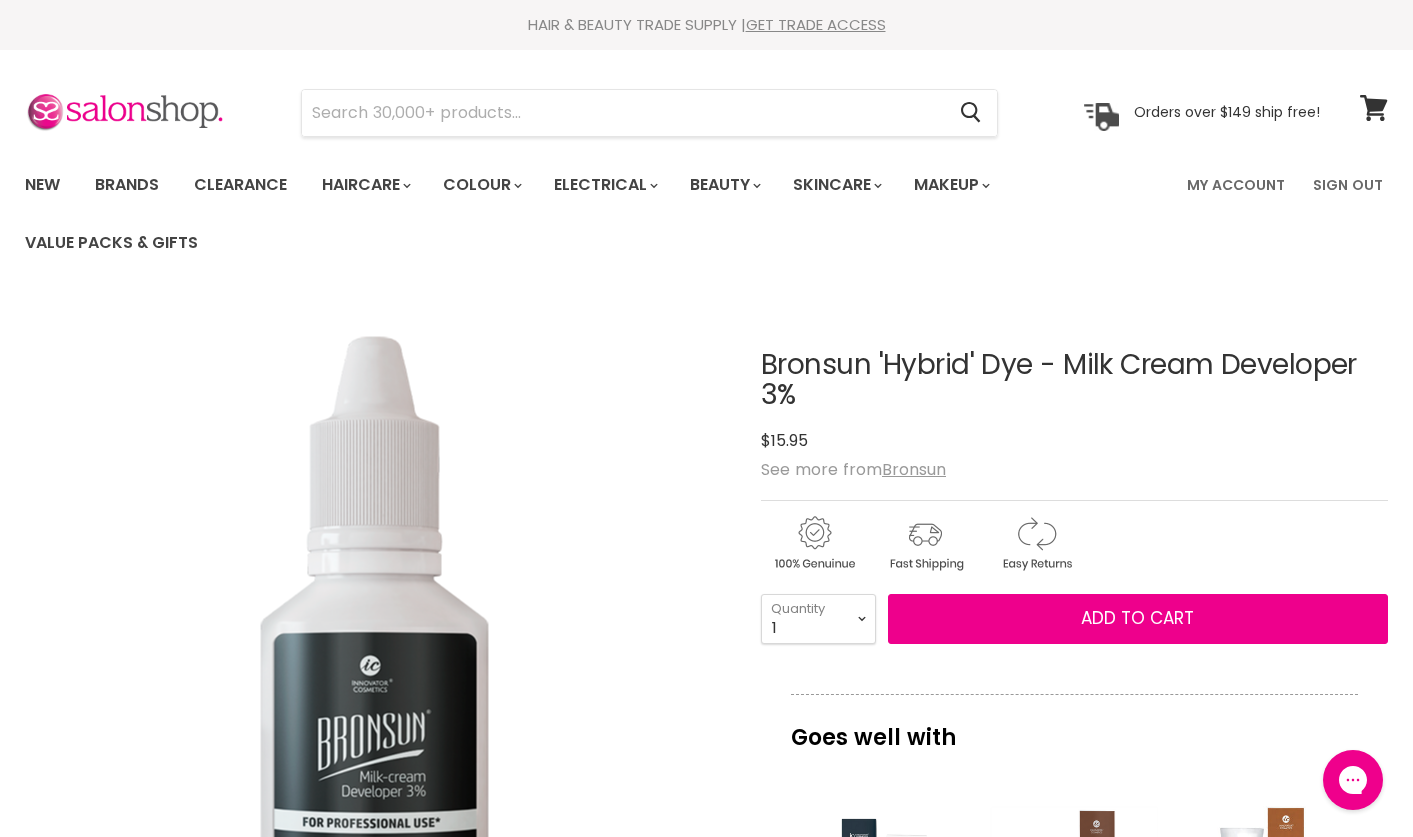drag, startPoint x: 1087, startPoint y: 652, endPoint x: 1128, endPoint y: 669, distance: 44.38468 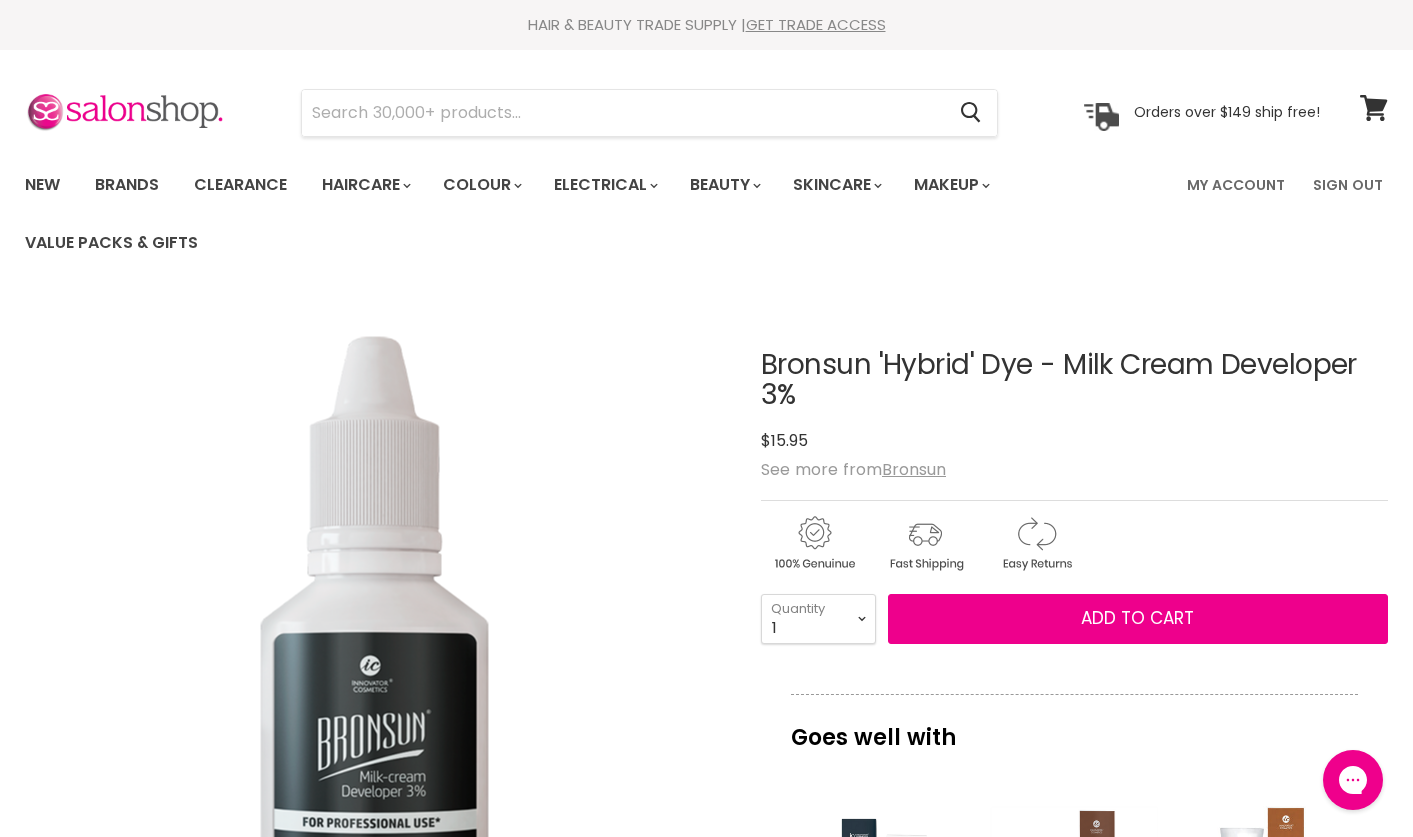 drag, startPoint x: 1146, startPoint y: 610, endPoint x: 1235, endPoint y: 579, distance: 94.24436 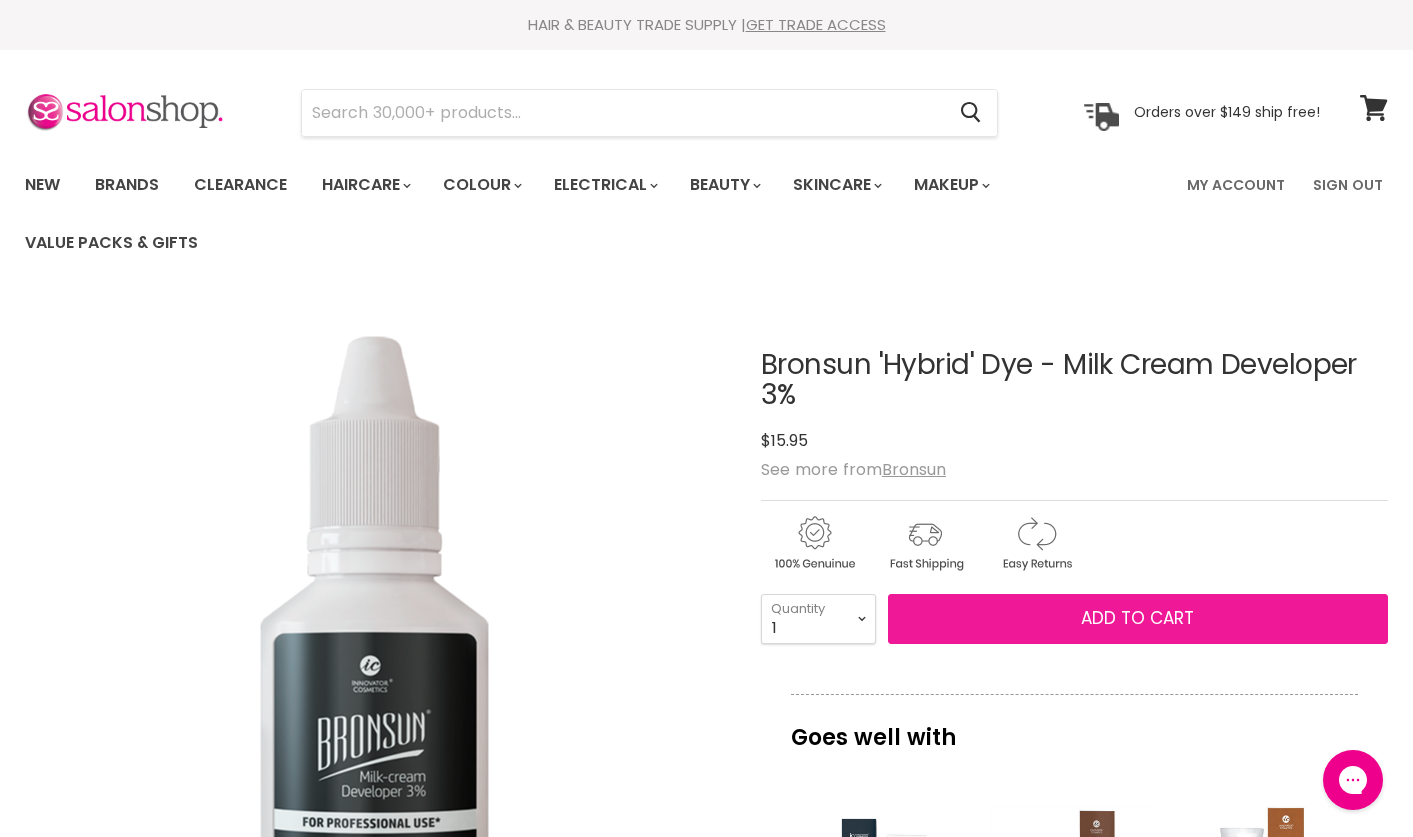 click on "Add to cart" at bounding box center (1137, 618) 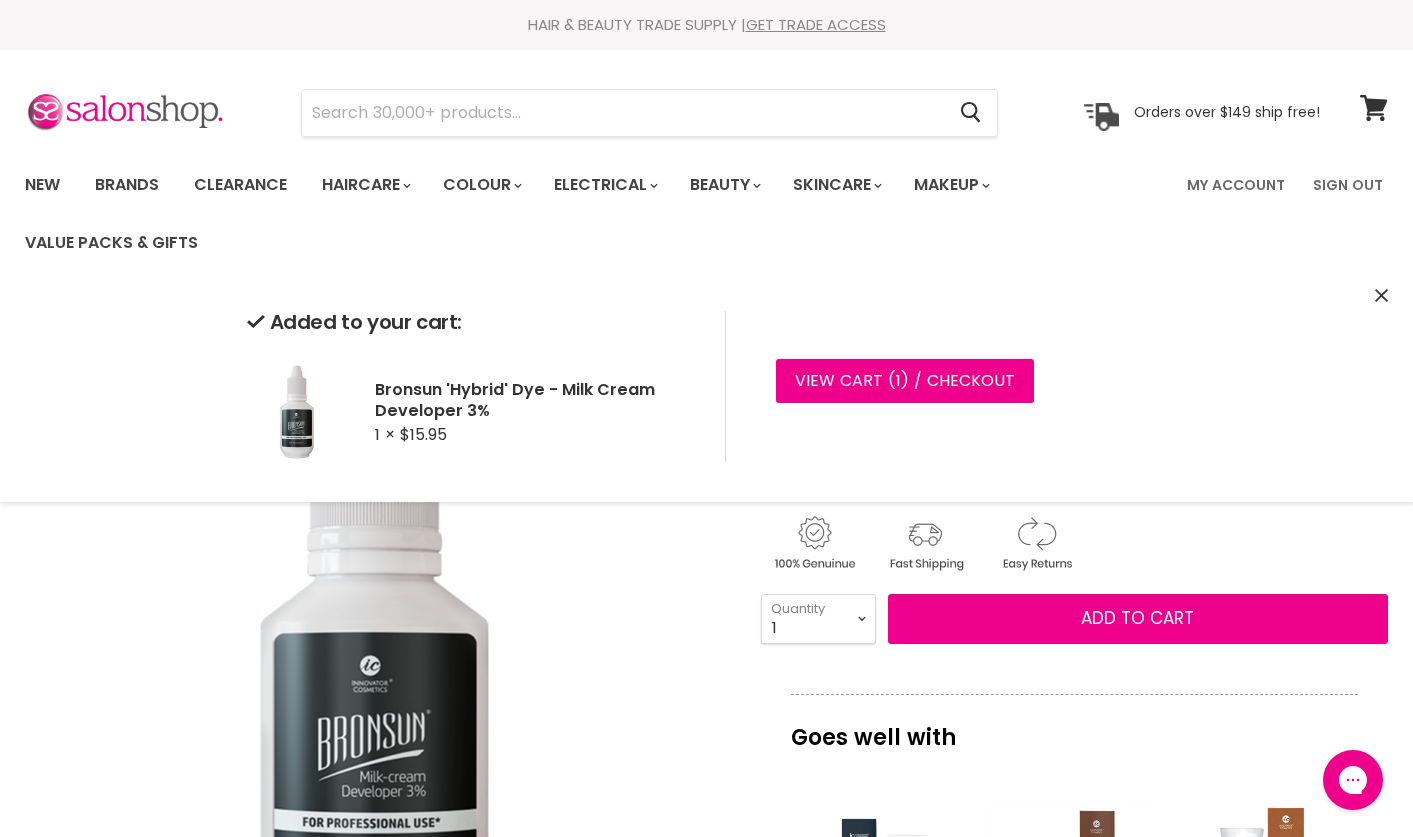click on "Click or scroll to zoom
Tap or pinch to zoom" at bounding box center [376, 651] 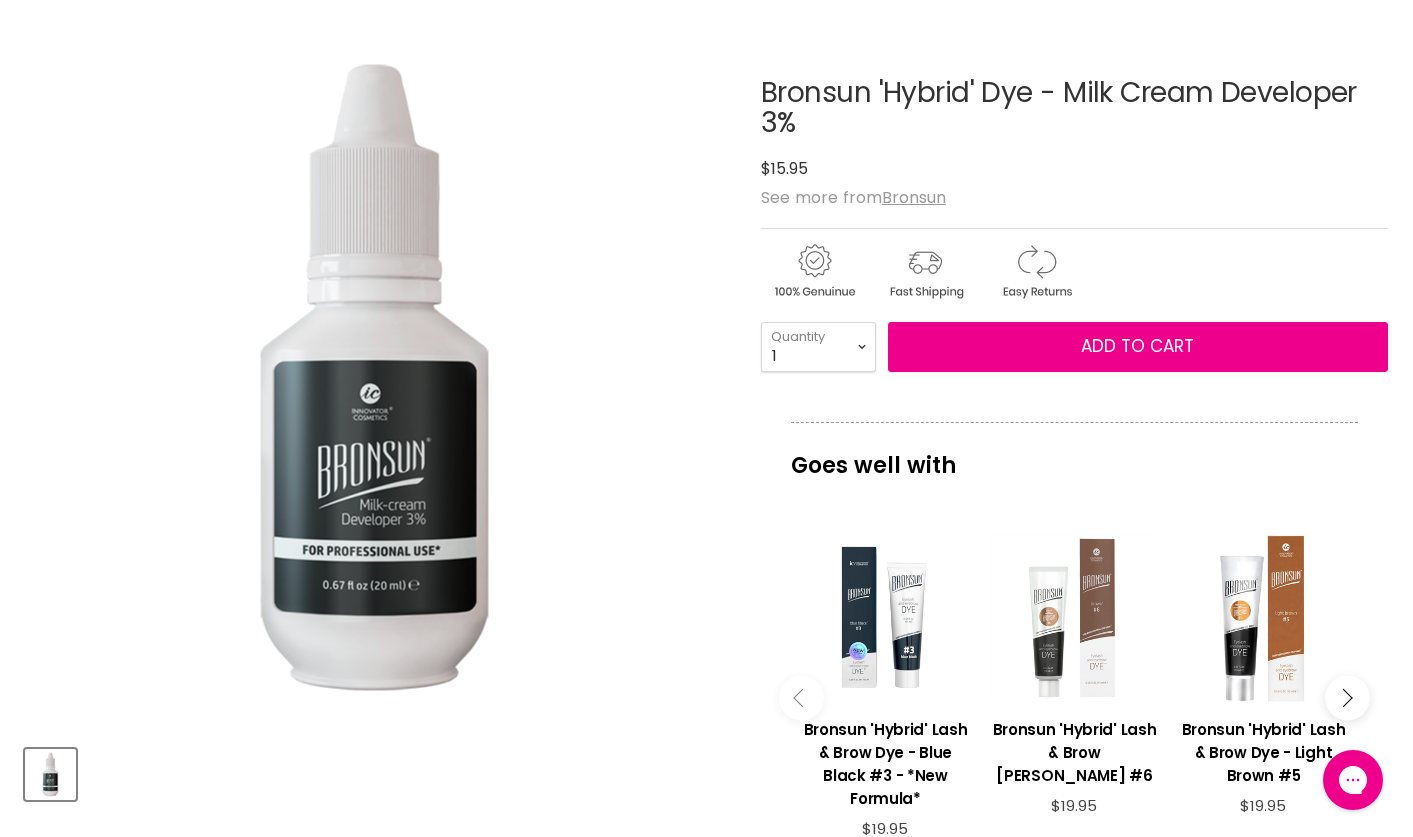 scroll, scrollTop: 667, scrollLeft: 0, axis: vertical 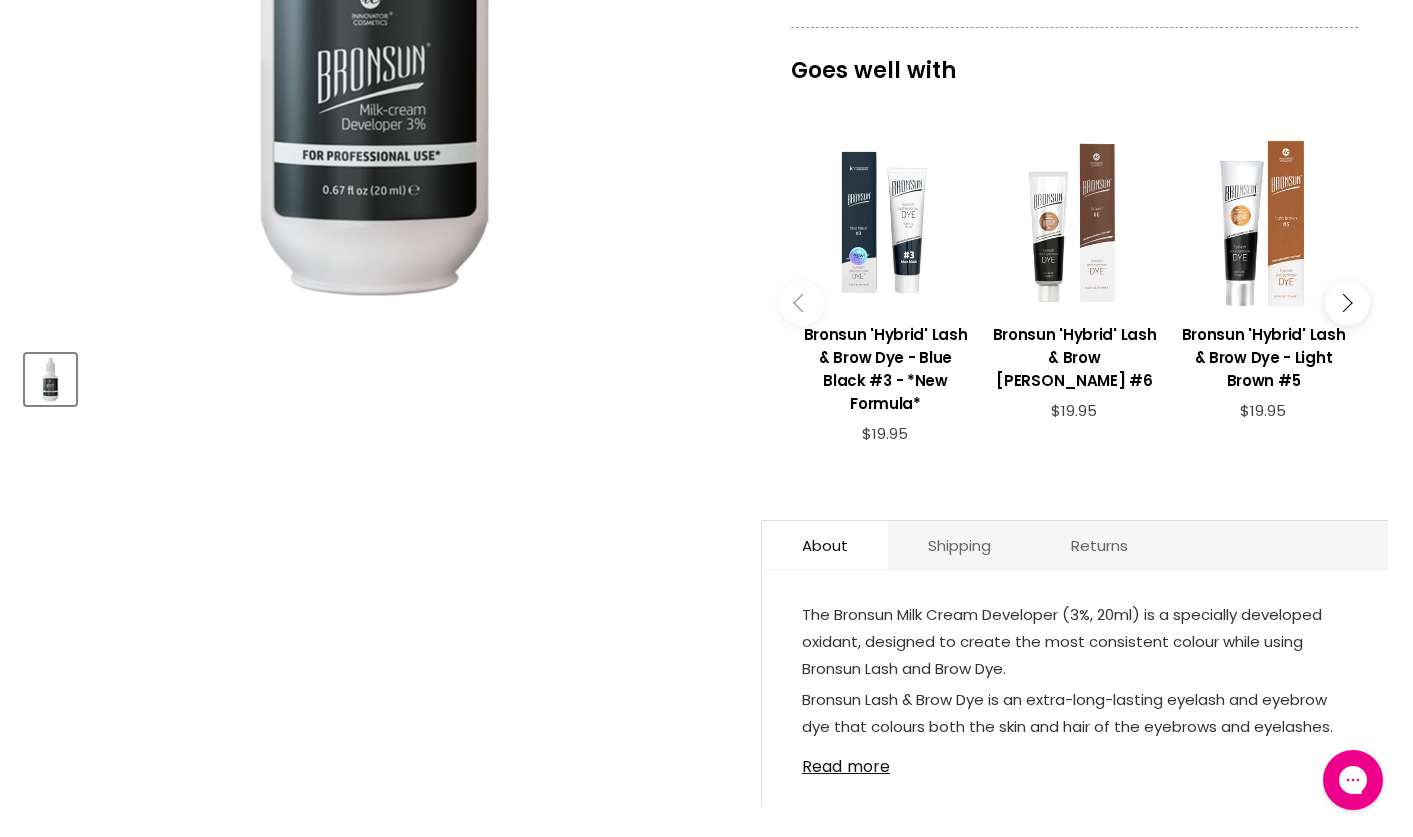 click at bounding box center (1343, 303) 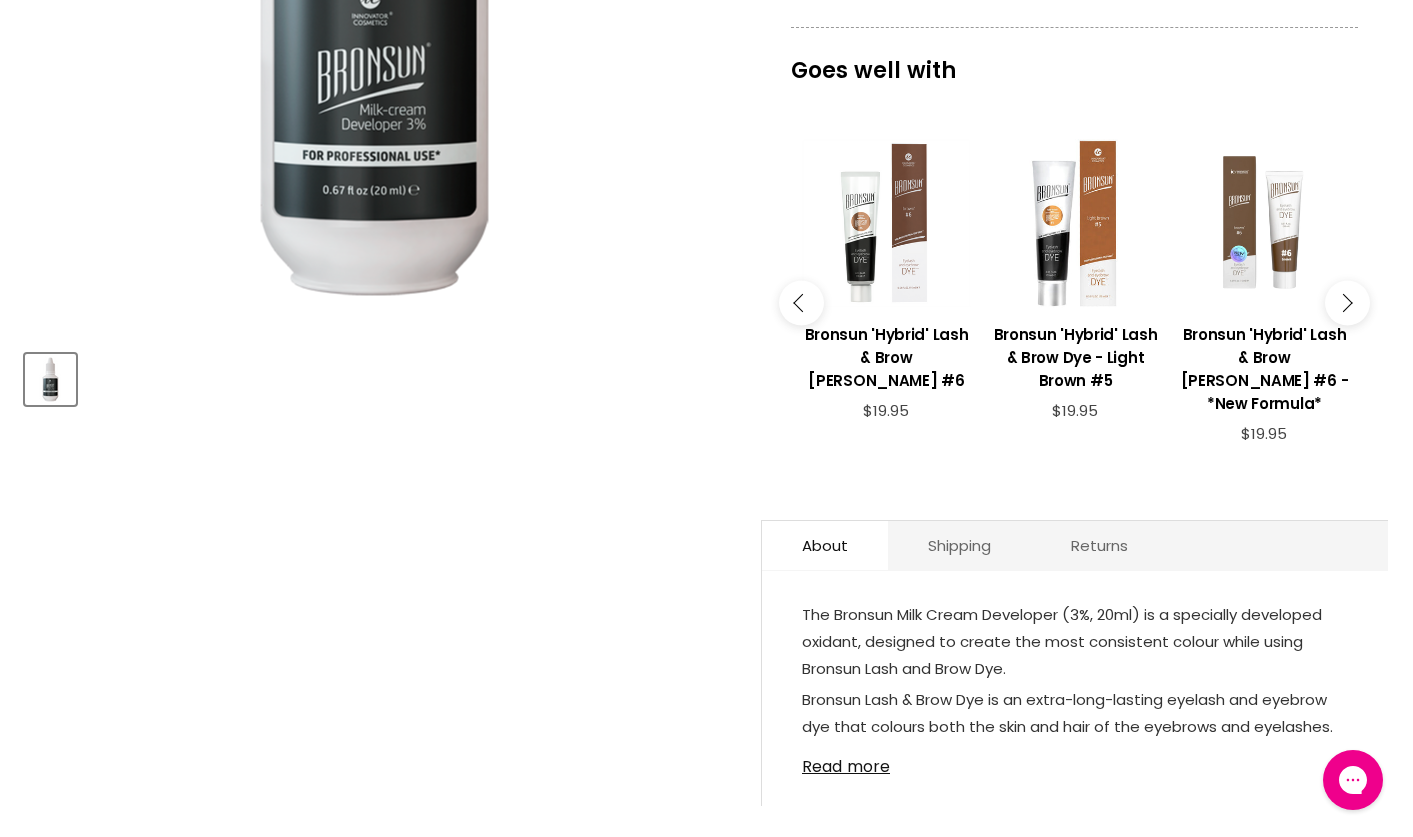 click at bounding box center [1343, 303] 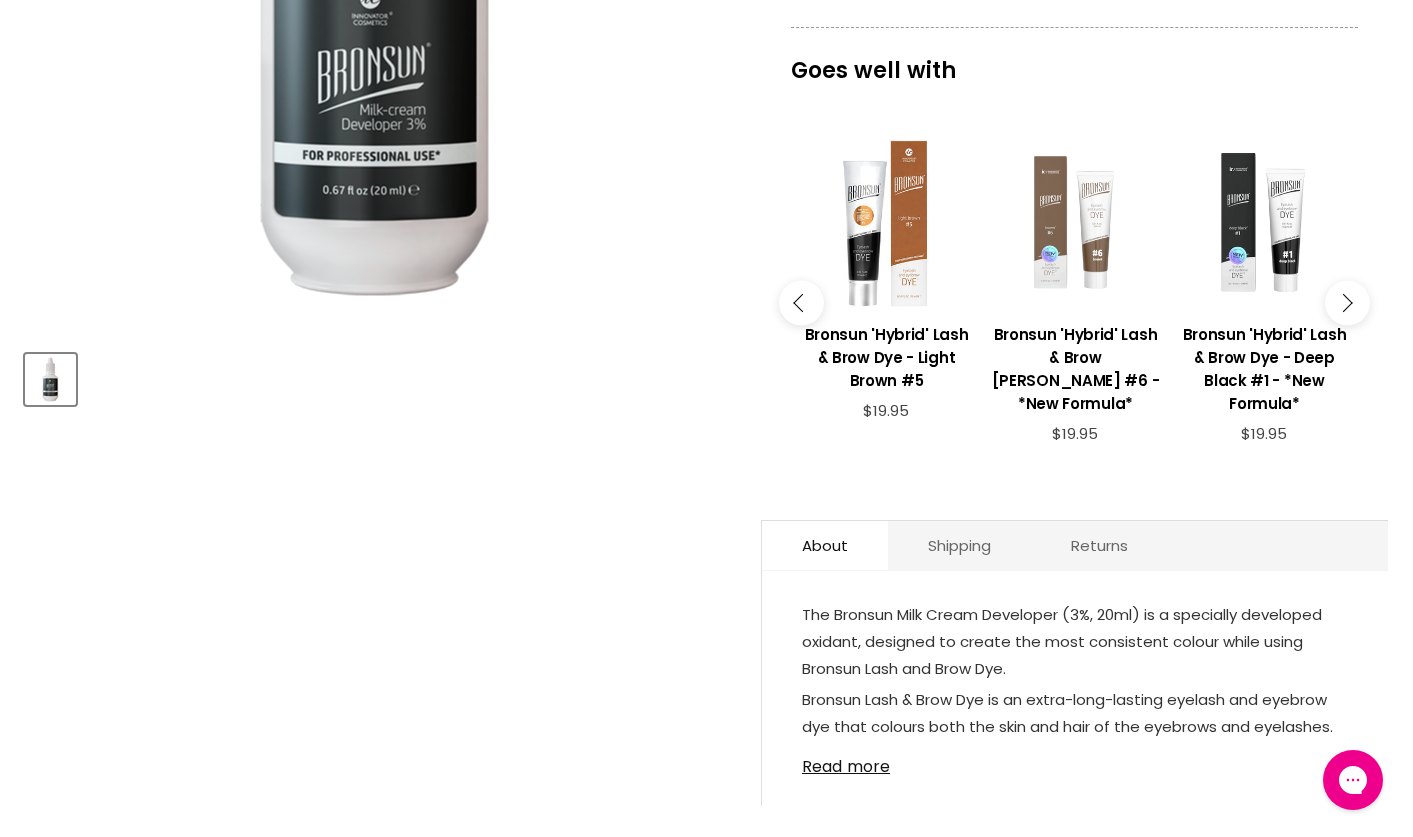 click at bounding box center [1075, 223] 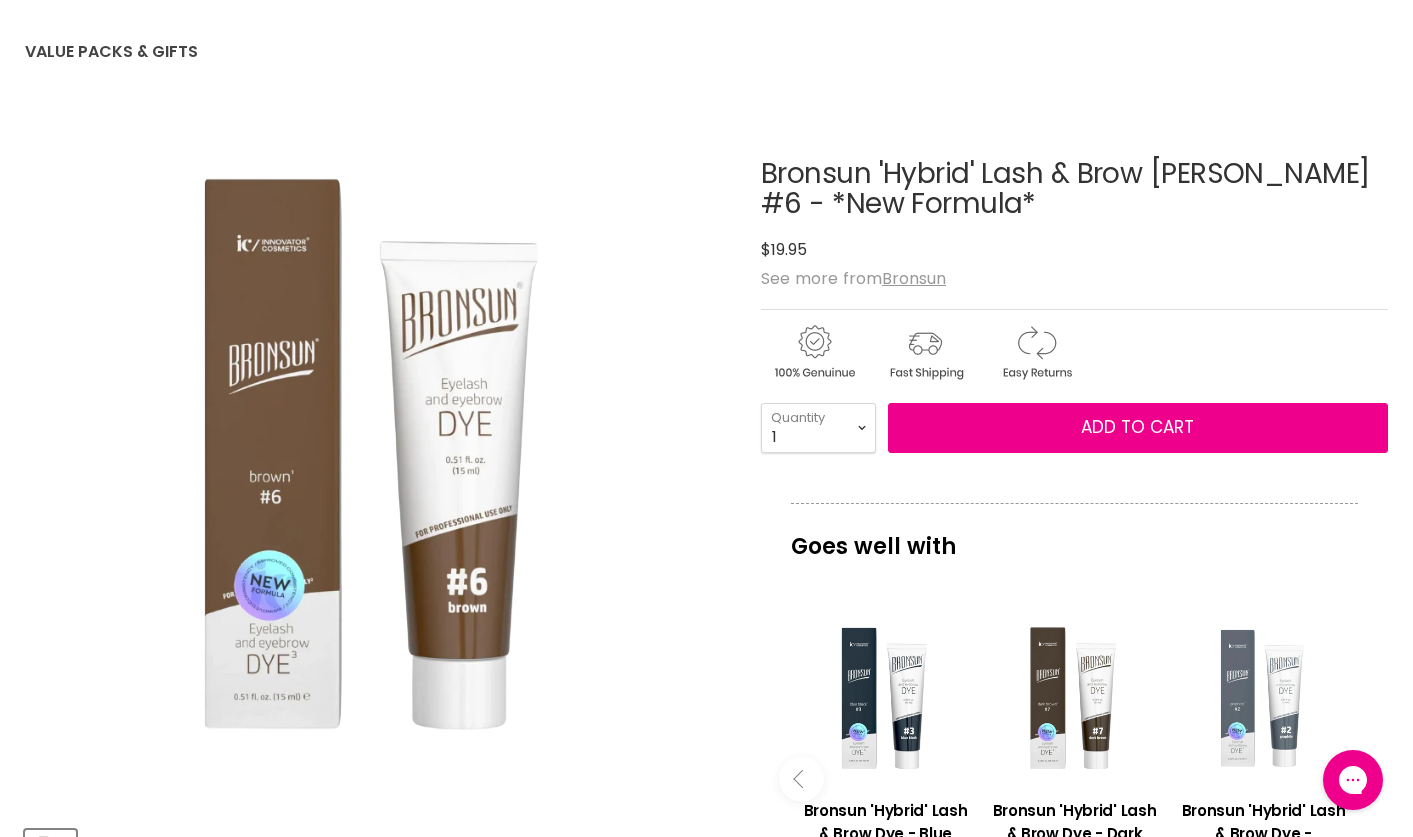 scroll, scrollTop: 0, scrollLeft: 0, axis: both 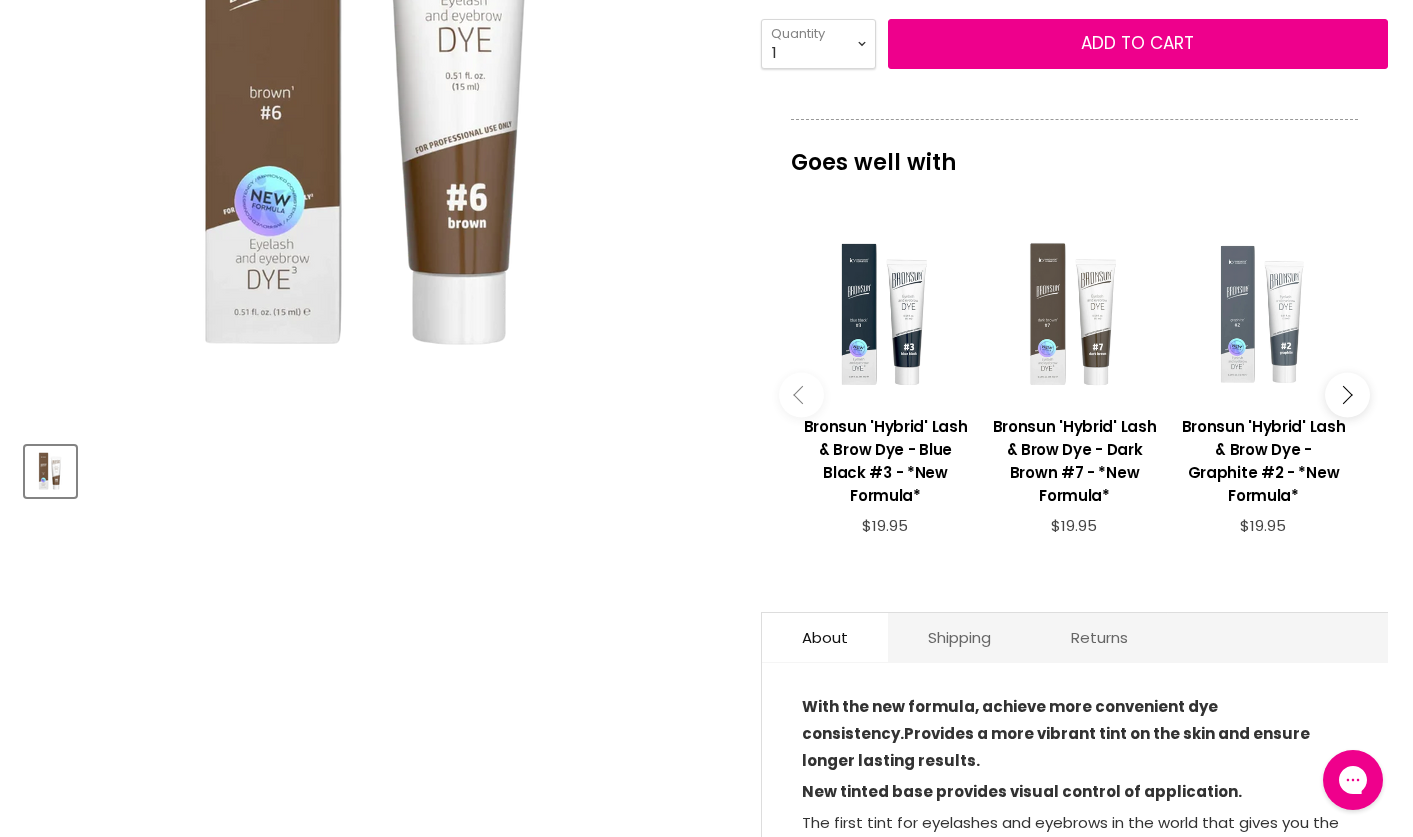 click at bounding box center [1074, 315] 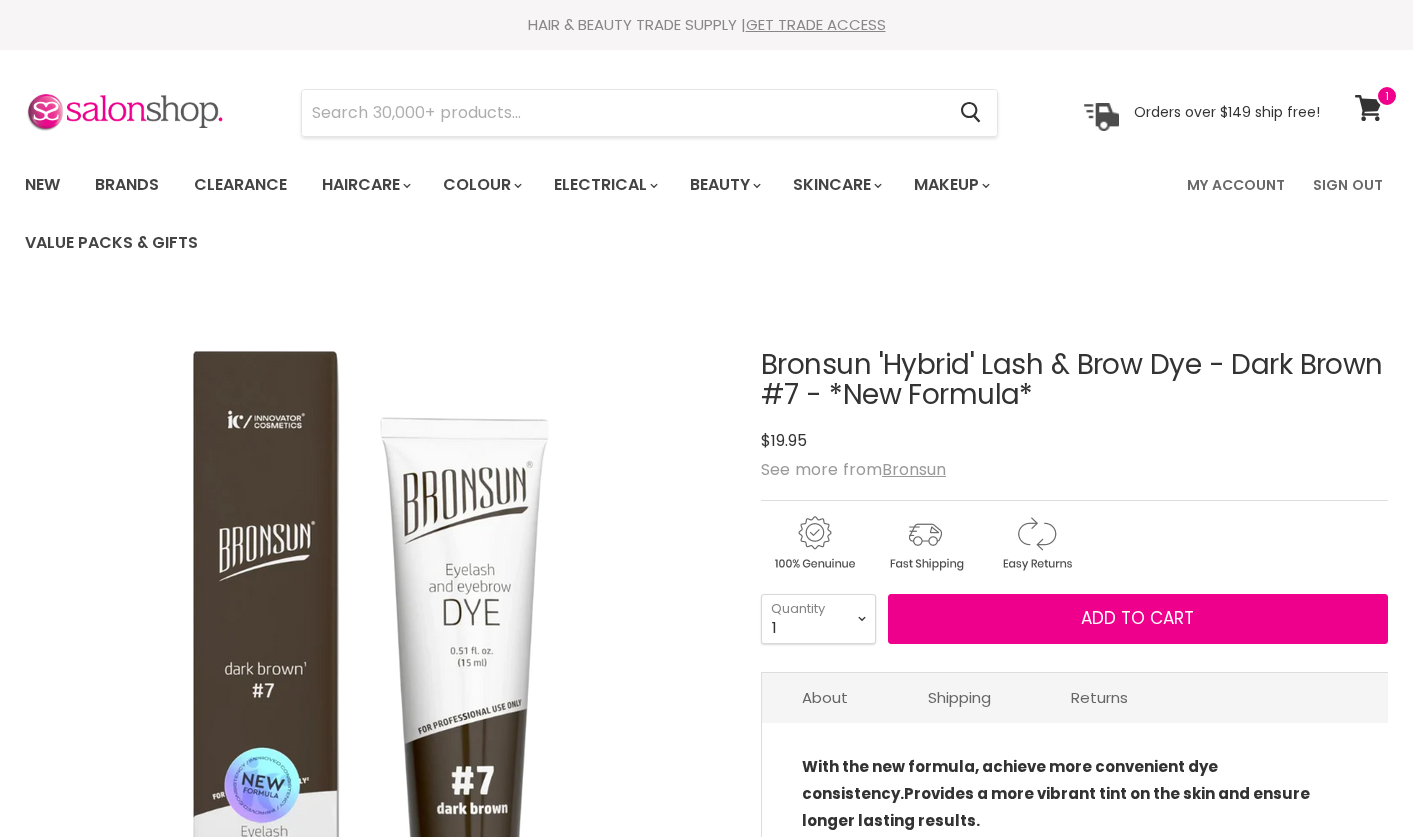 scroll, scrollTop: 0, scrollLeft: 0, axis: both 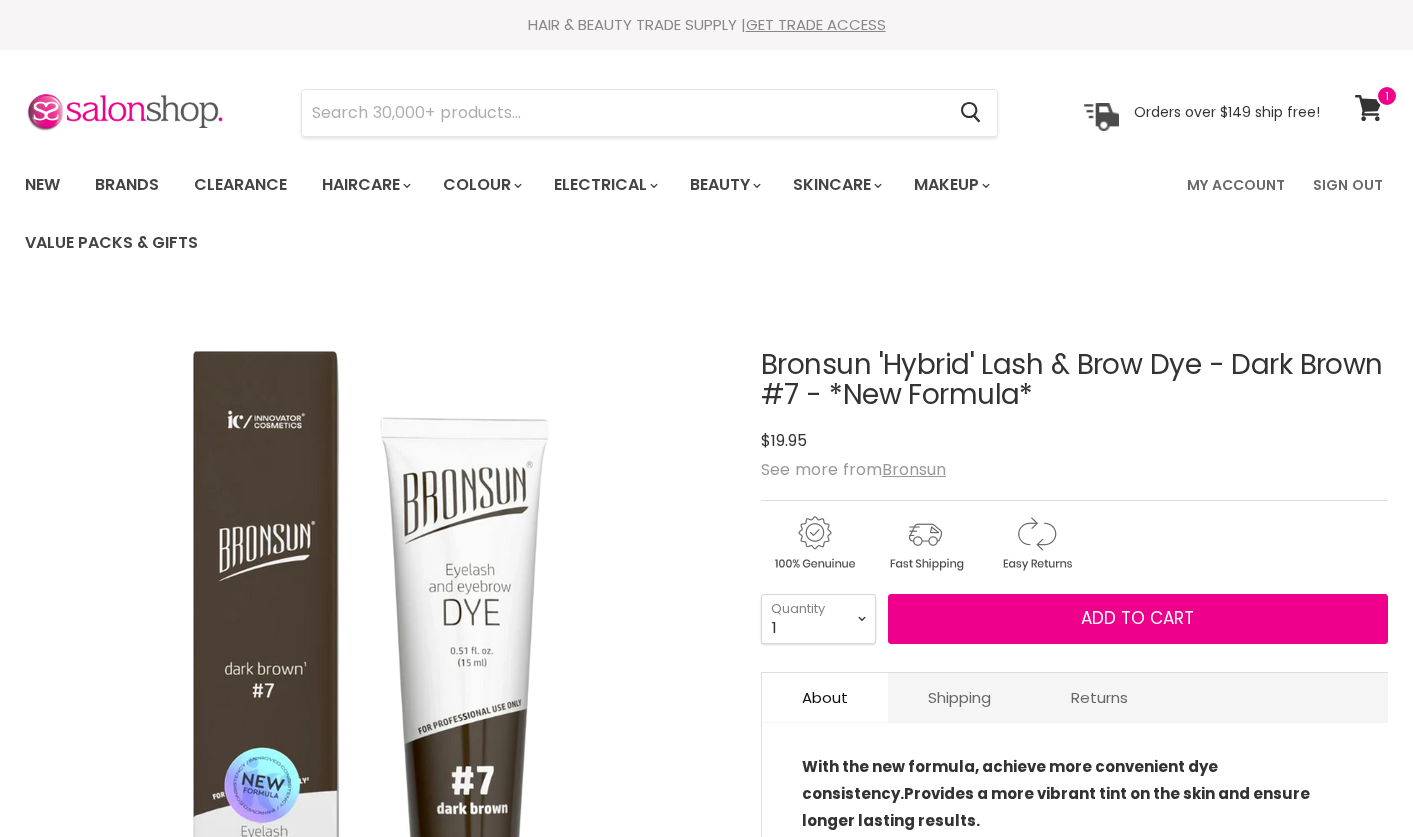 click on "Add to cart" at bounding box center [1138, 619] 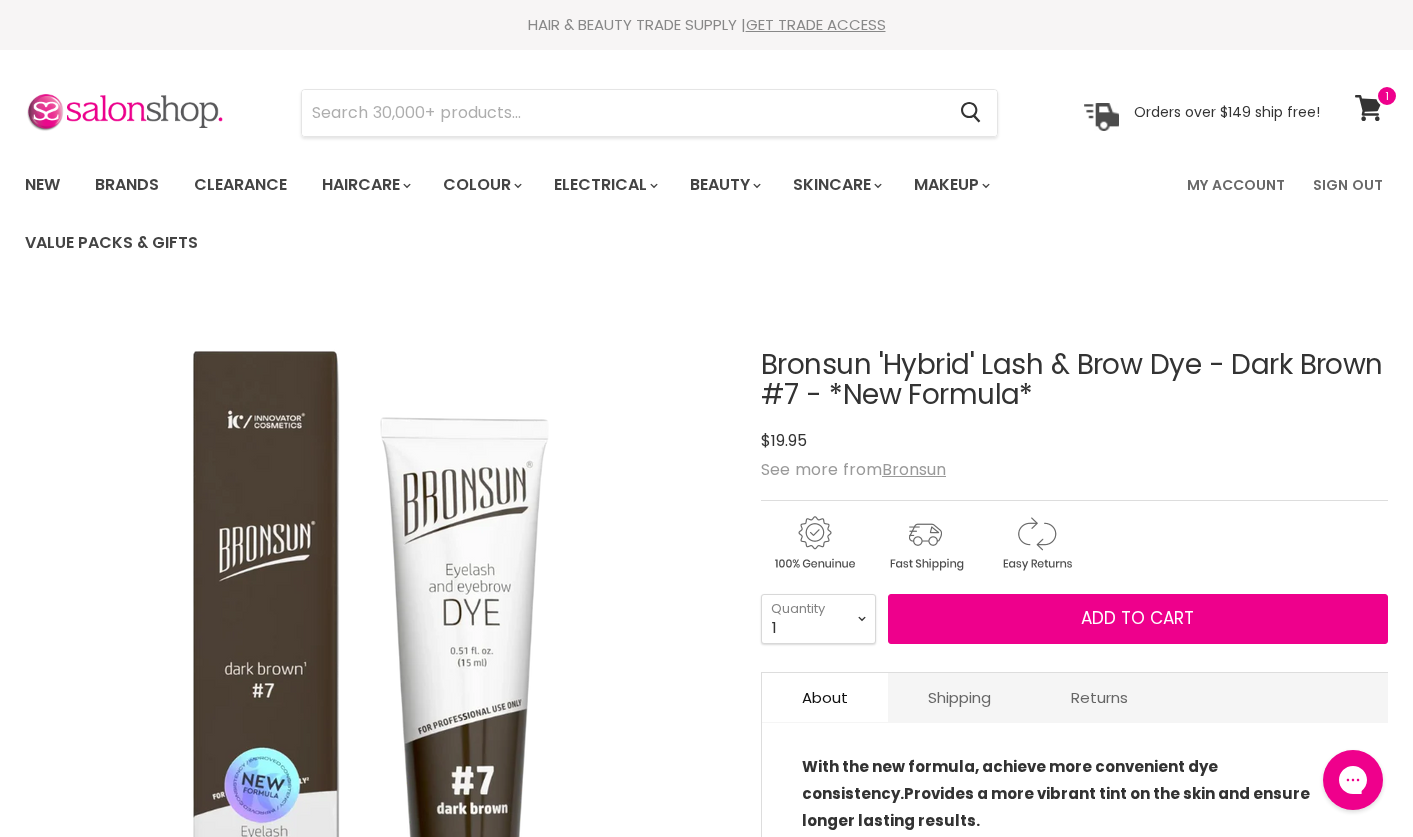 scroll, scrollTop: 0, scrollLeft: 0, axis: both 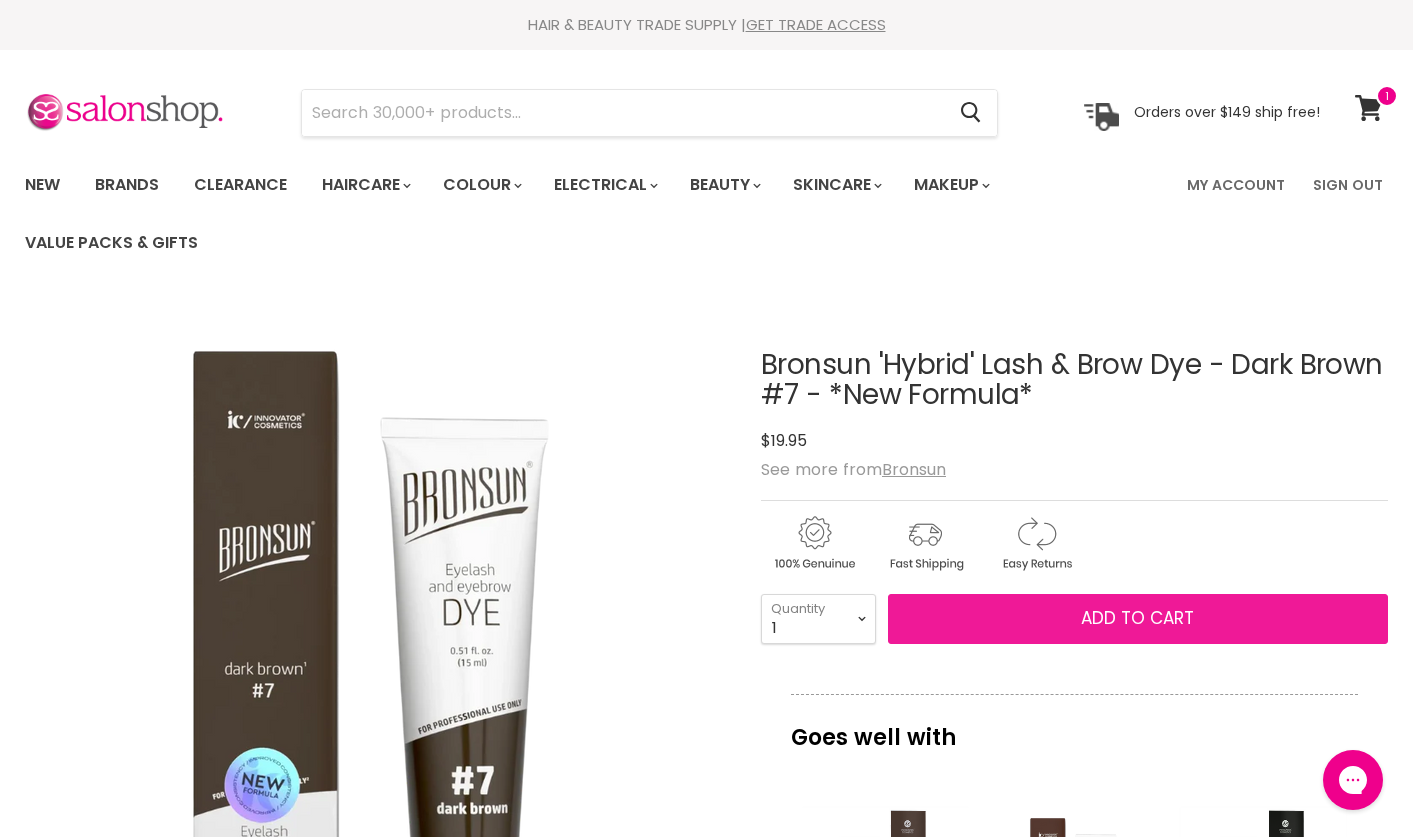 click on "Add to cart" at bounding box center [1138, 619] 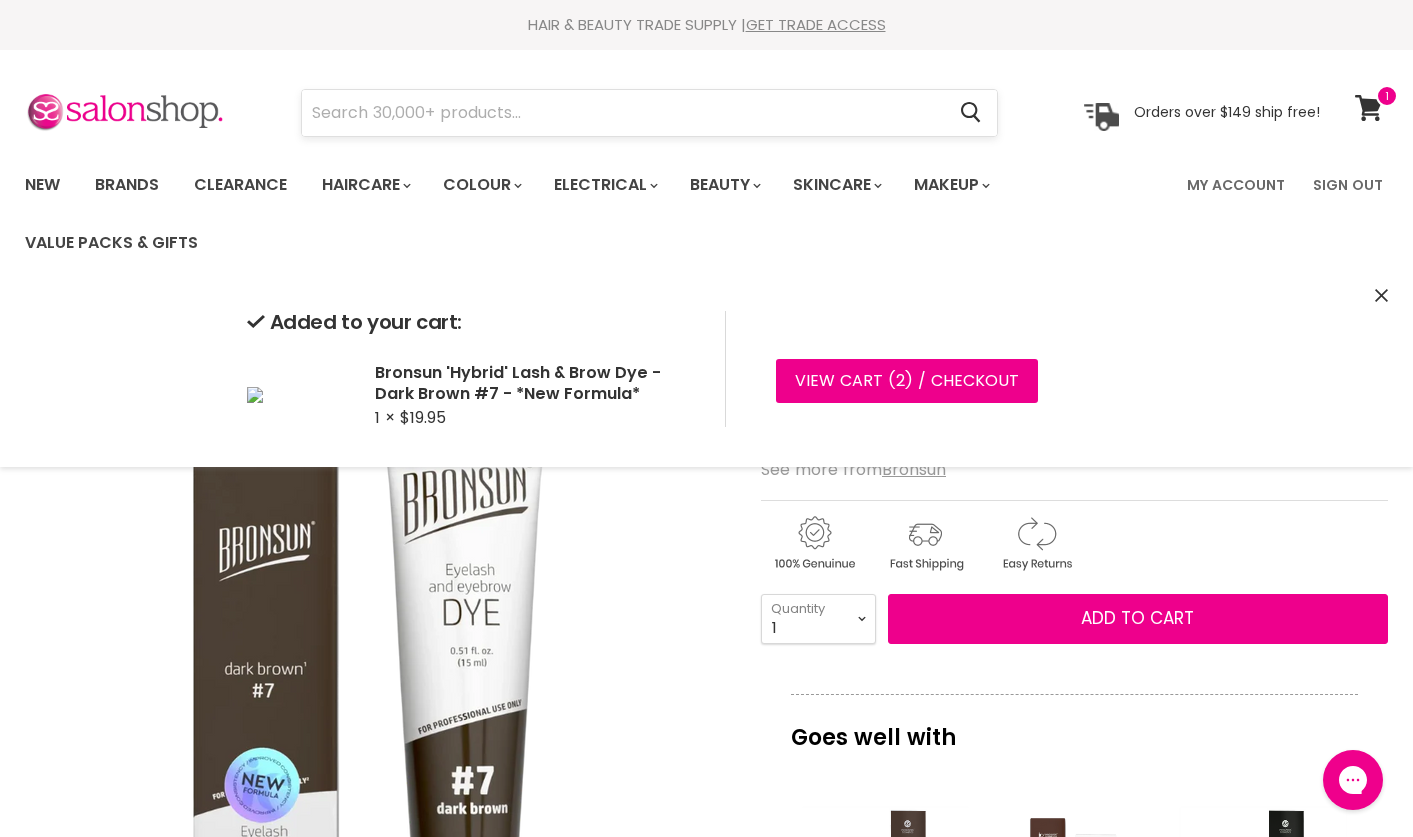 click at bounding box center [623, 113] 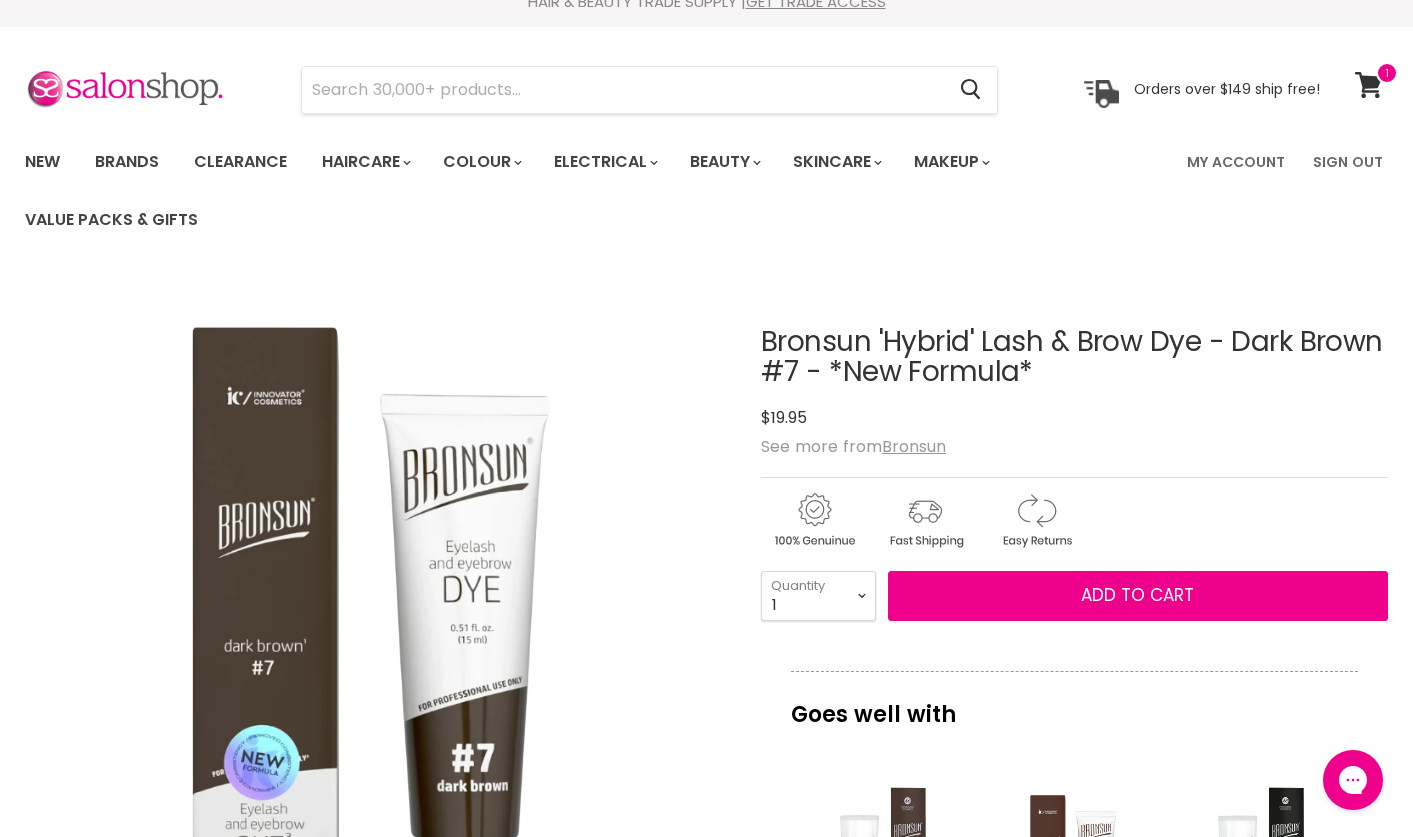 scroll, scrollTop: 0, scrollLeft: 0, axis: both 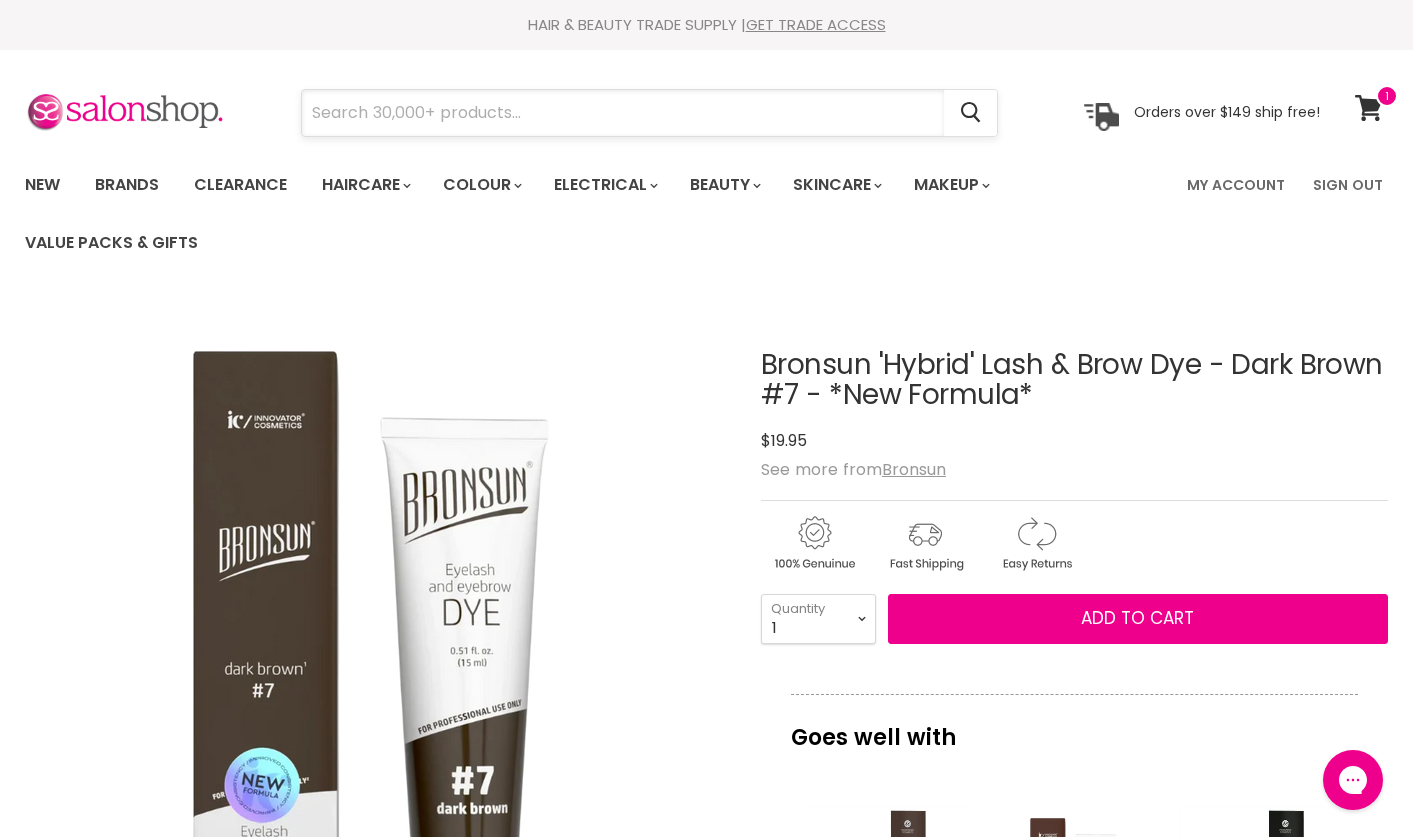 click at bounding box center (623, 113) 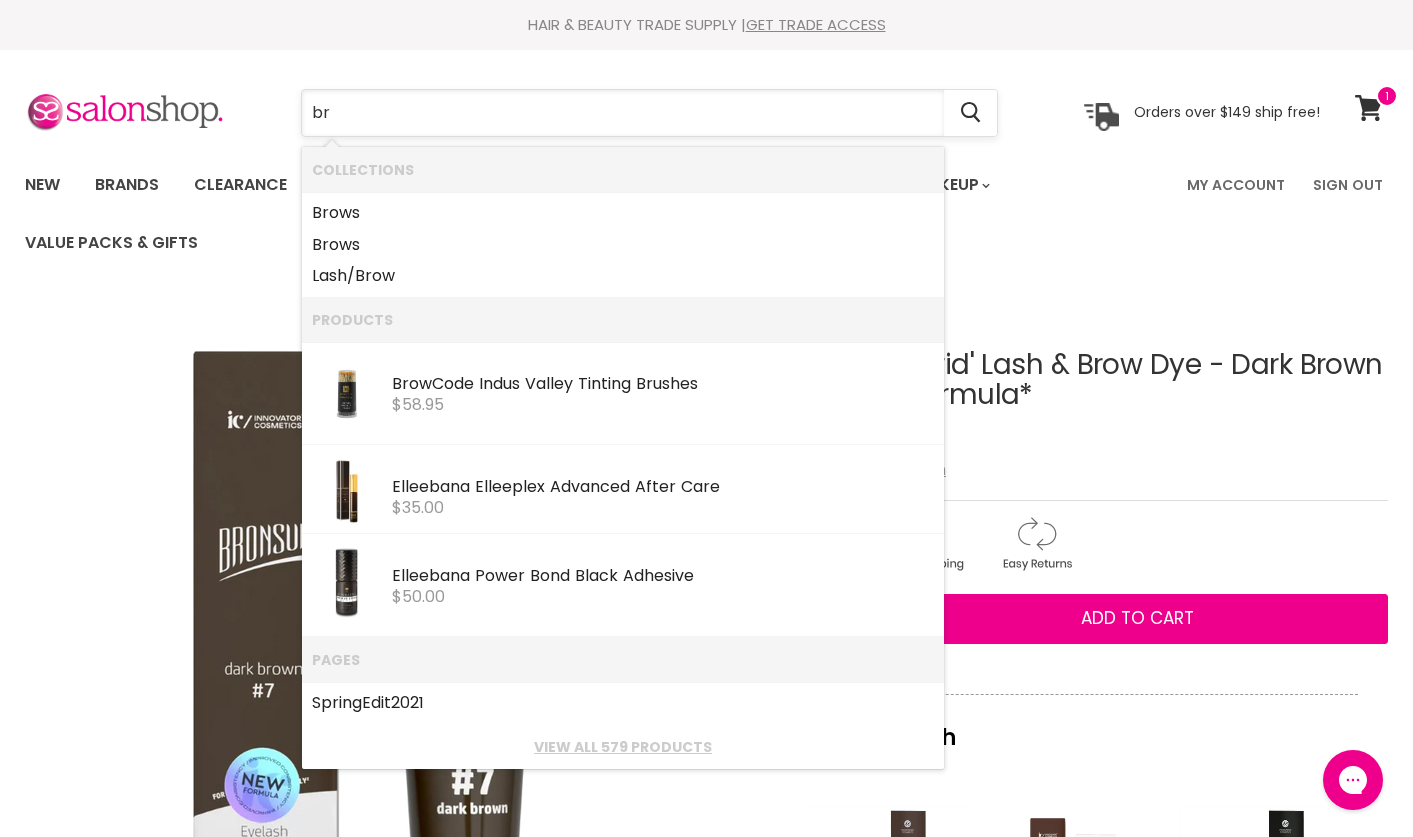 type on "b" 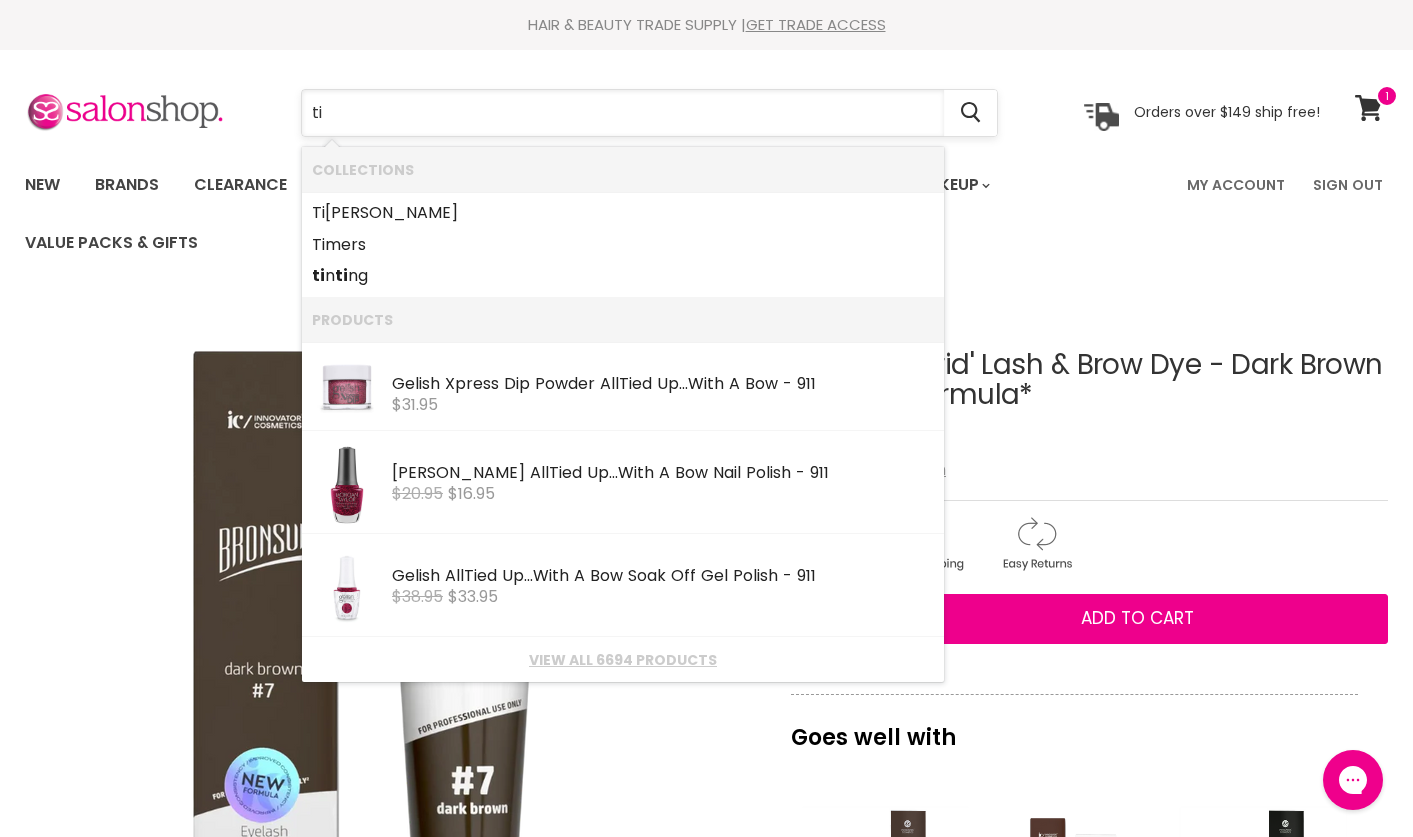 type on "t" 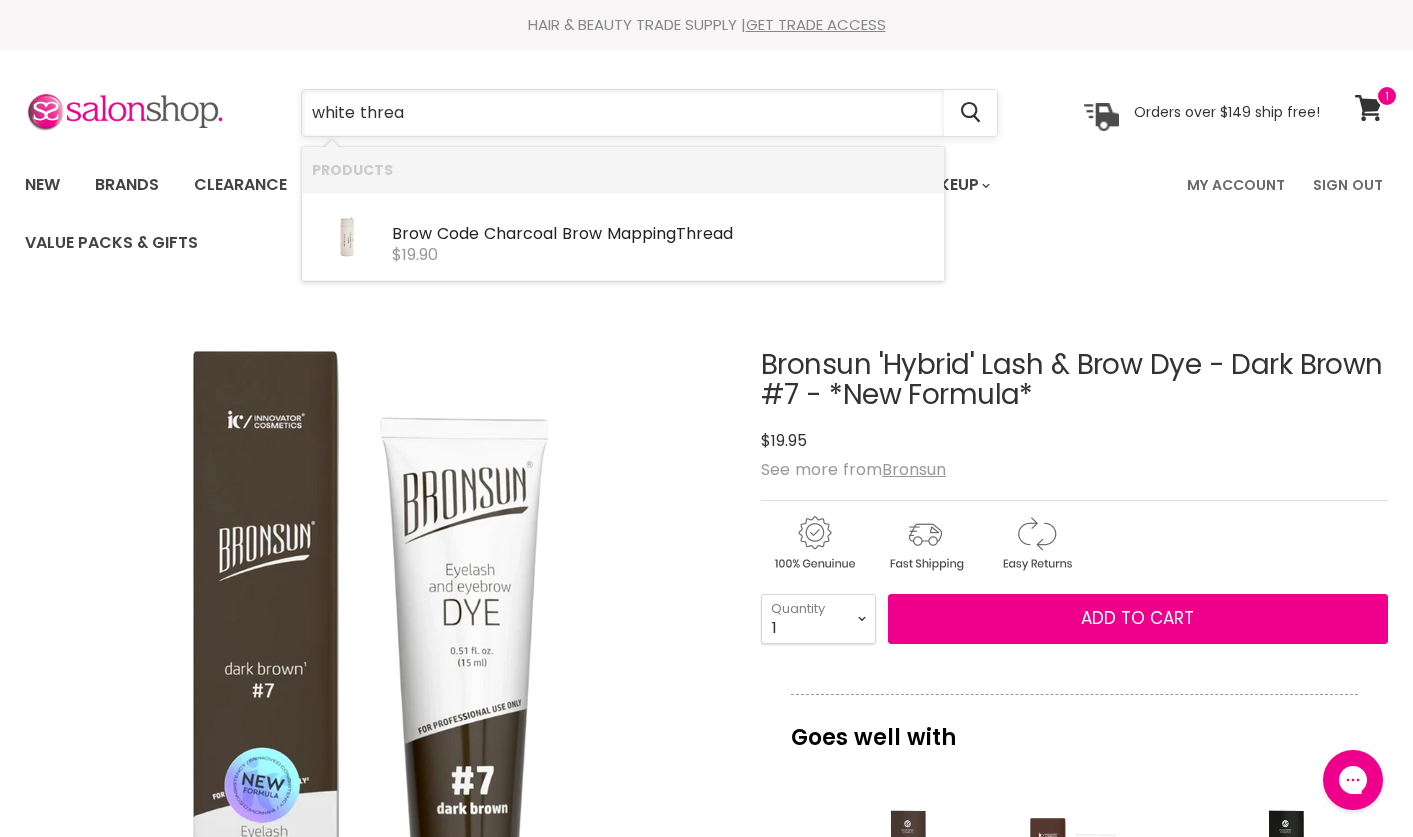 type on "white three" 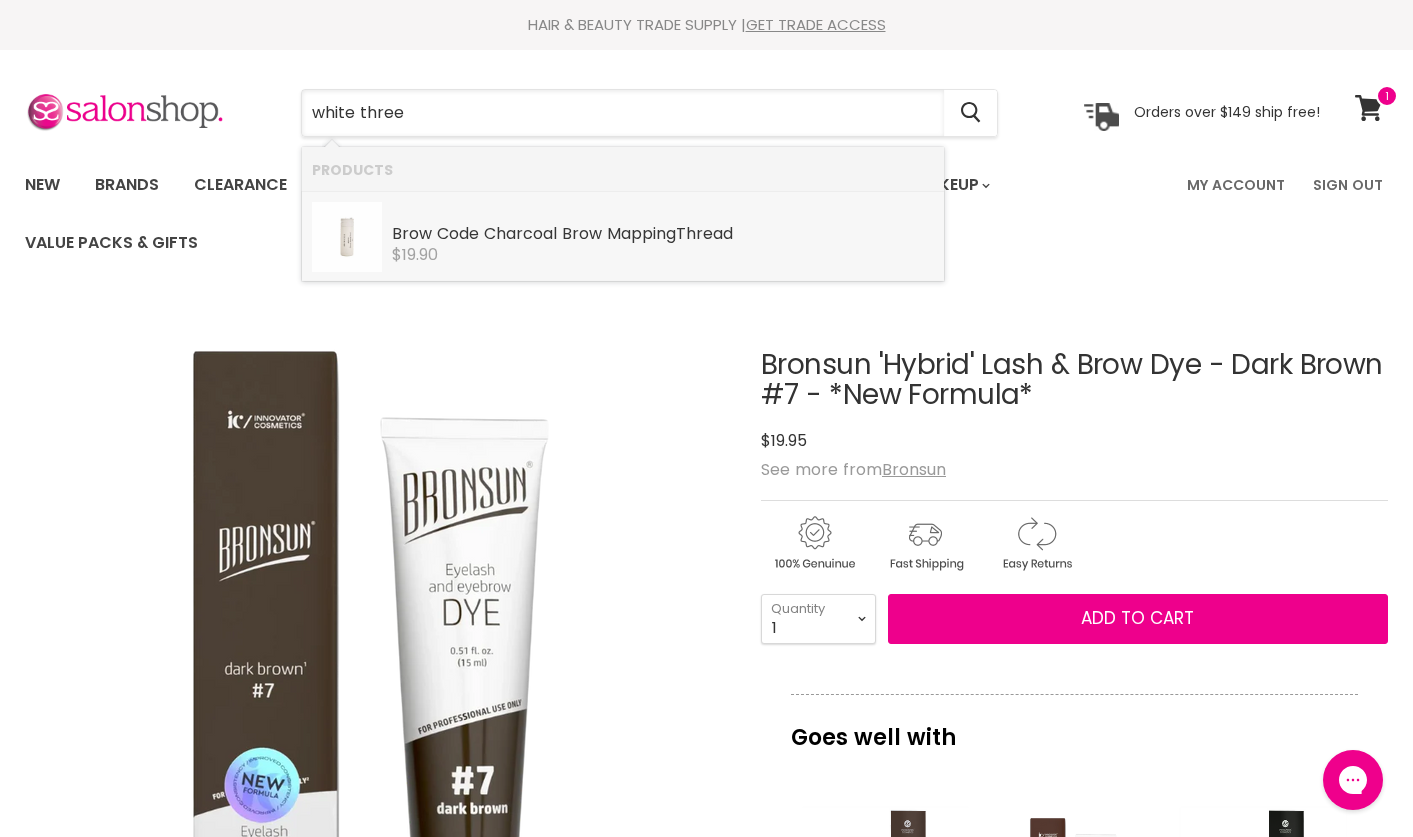 drag, startPoint x: 454, startPoint y: 107, endPoint x: 539, endPoint y: 234, distance: 152.82016 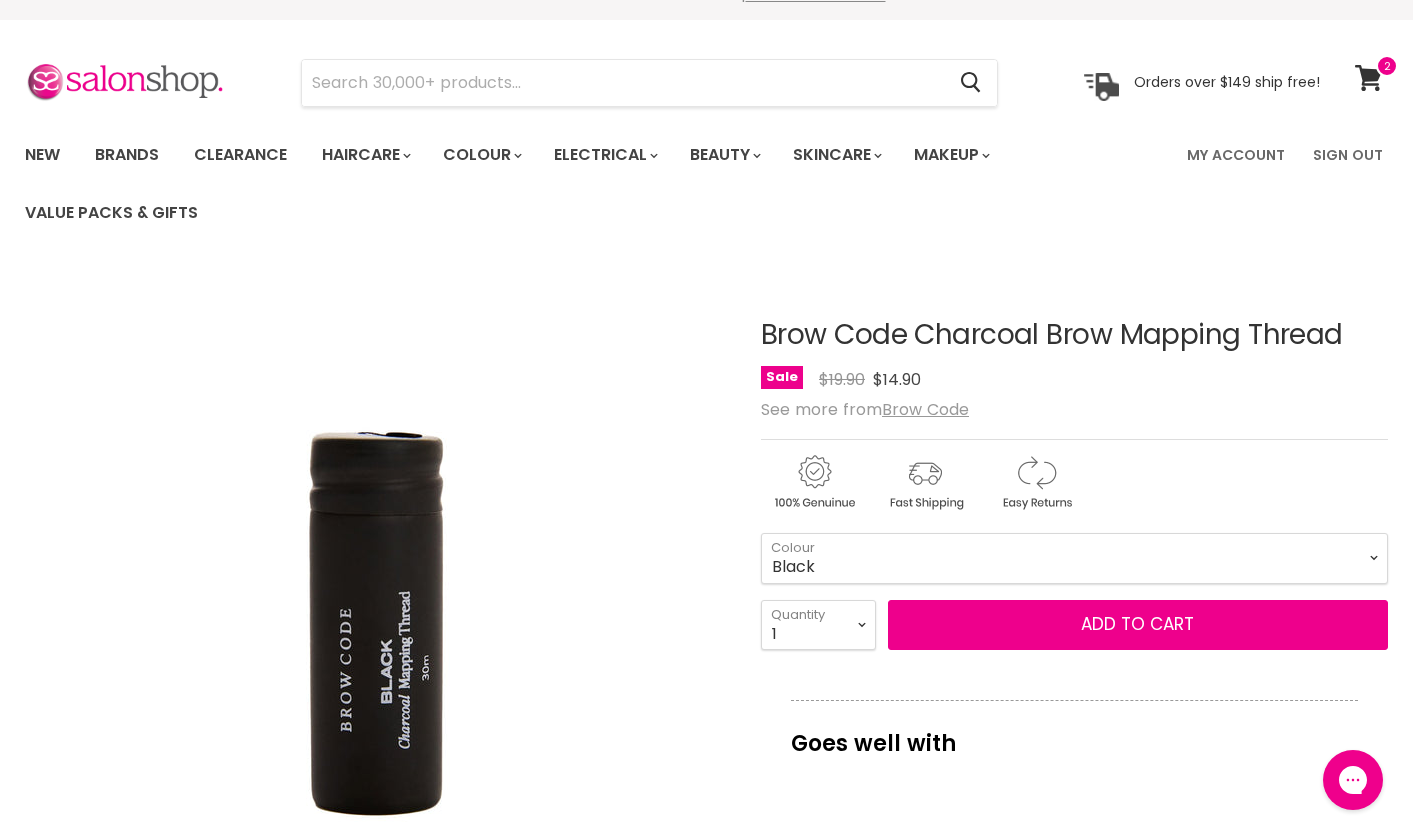scroll, scrollTop: 0, scrollLeft: 0, axis: both 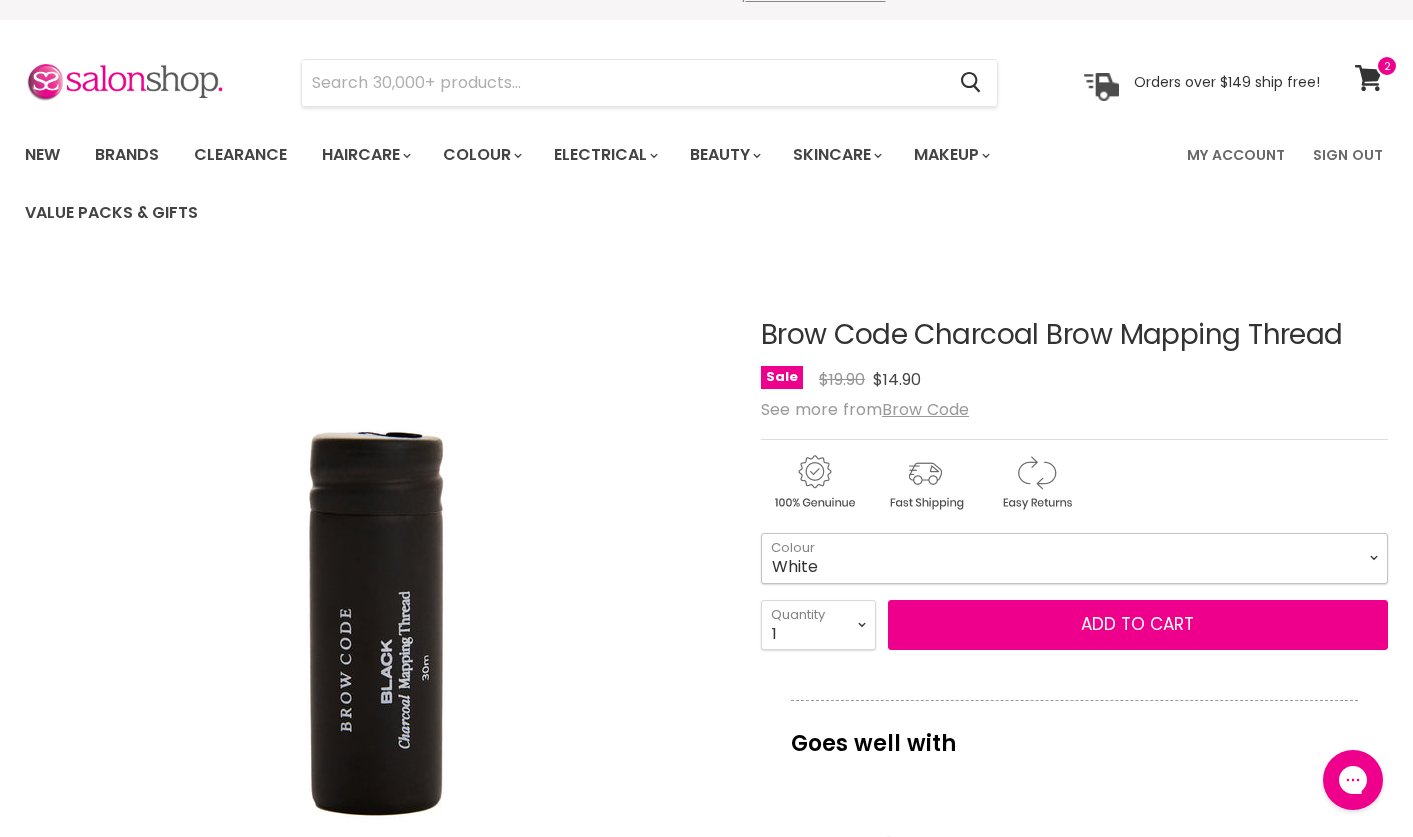 select on "White" 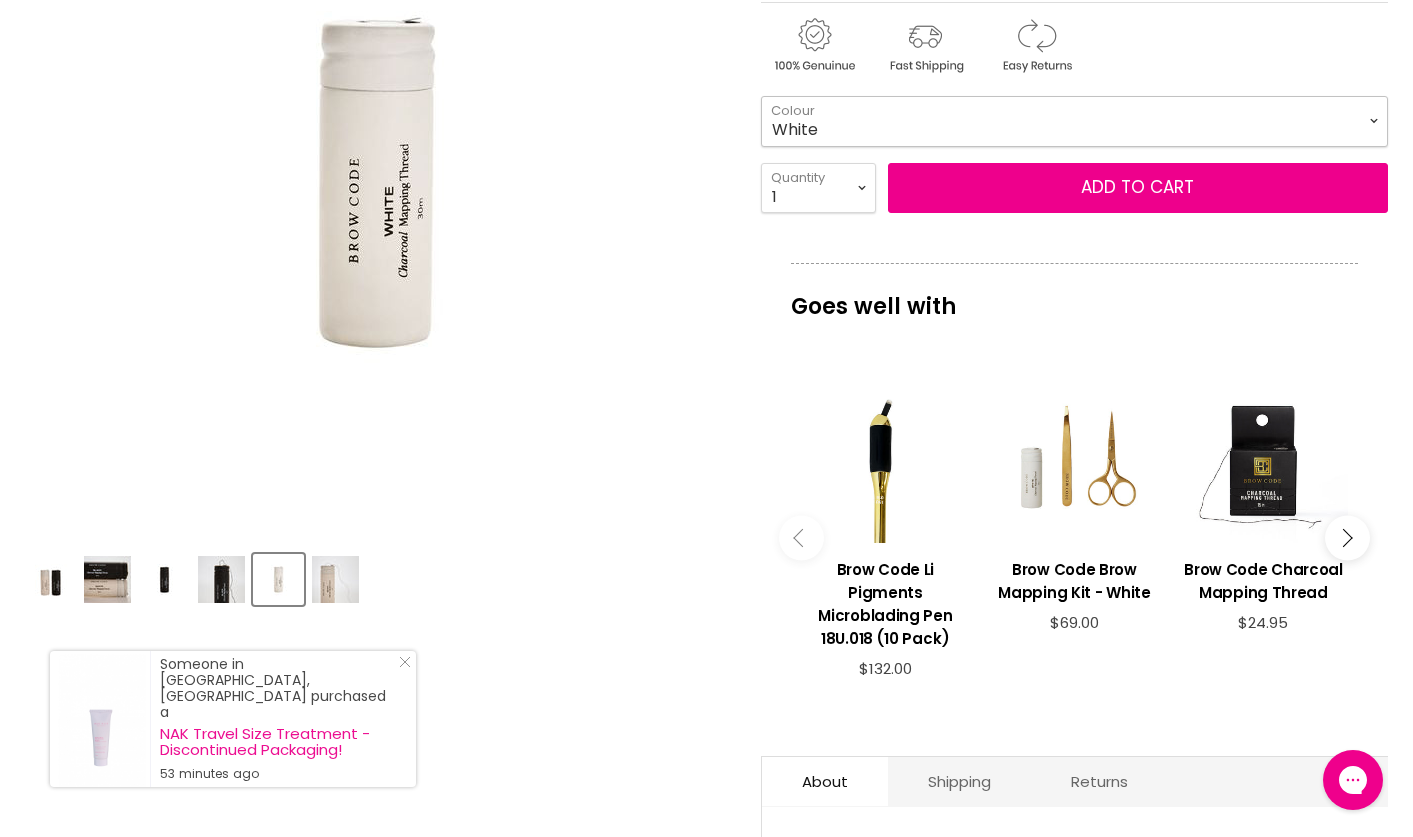 scroll, scrollTop: 281, scrollLeft: 0, axis: vertical 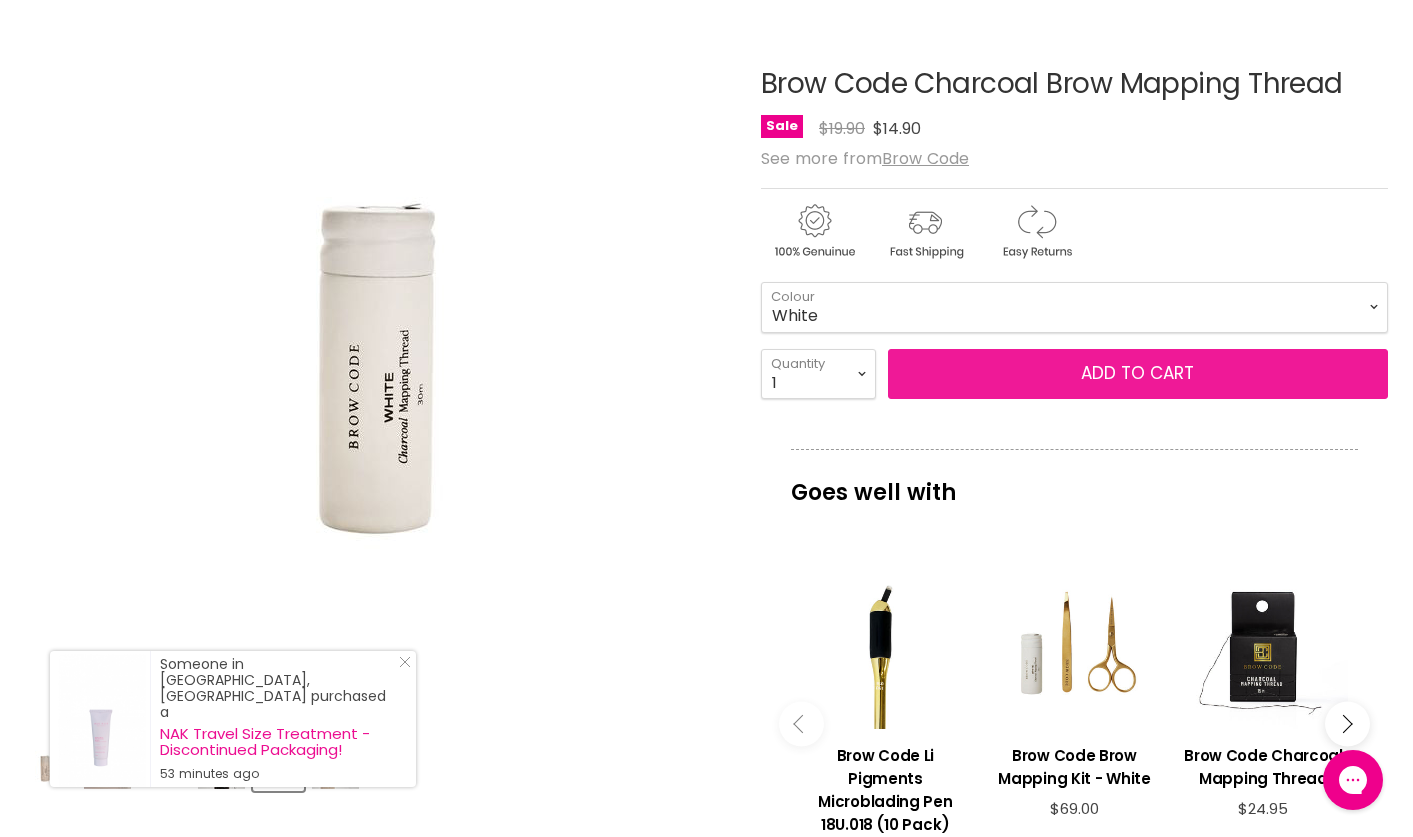 click on "Add to cart" at bounding box center (1138, 374) 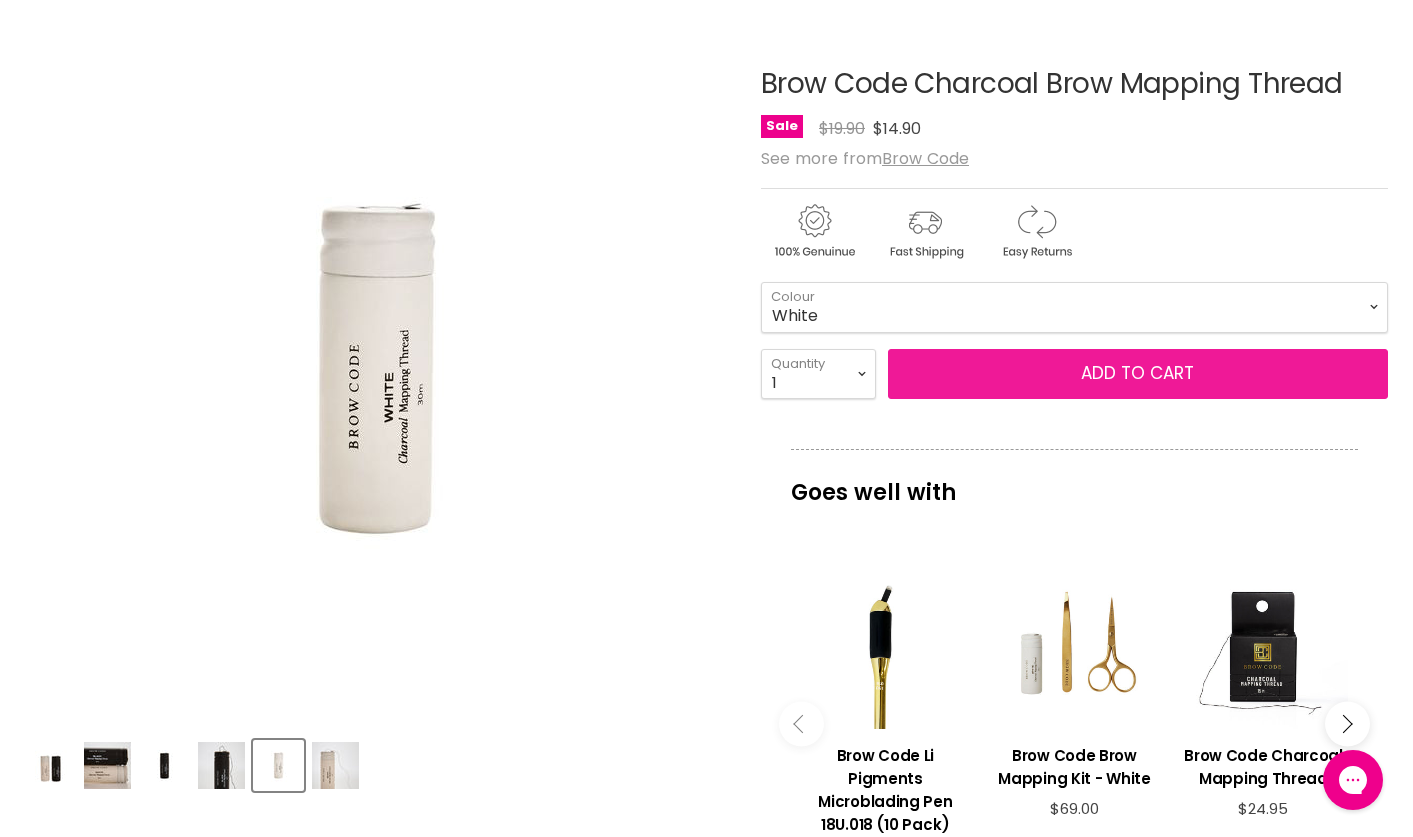 click on "Add to cart" at bounding box center [1138, 374] 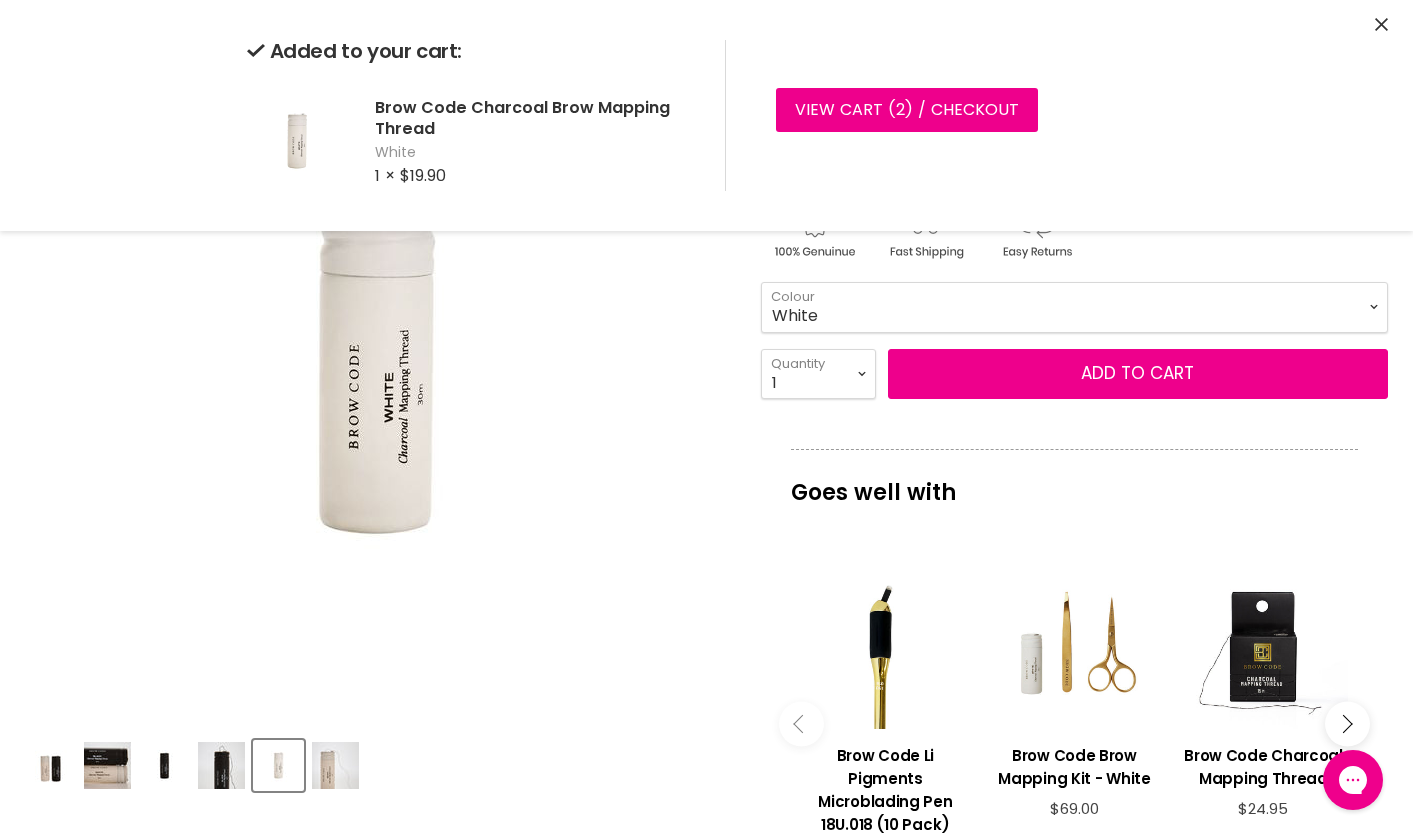 click at bounding box center [376, 369] 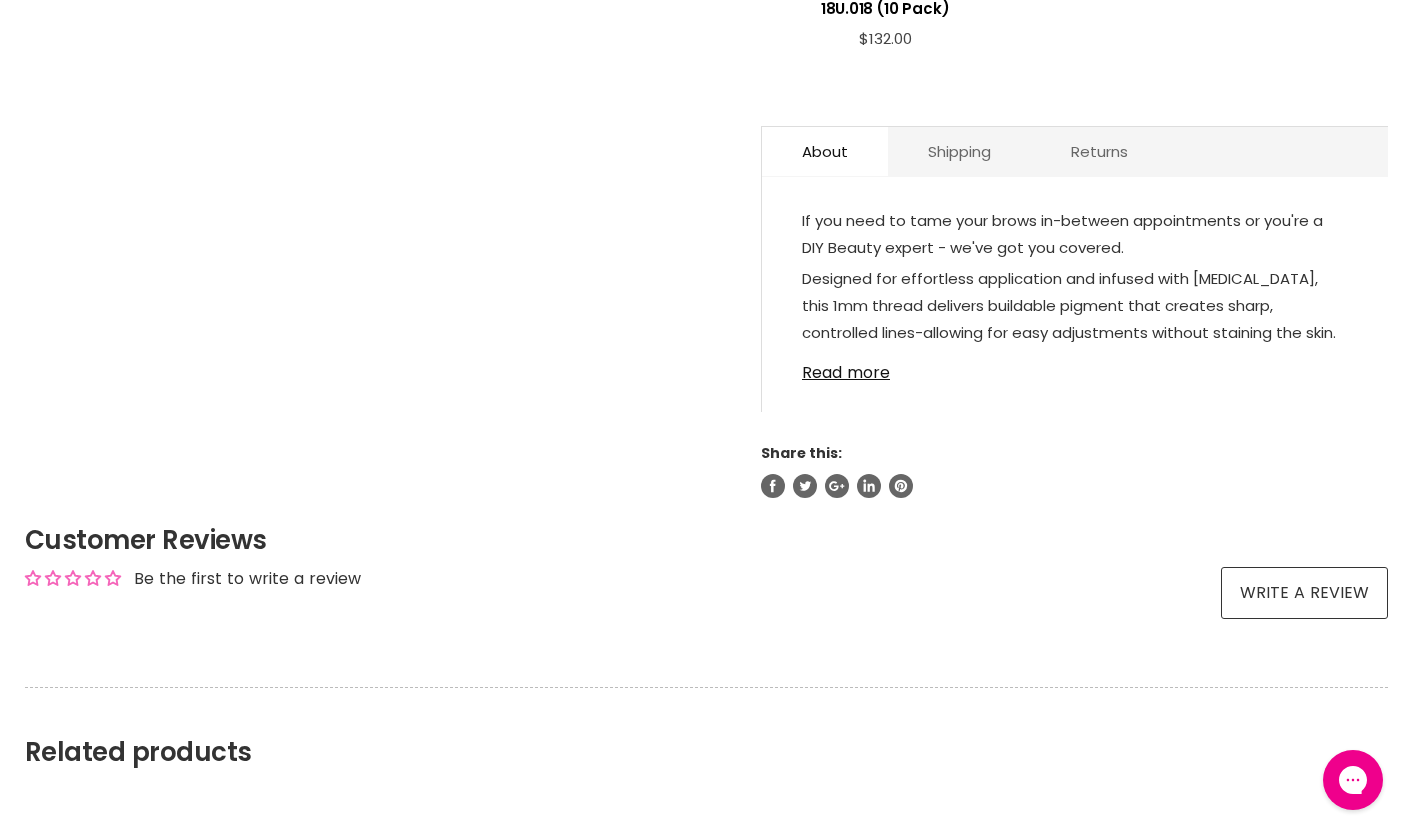 scroll, scrollTop: 0, scrollLeft: 0, axis: both 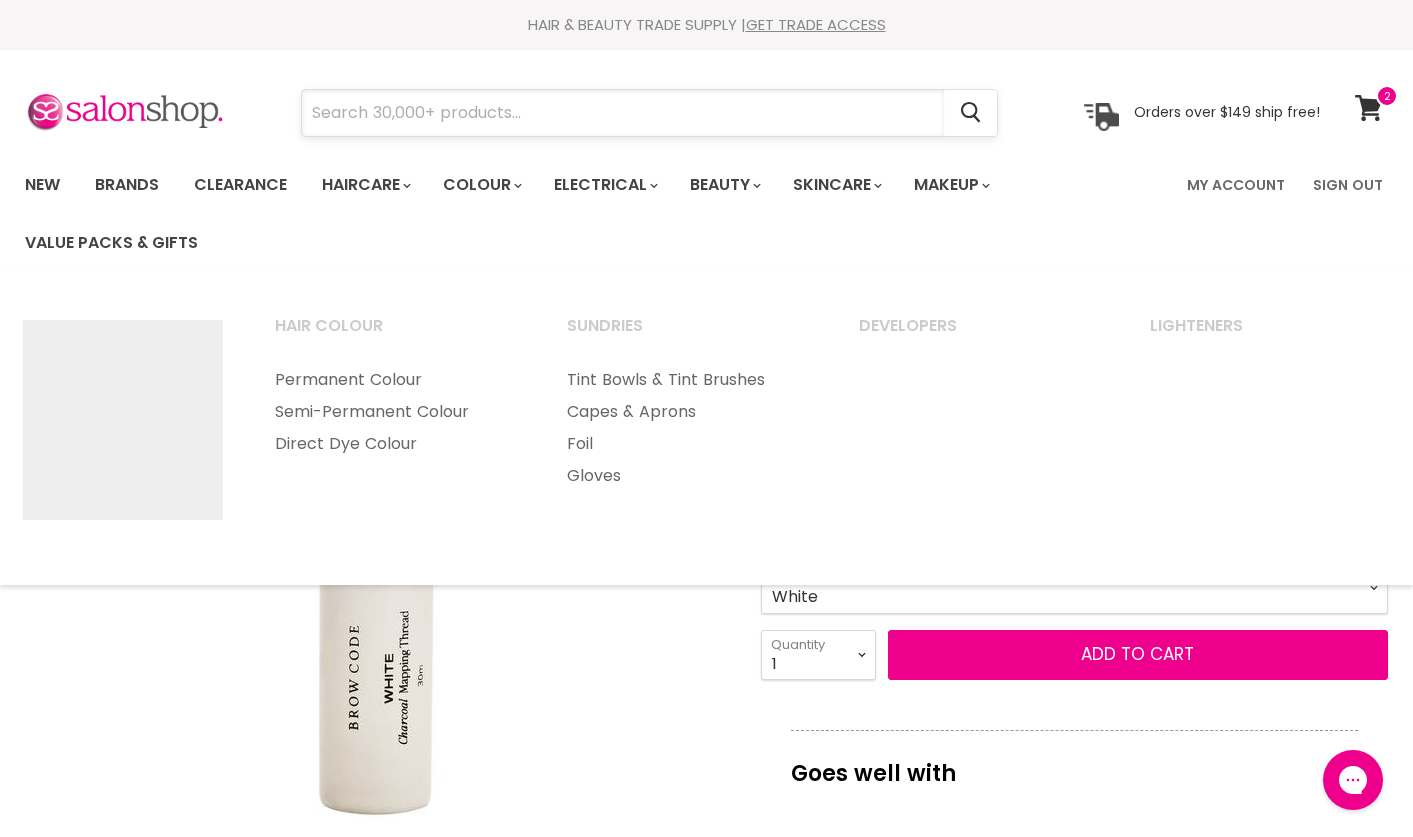 click at bounding box center (623, 113) 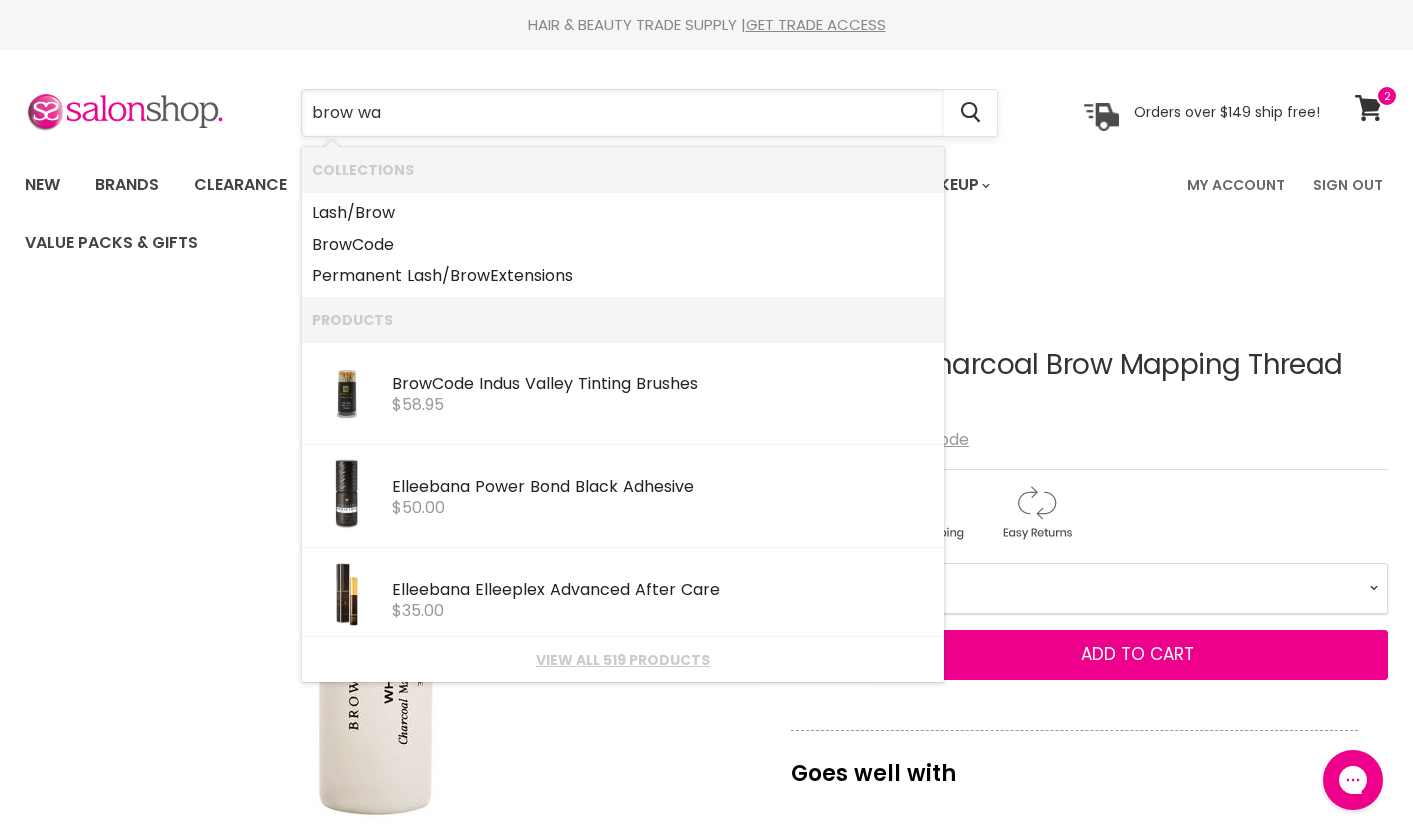 type on "brow wax" 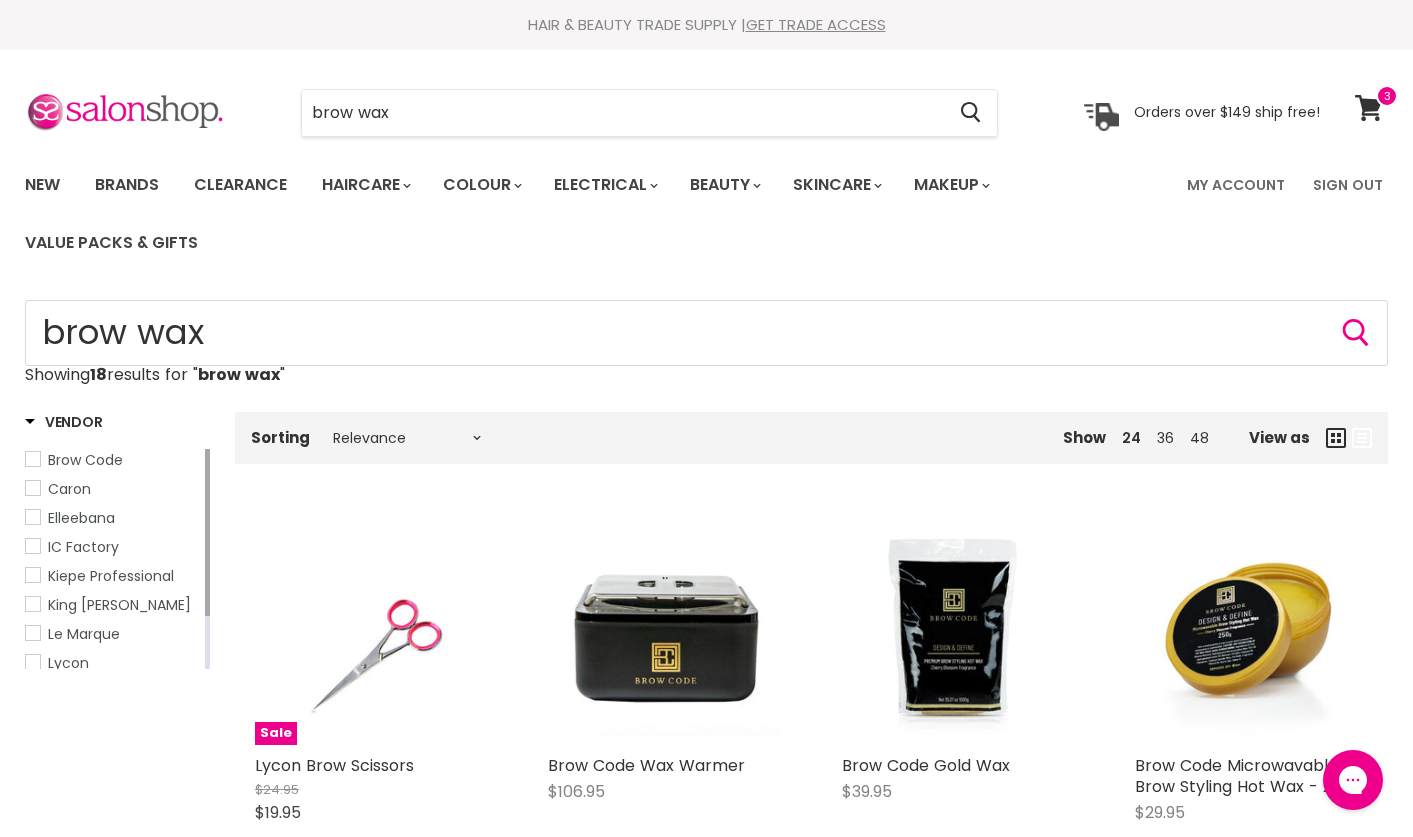 scroll, scrollTop: 0, scrollLeft: 0, axis: both 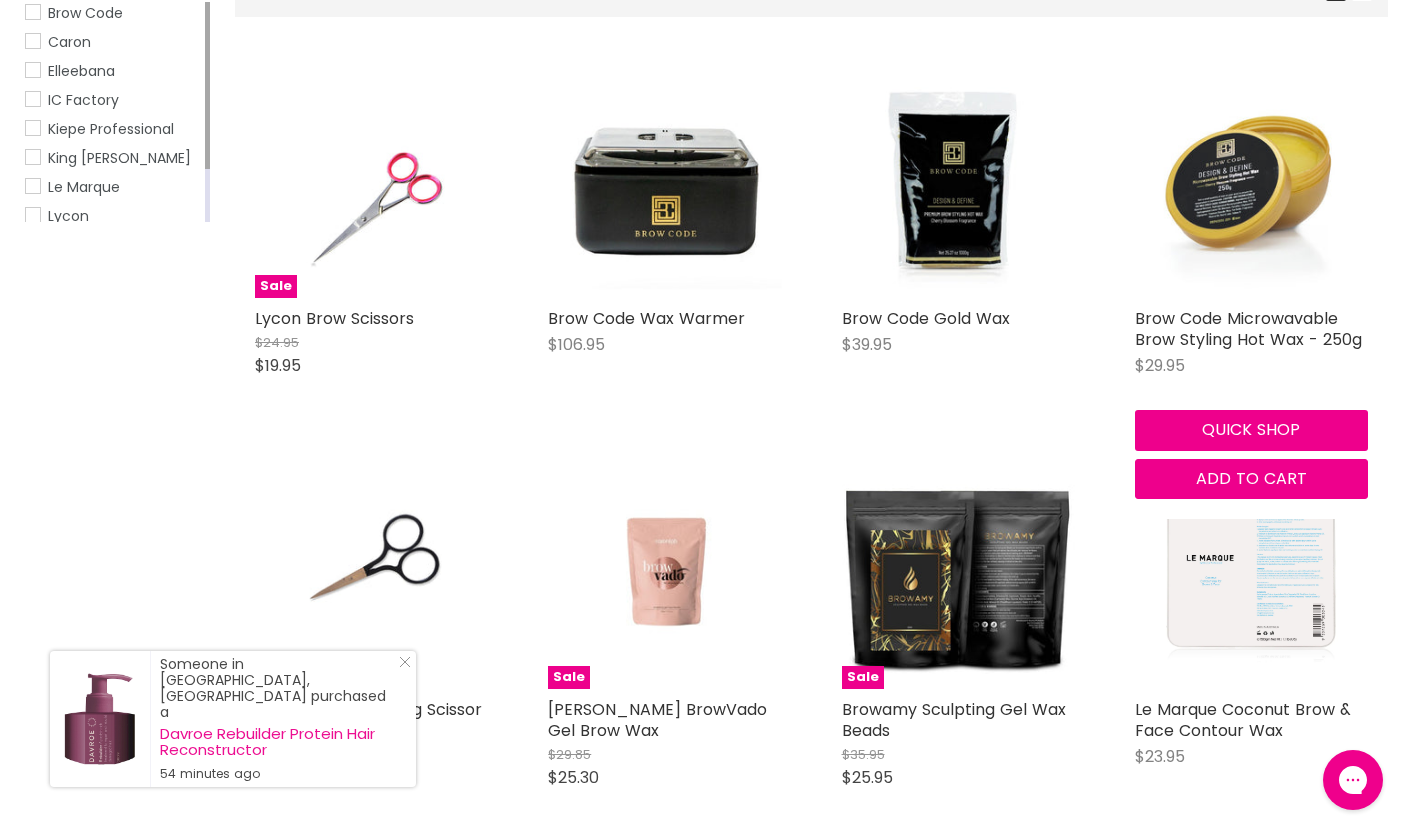 click at bounding box center (1251, 181) 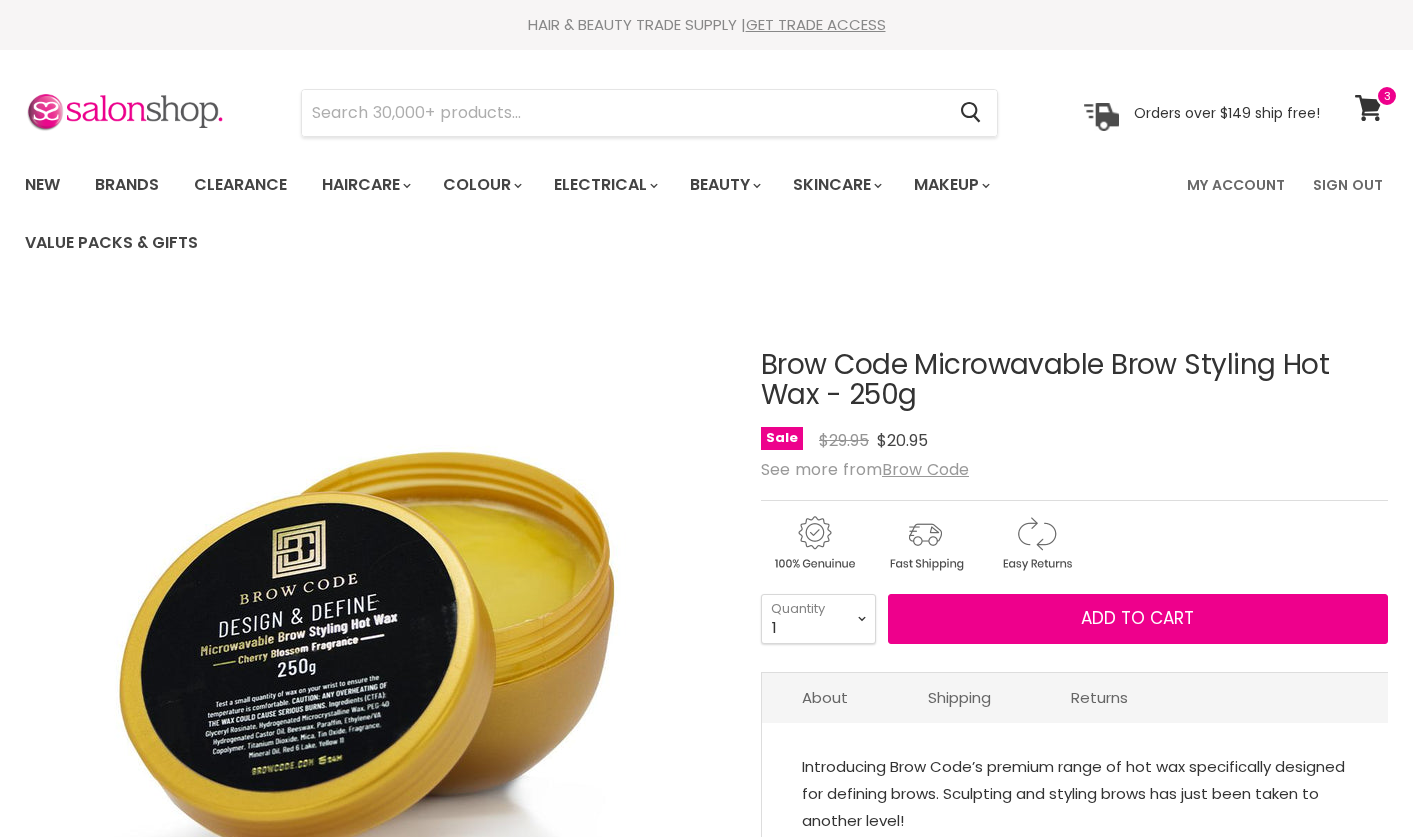 scroll, scrollTop: 0, scrollLeft: 0, axis: both 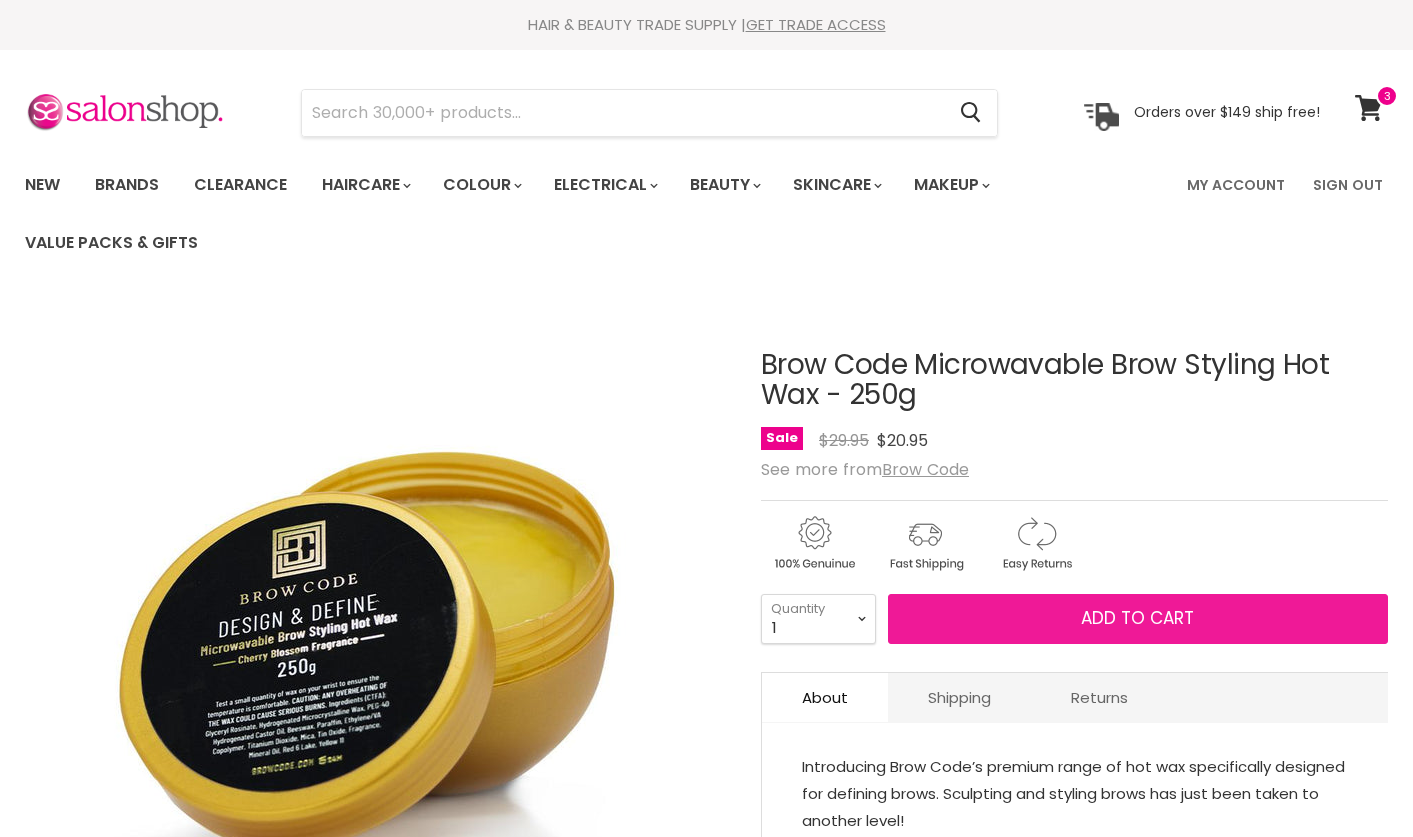 click on "Add to cart" at bounding box center (1137, 618) 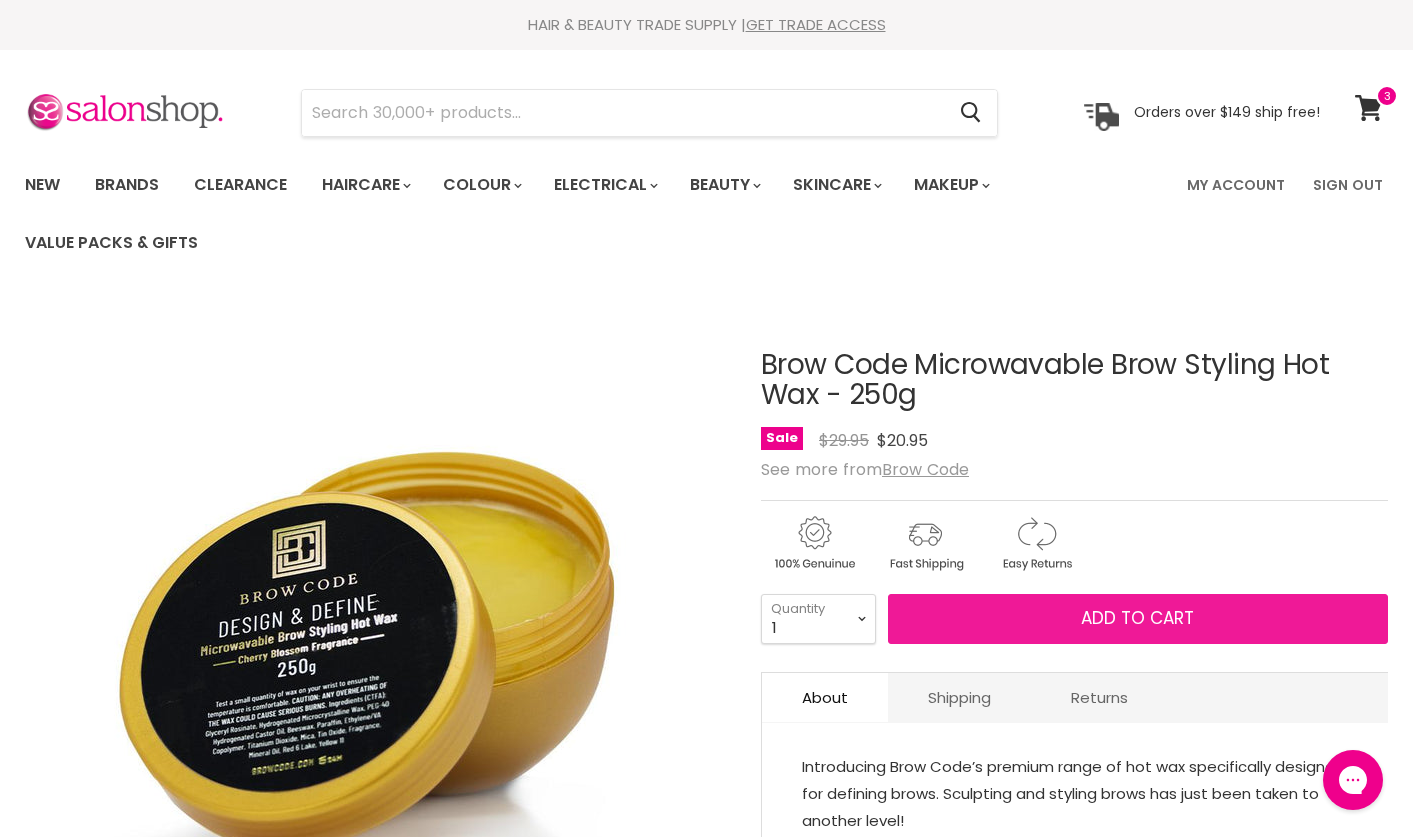 scroll, scrollTop: 0, scrollLeft: 0, axis: both 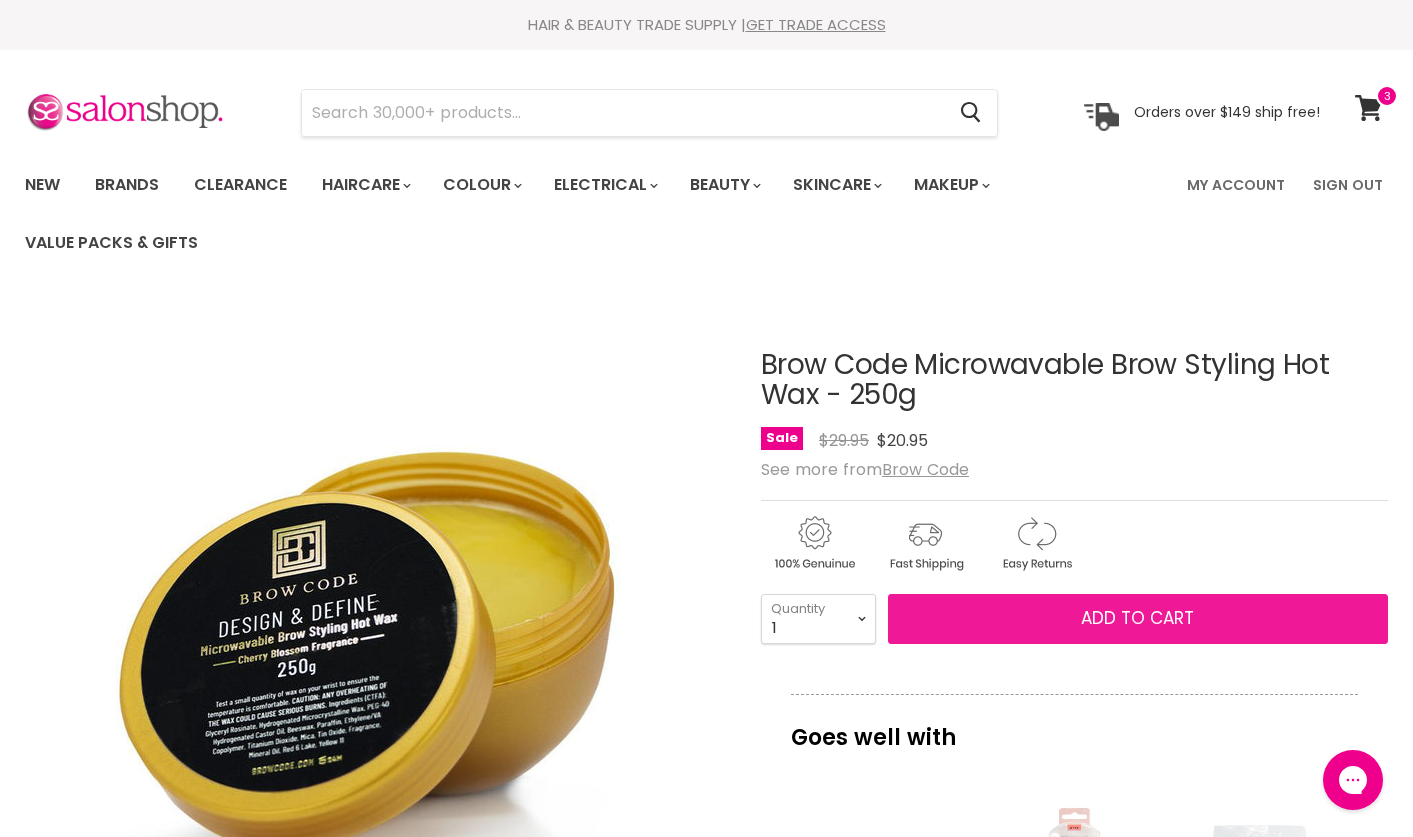 click on "Add to cart" at bounding box center [1137, 618] 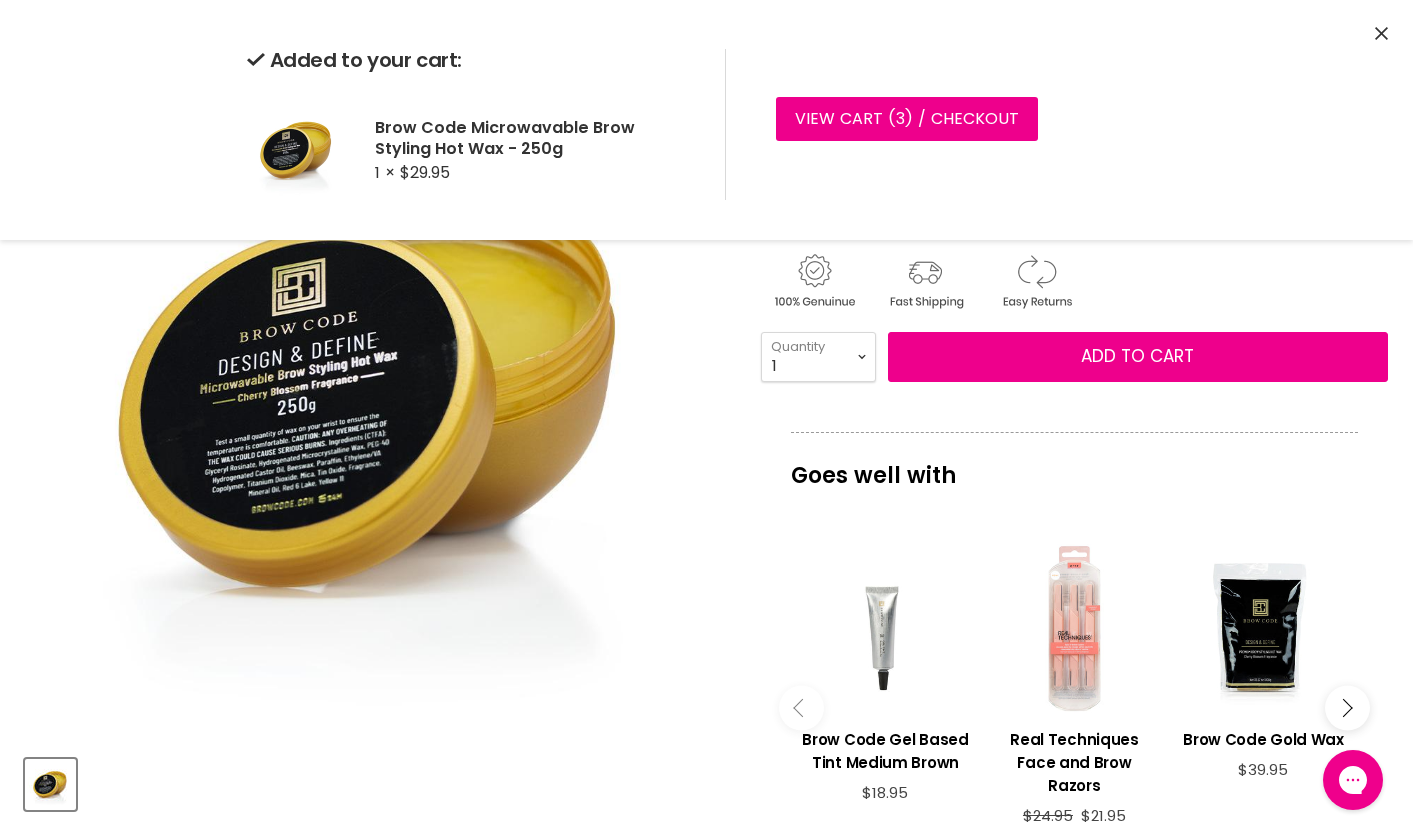 scroll, scrollTop: 406, scrollLeft: 0, axis: vertical 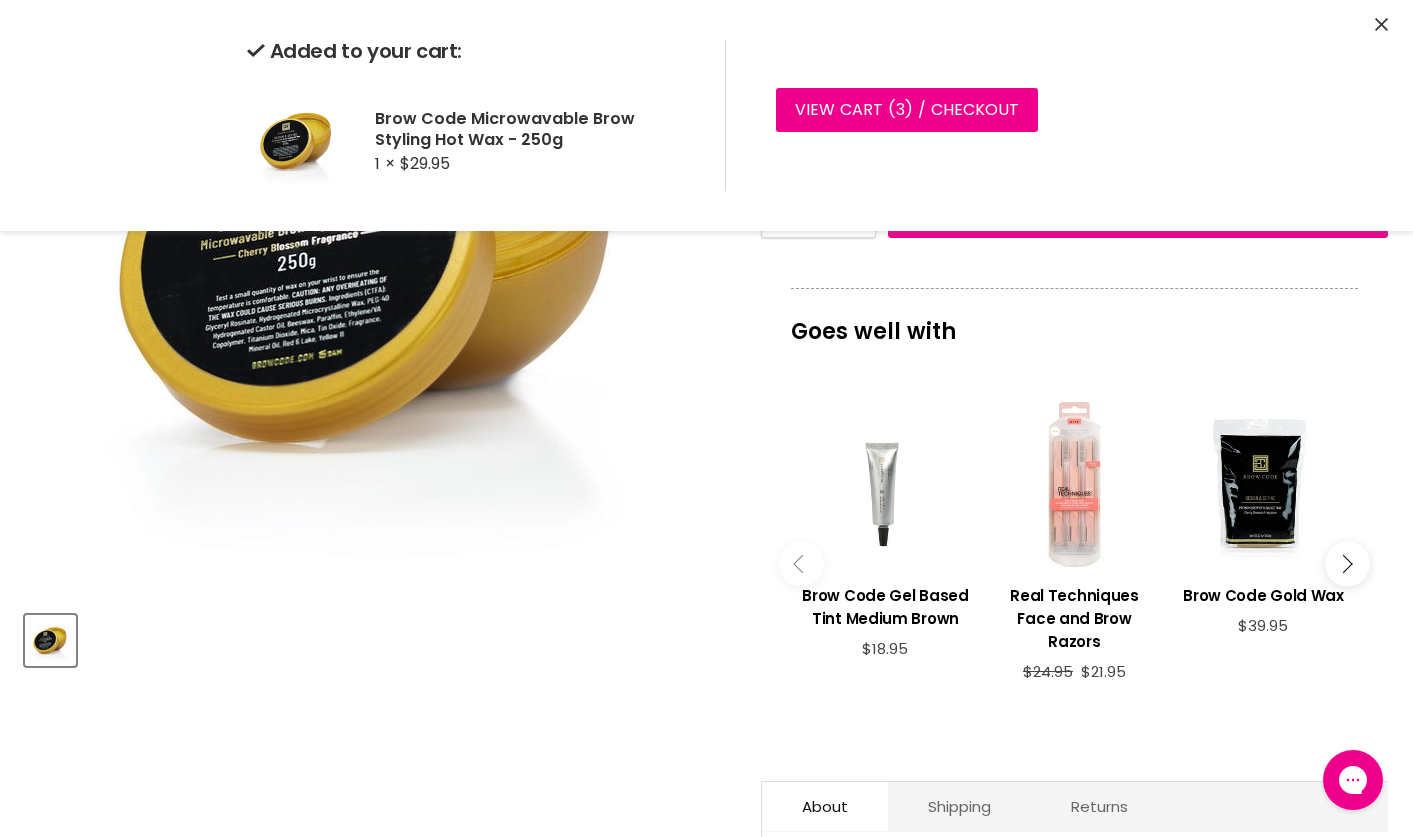 click at bounding box center (1347, 563) 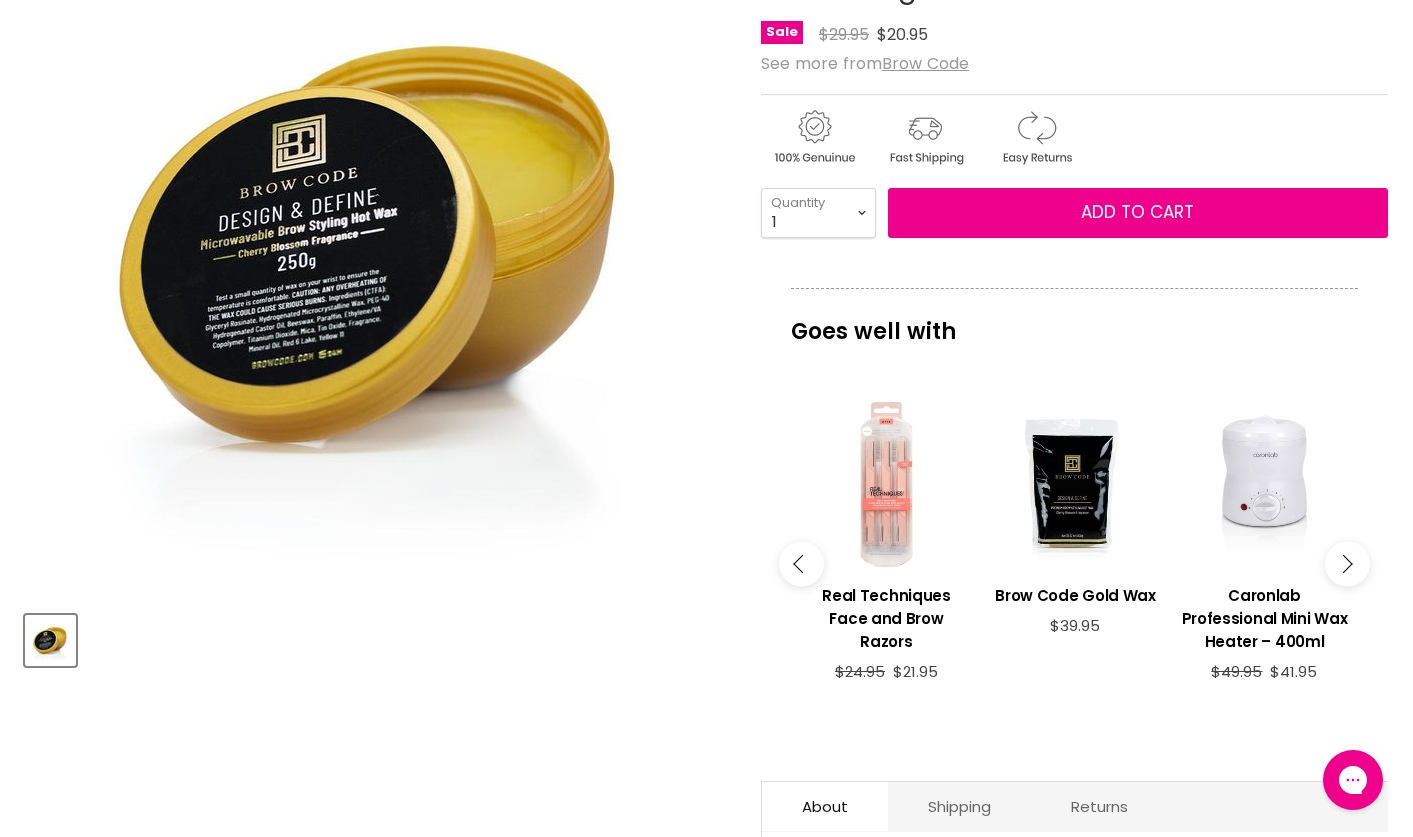 click at bounding box center [1347, 563] 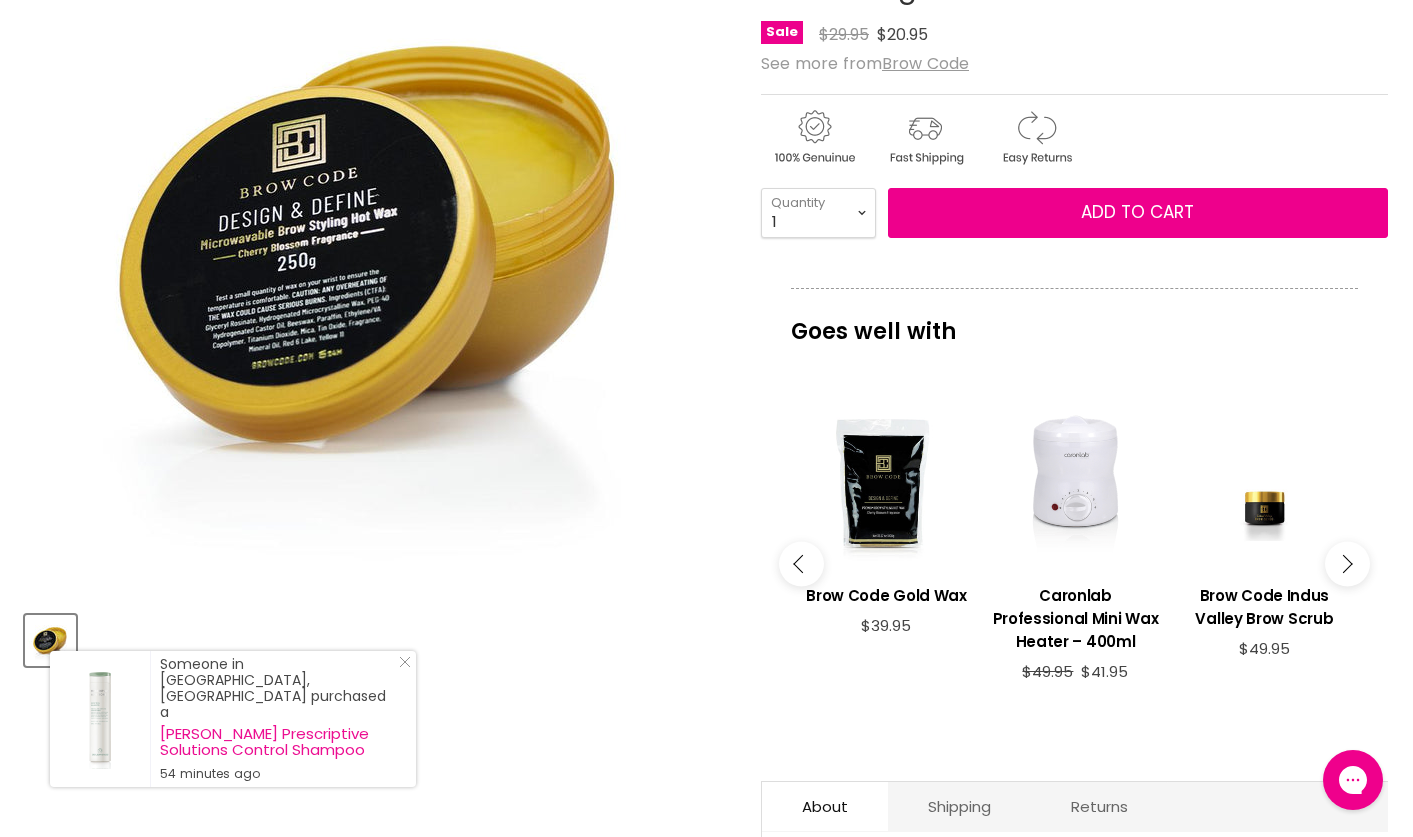 click at bounding box center [1347, 563] 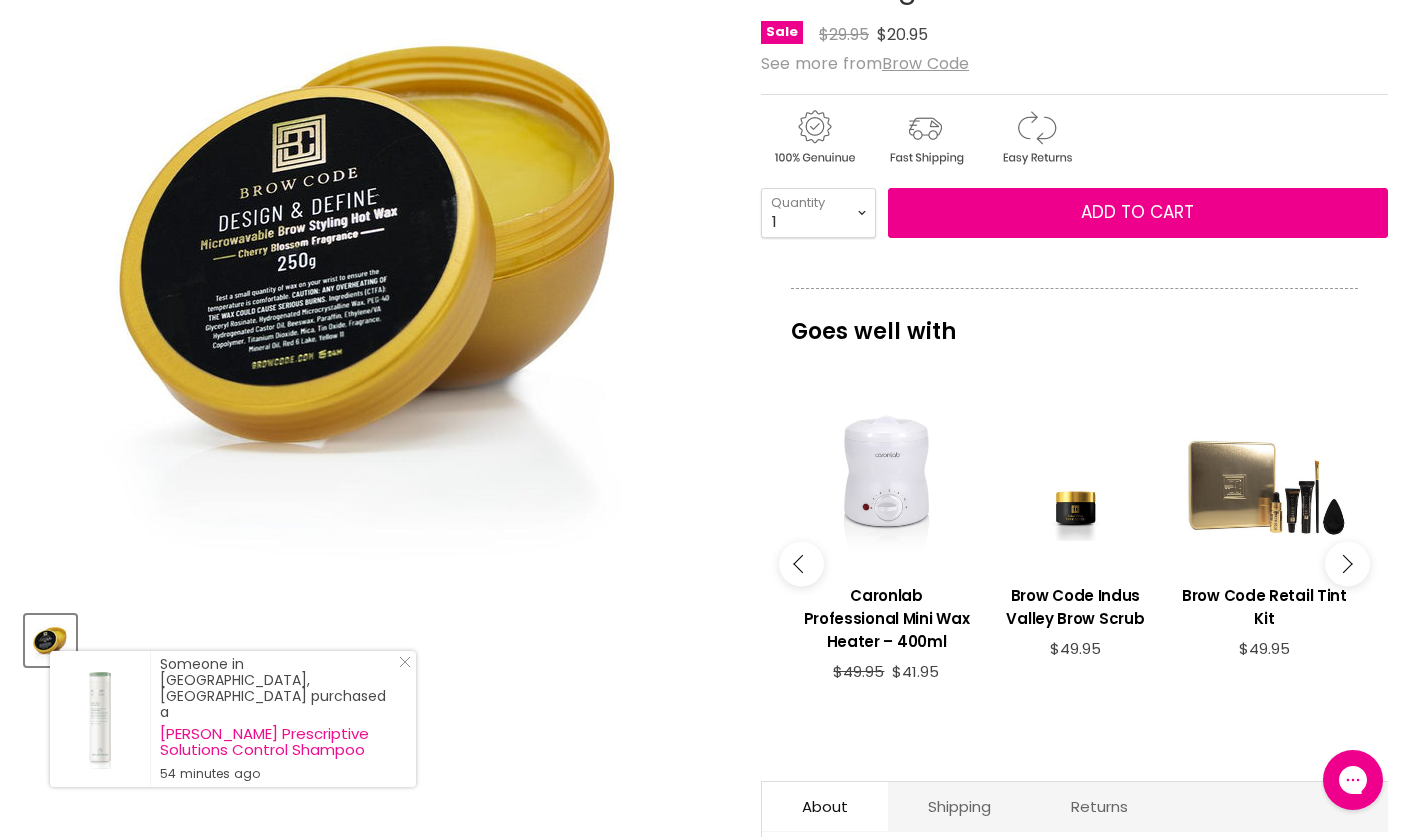 click at bounding box center [1347, 563] 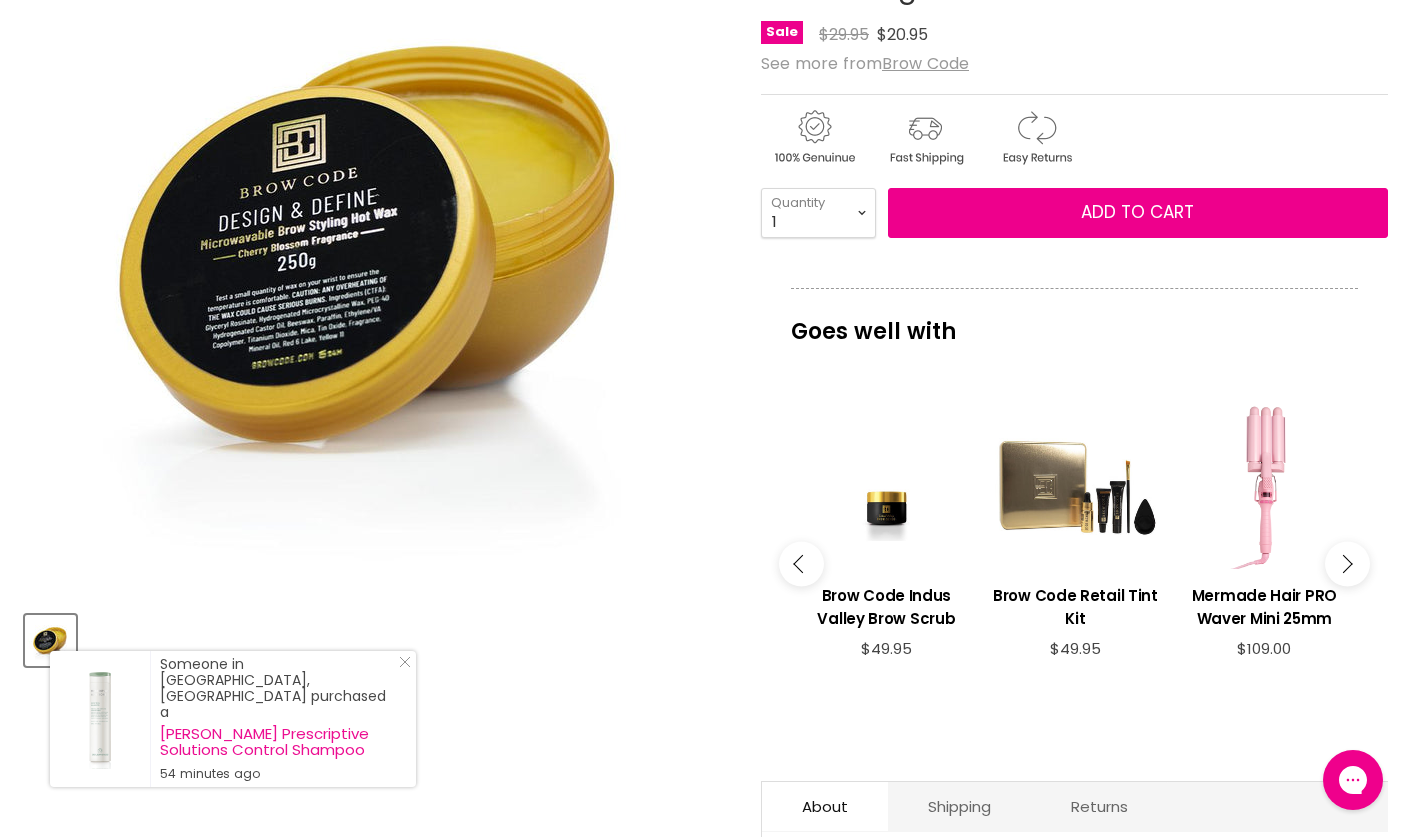 click at bounding box center (1347, 563) 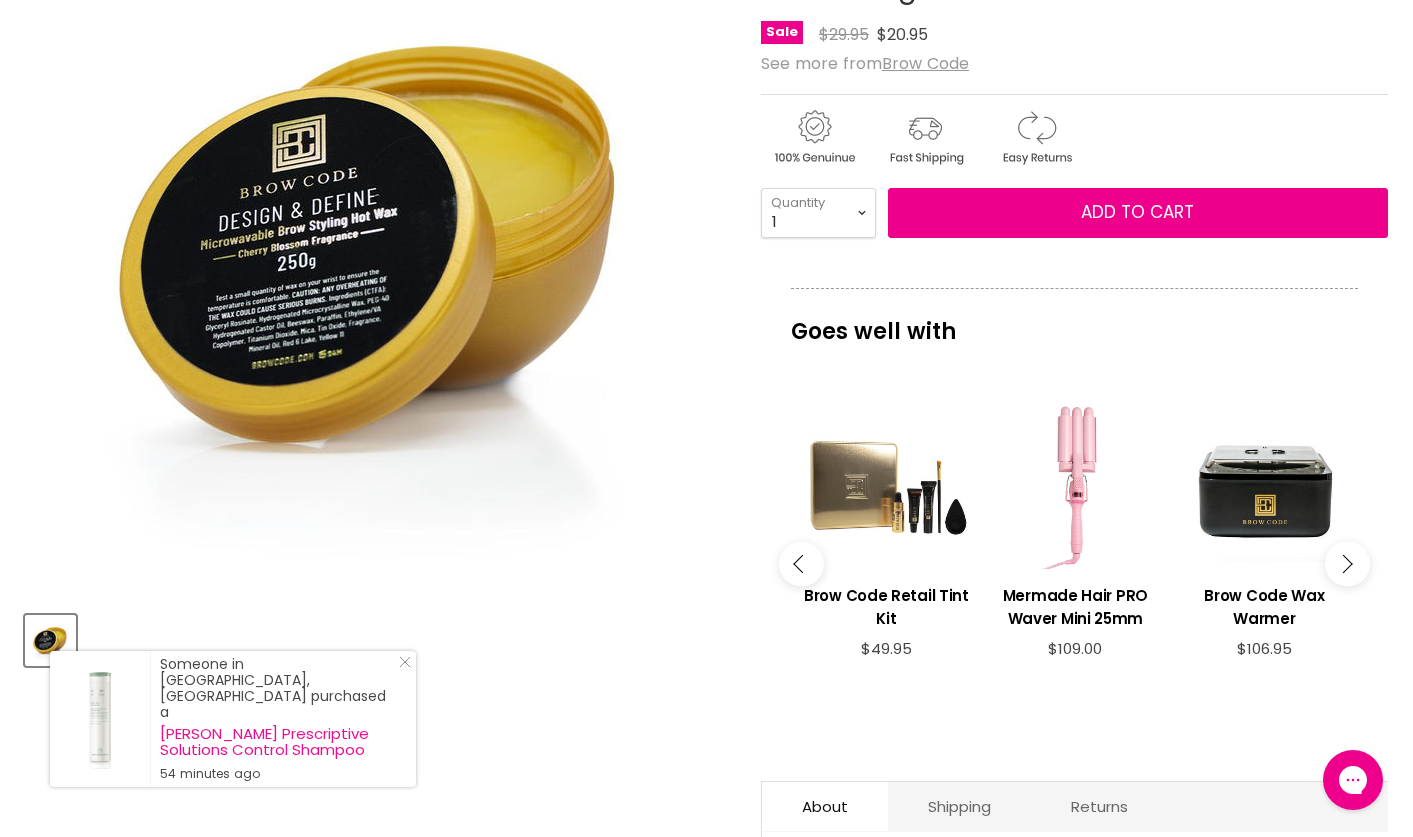 click at bounding box center [1343, 564] 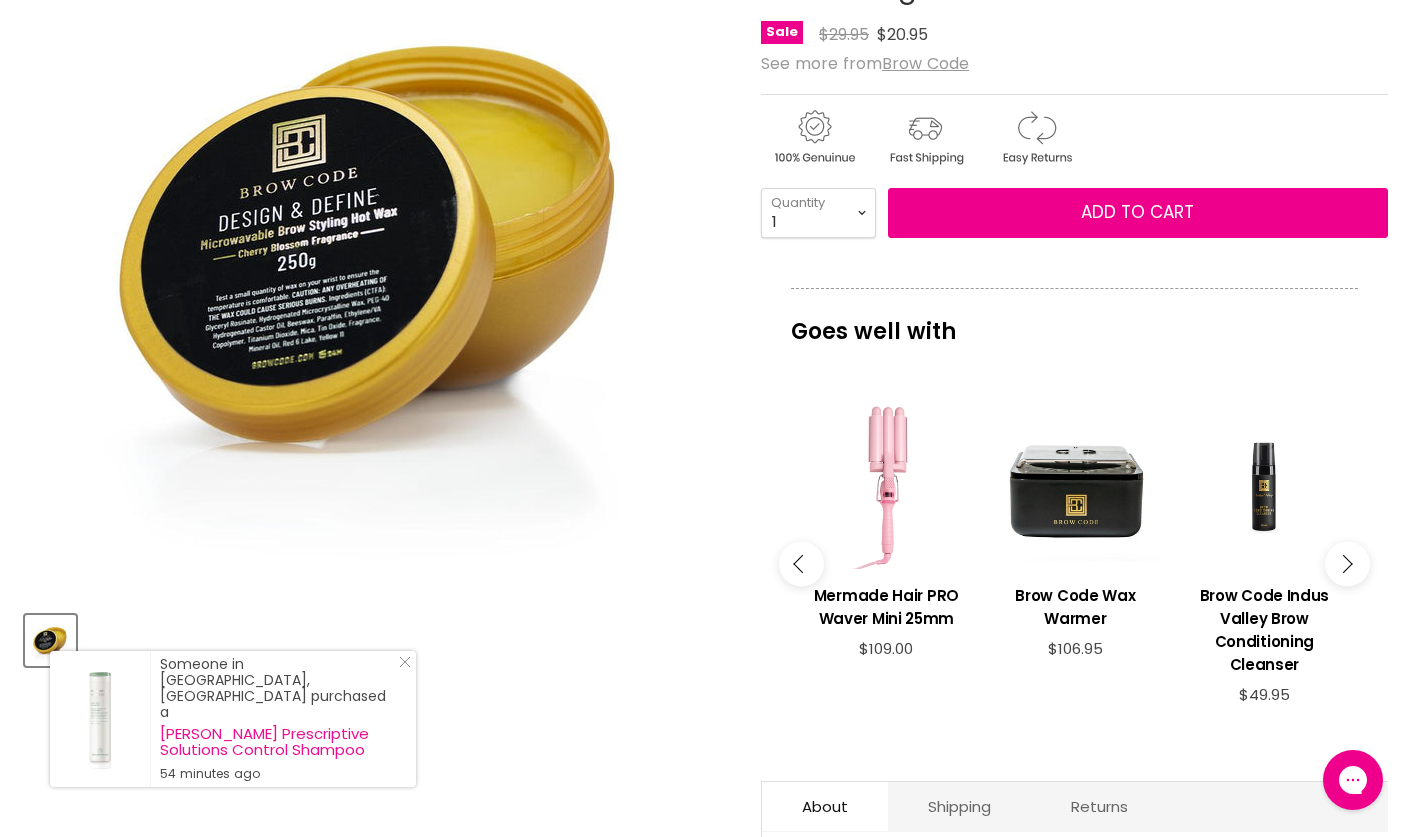 click at bounding box center [1343, 564] 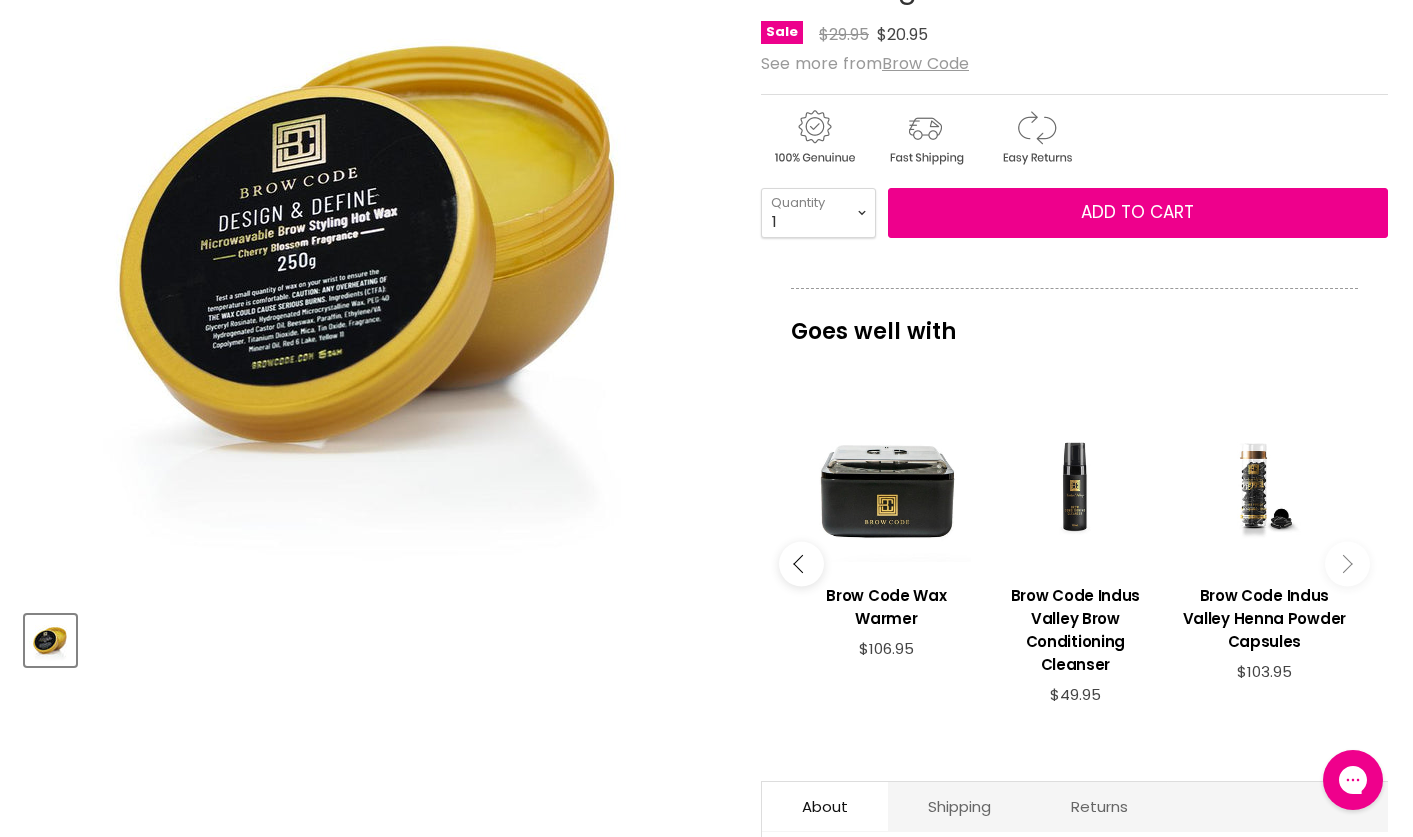 click at bounding box center (1347, 563) 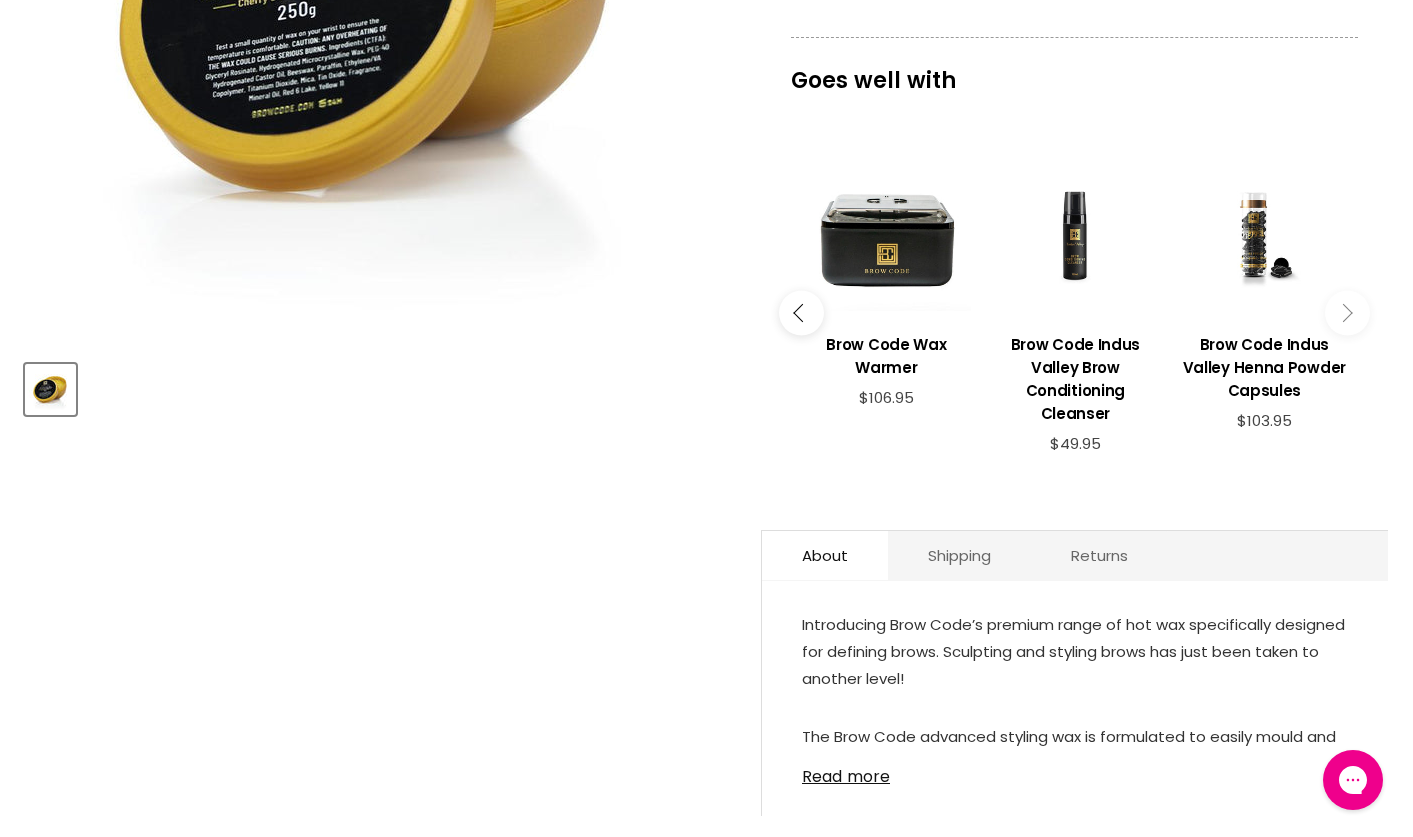 scroll, scrollTop: 893, scrollLeft: 0, axis: vertical 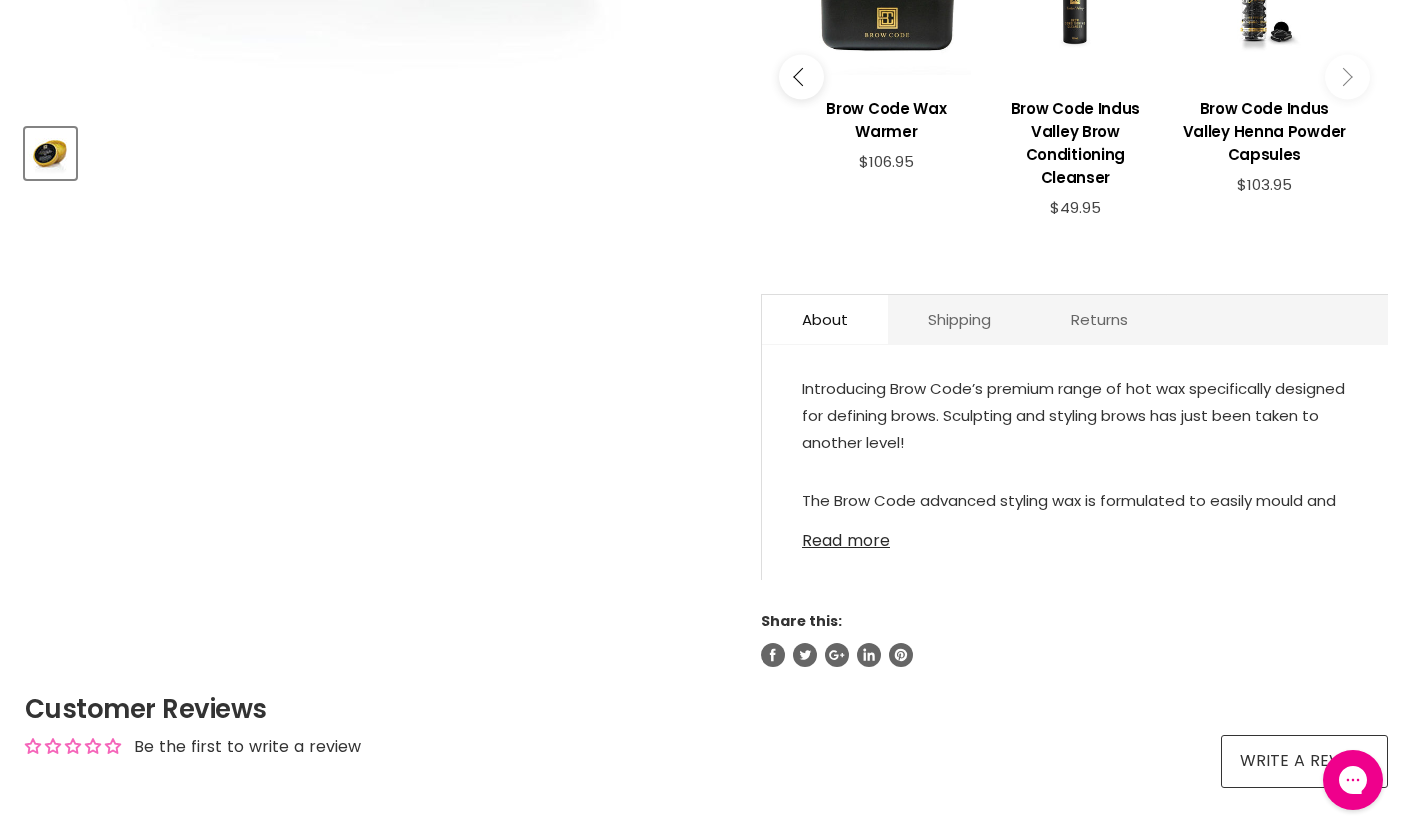 click on "Read more" at bounding box center [1075, 535] 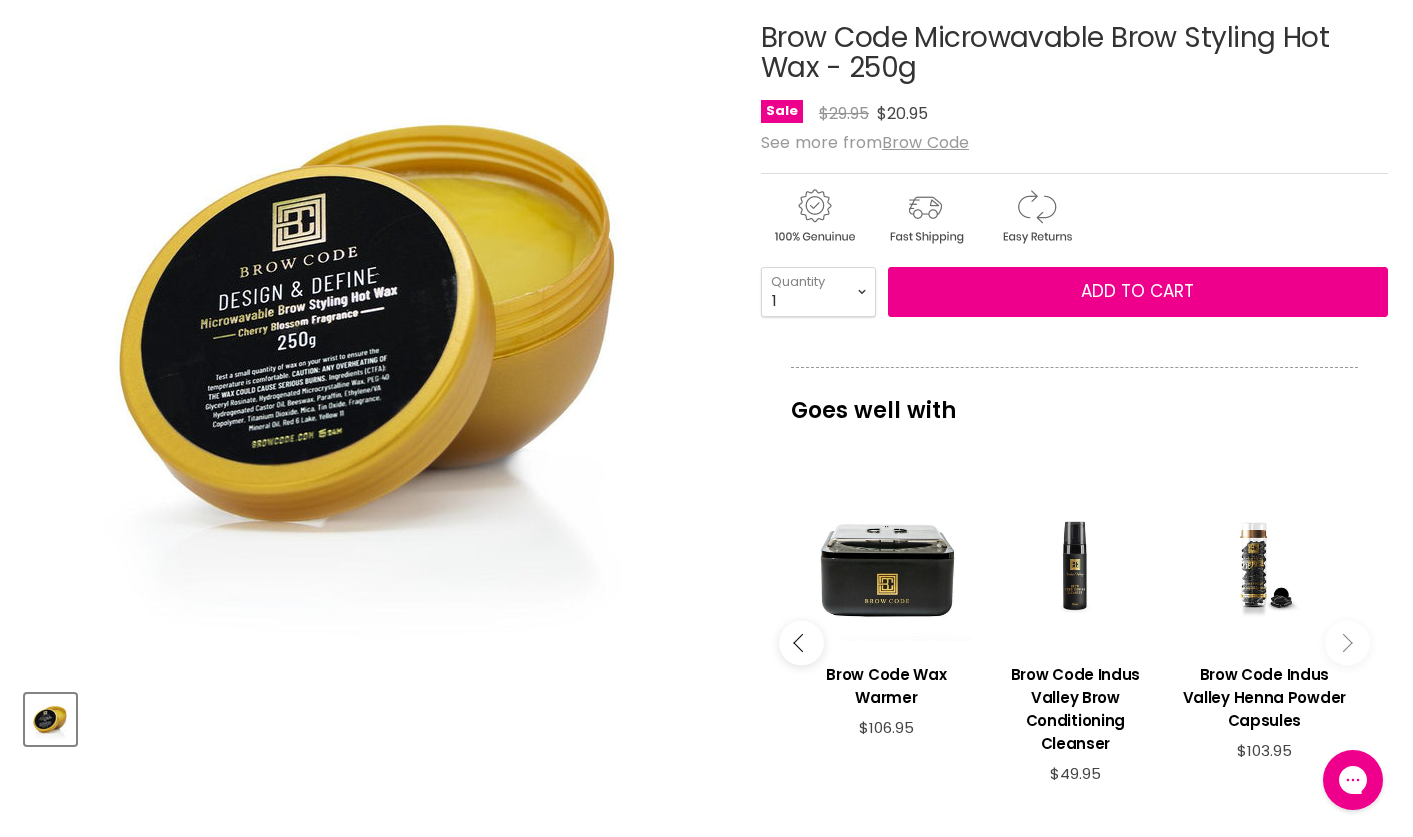scroll, scrollTop: 0, scrollLeft: 0, axis: both 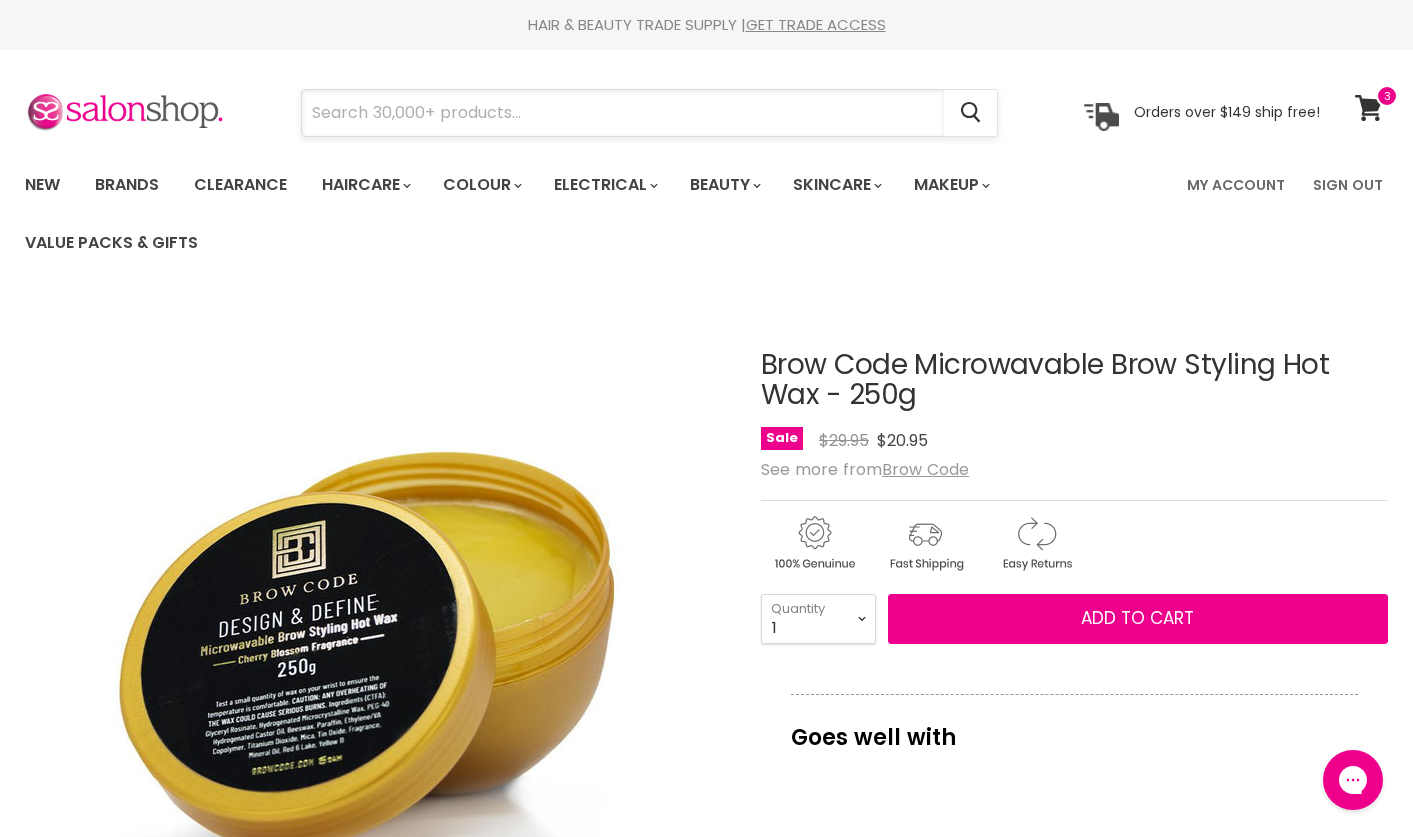 click at bounding box center (623, 113) 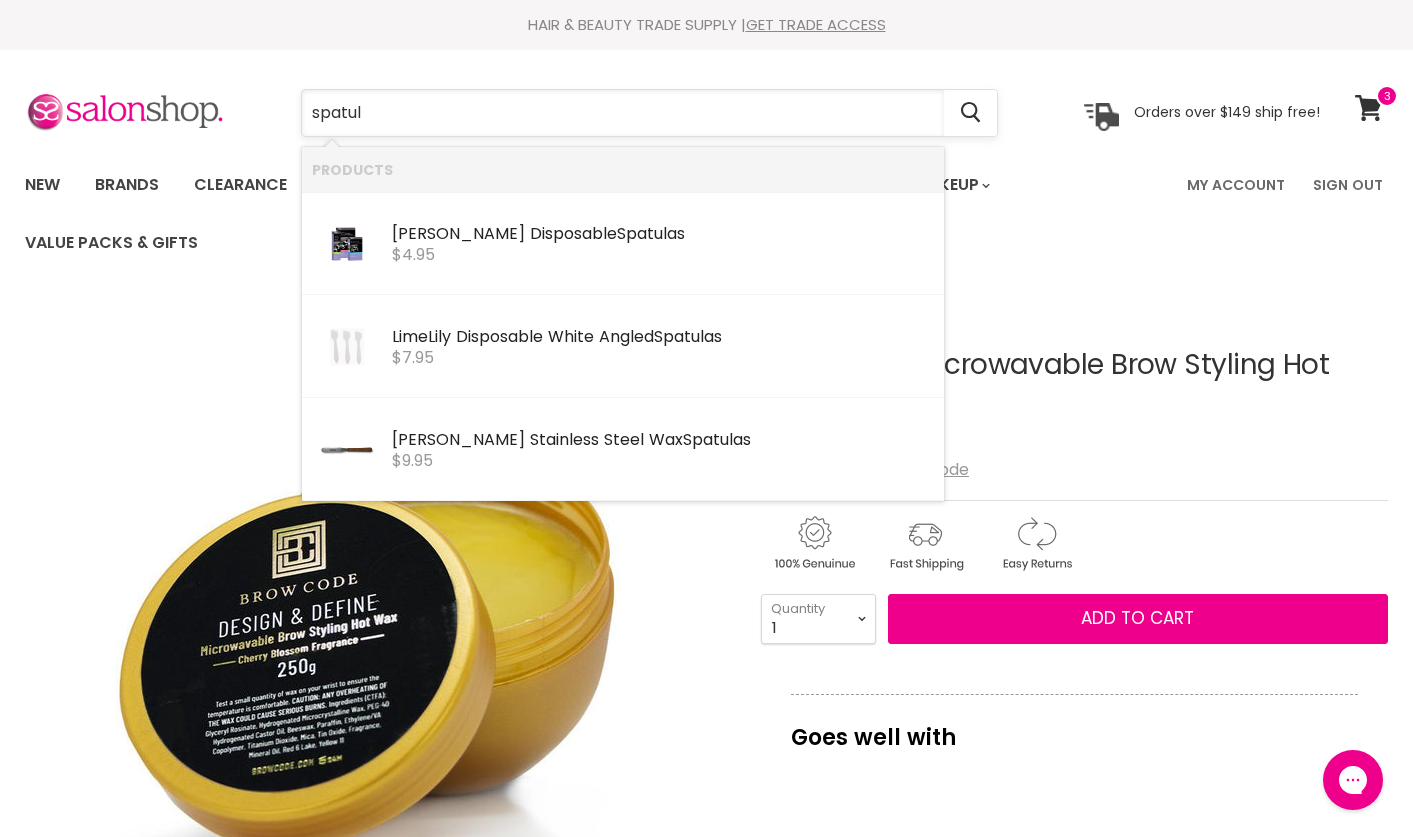 type on "spatula" 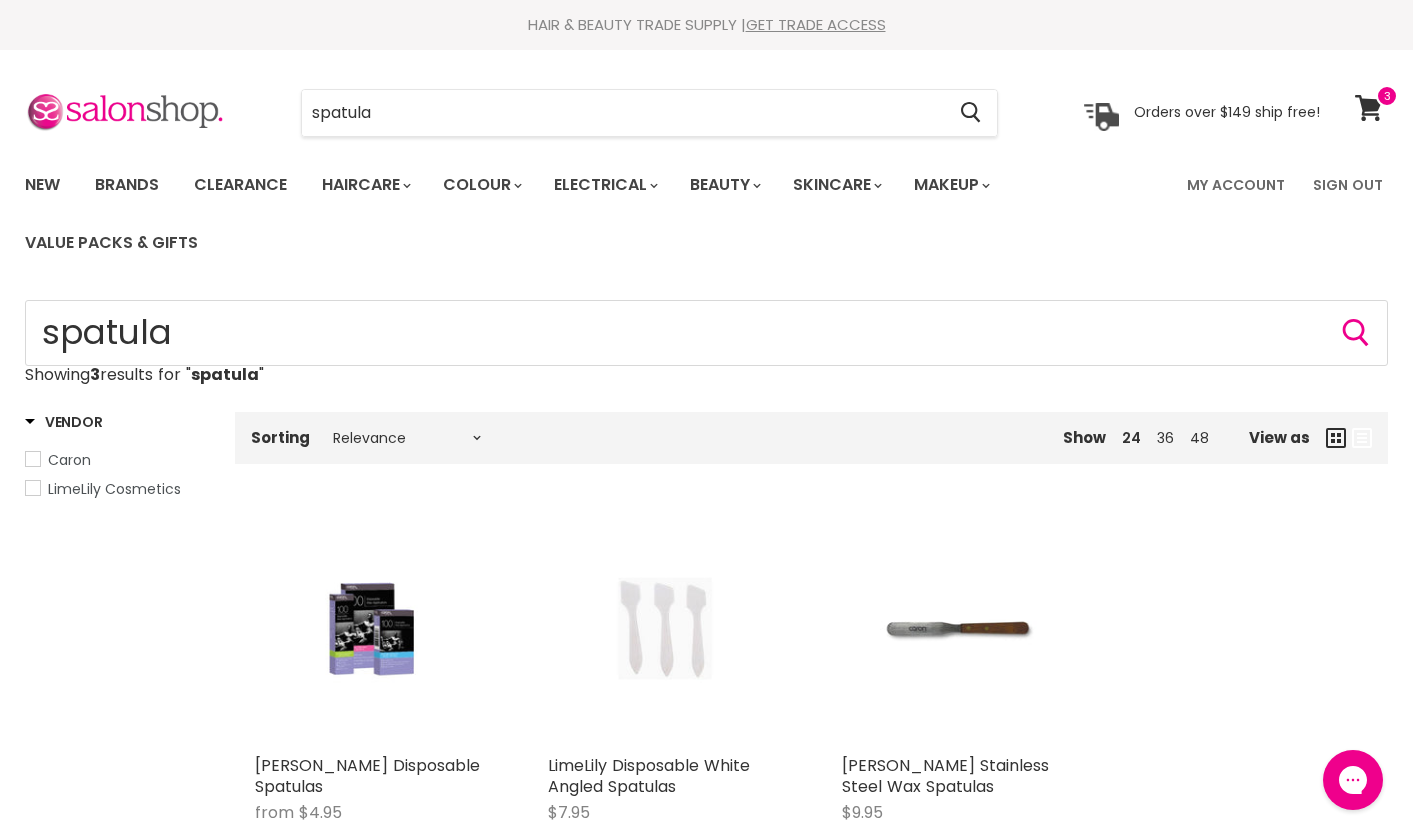 scroll, scrollTop: 0, scrollLeft: 0, axis: both 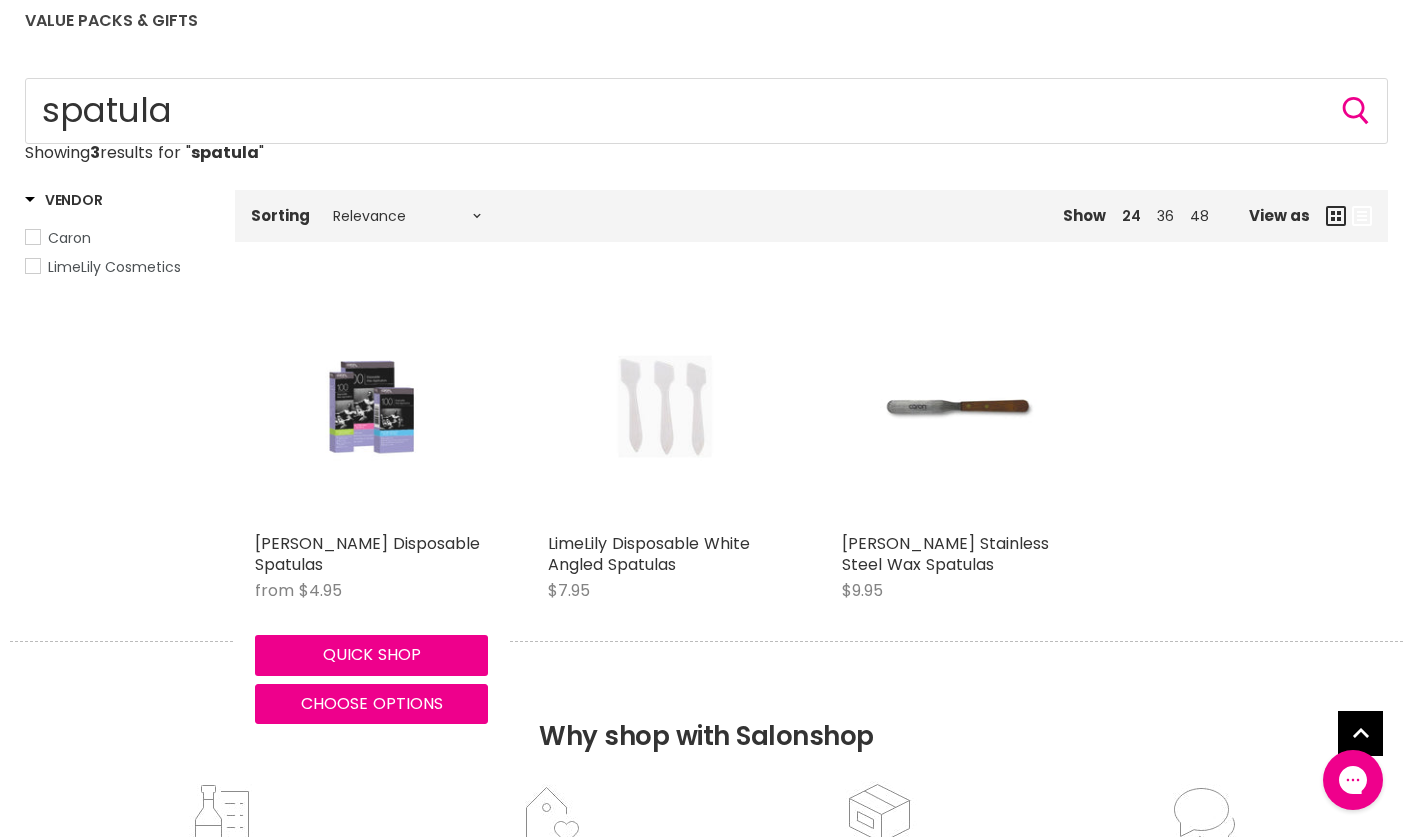click at bounding box center [371, 406] 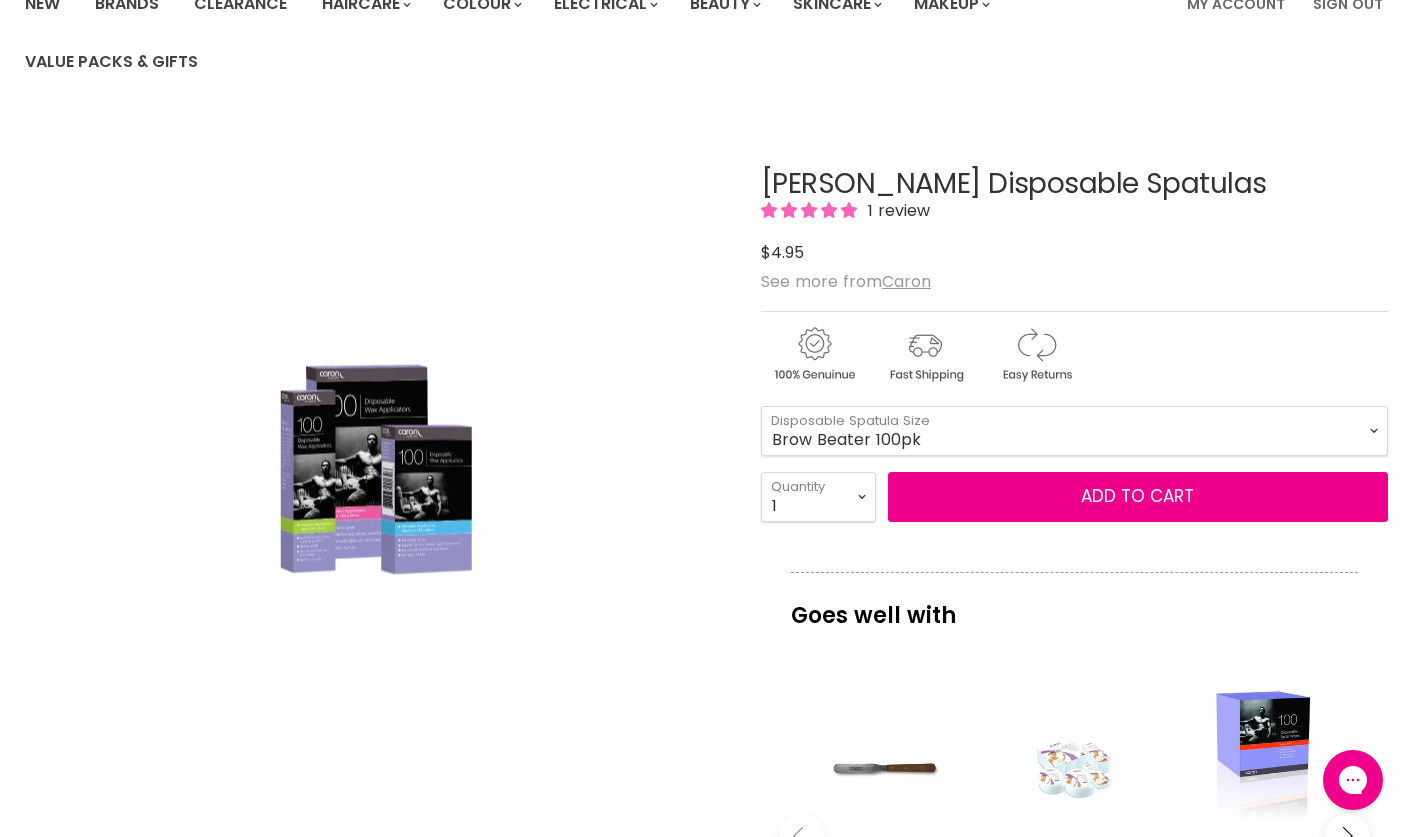 scroll, scrollTop: 0, scrollLeft: 0, axis: both 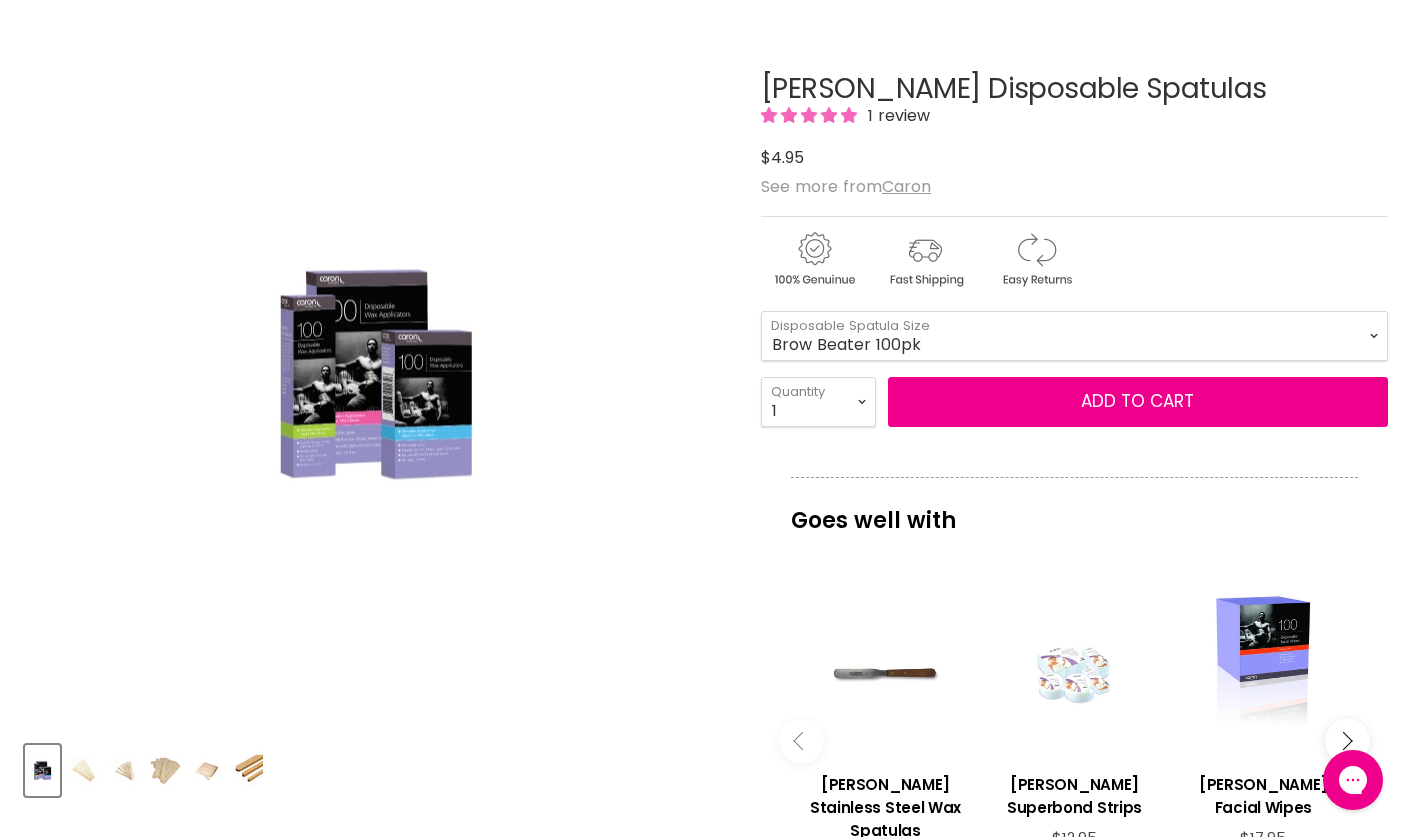 click at bounding box center [83, 770] 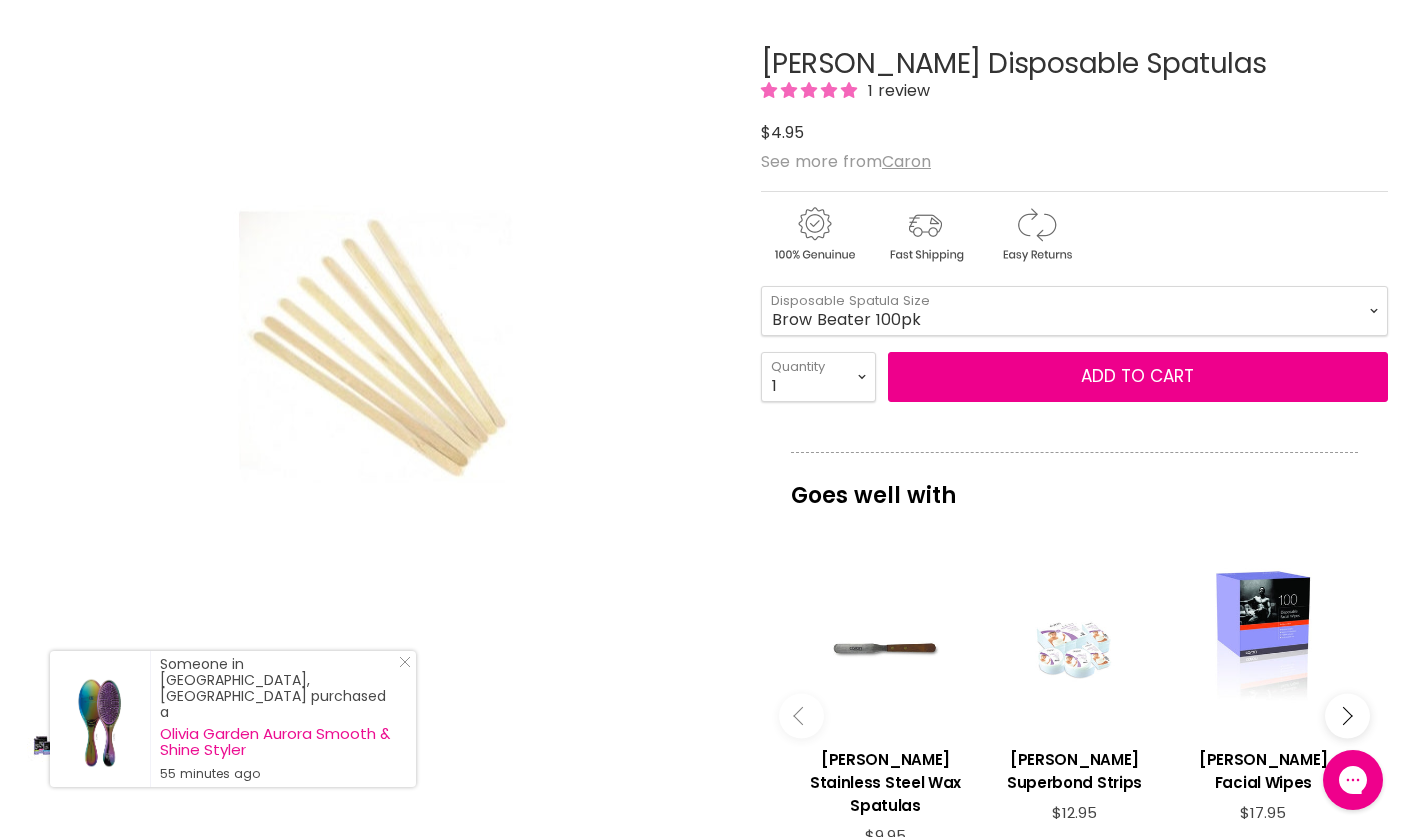 scroll, scrollTop: 464, scrollLeft: 0, axis: vertical 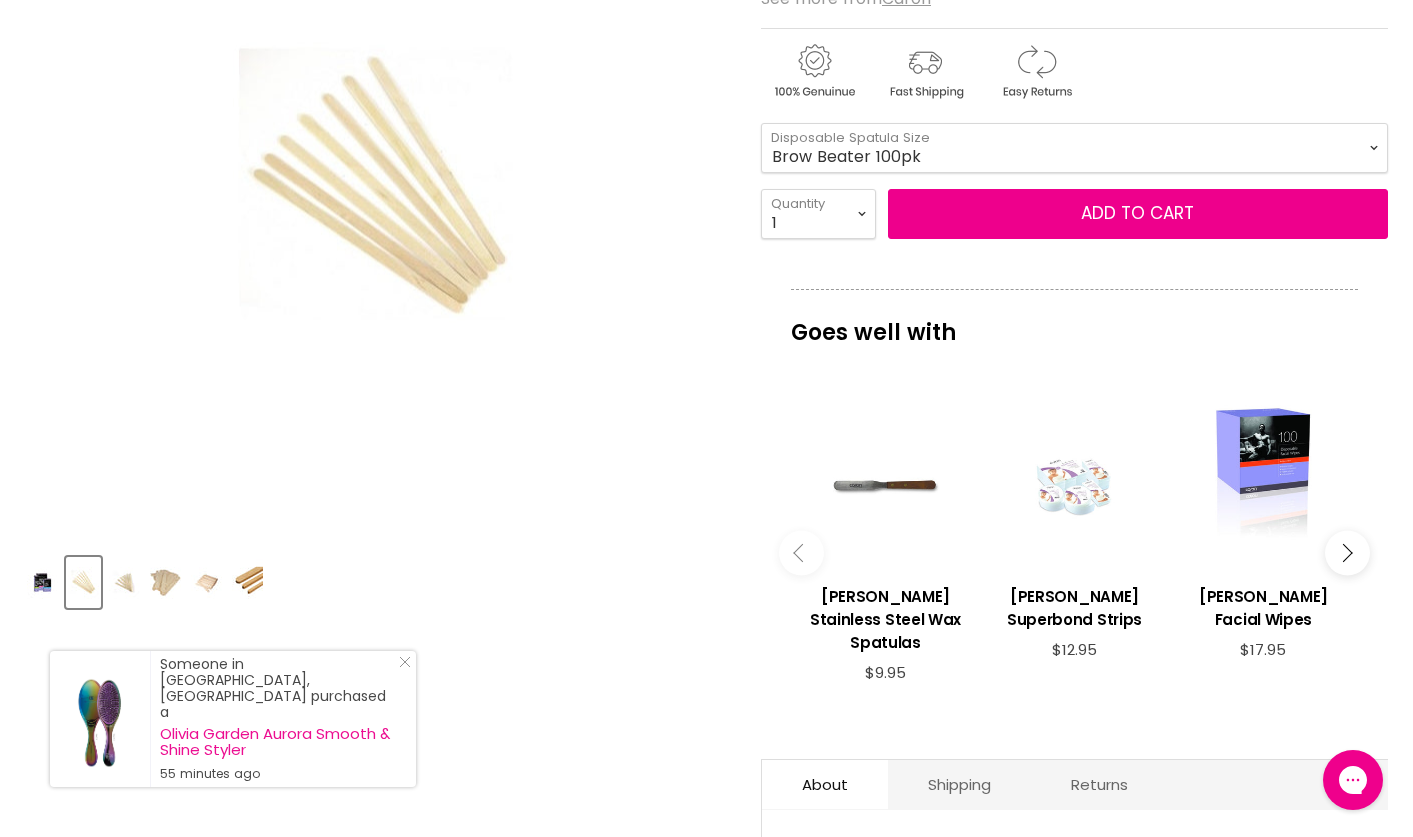 click at bounding box center (124, 582) 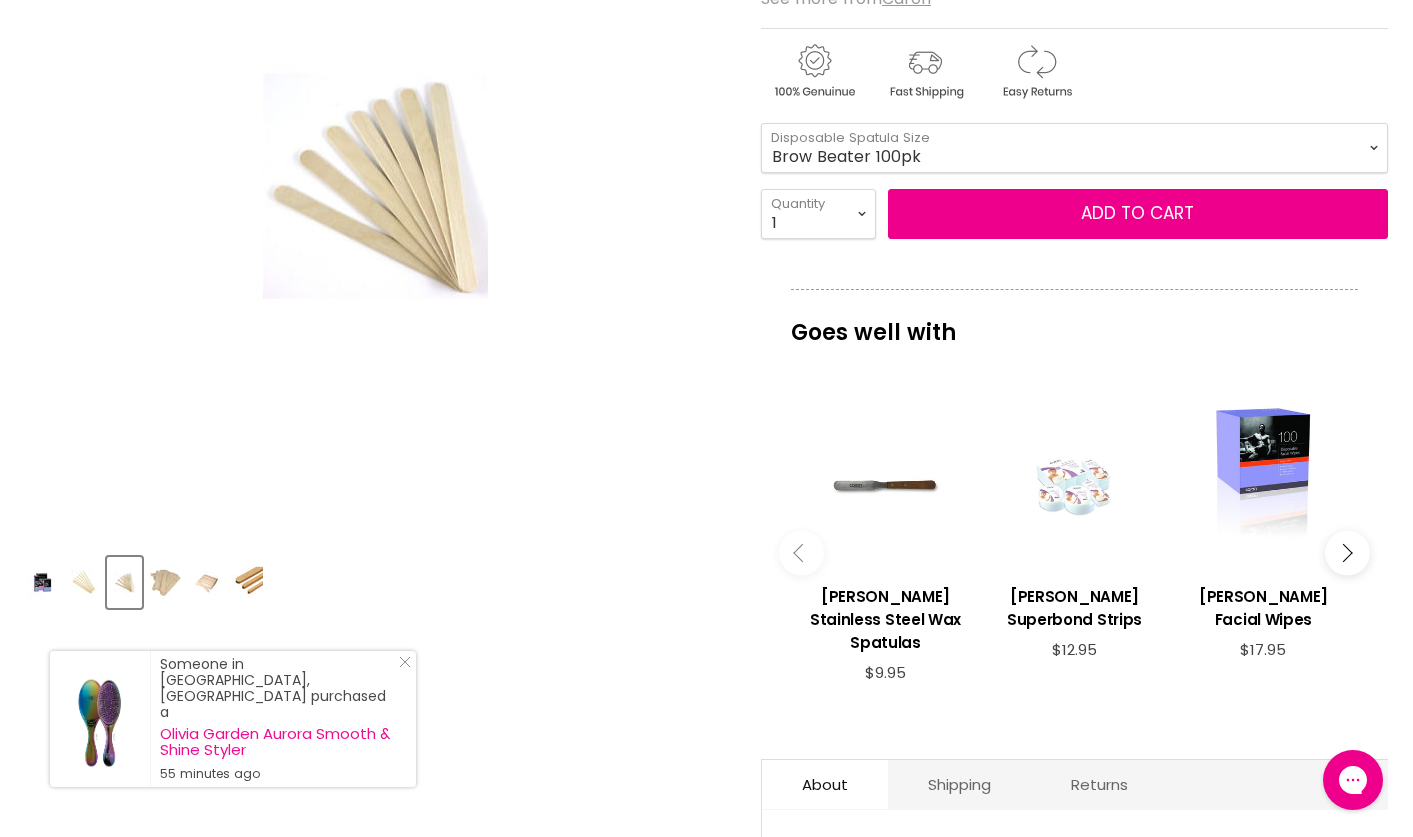 click at bounding box center [165, 582] 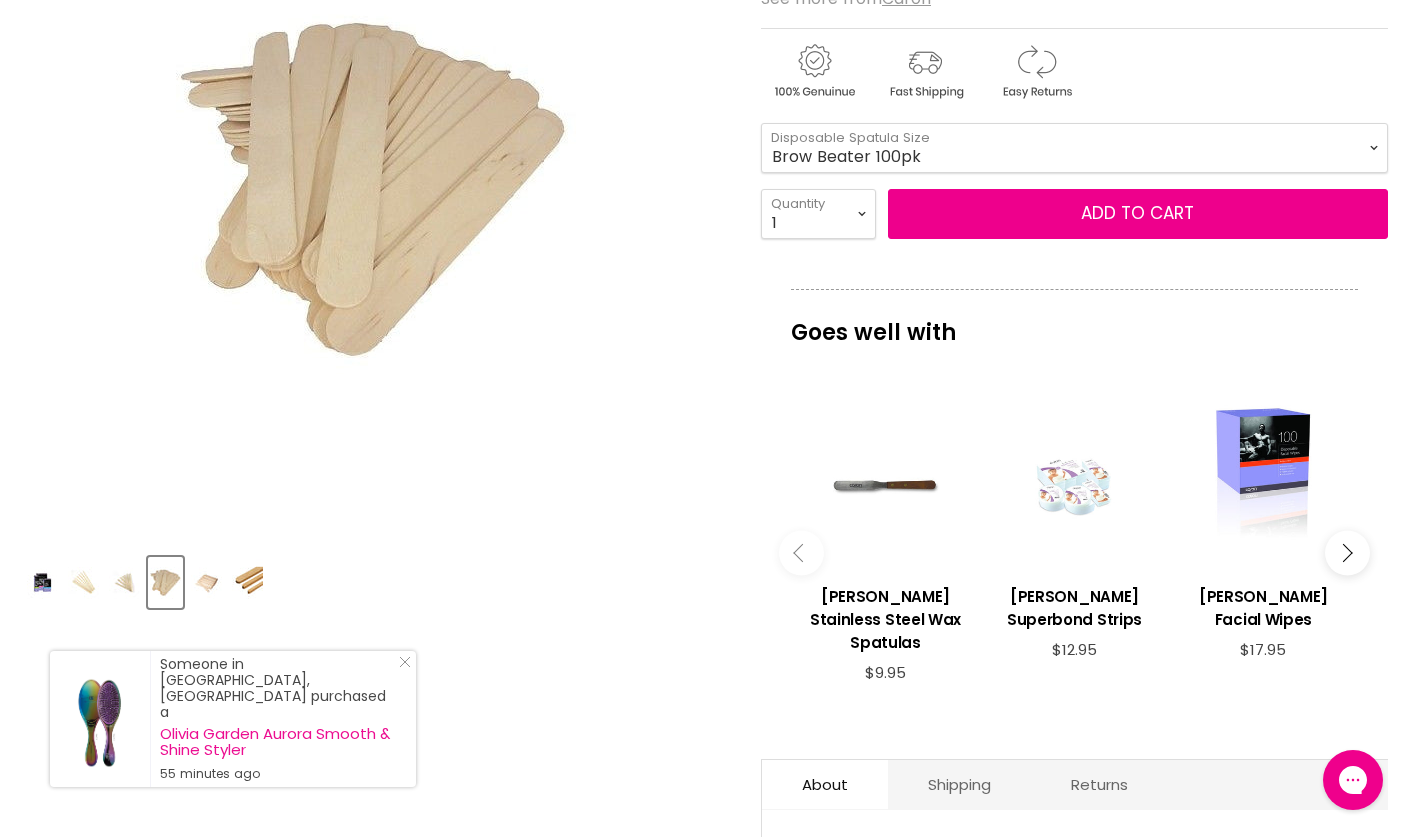 click at bounding box center (206, 582) 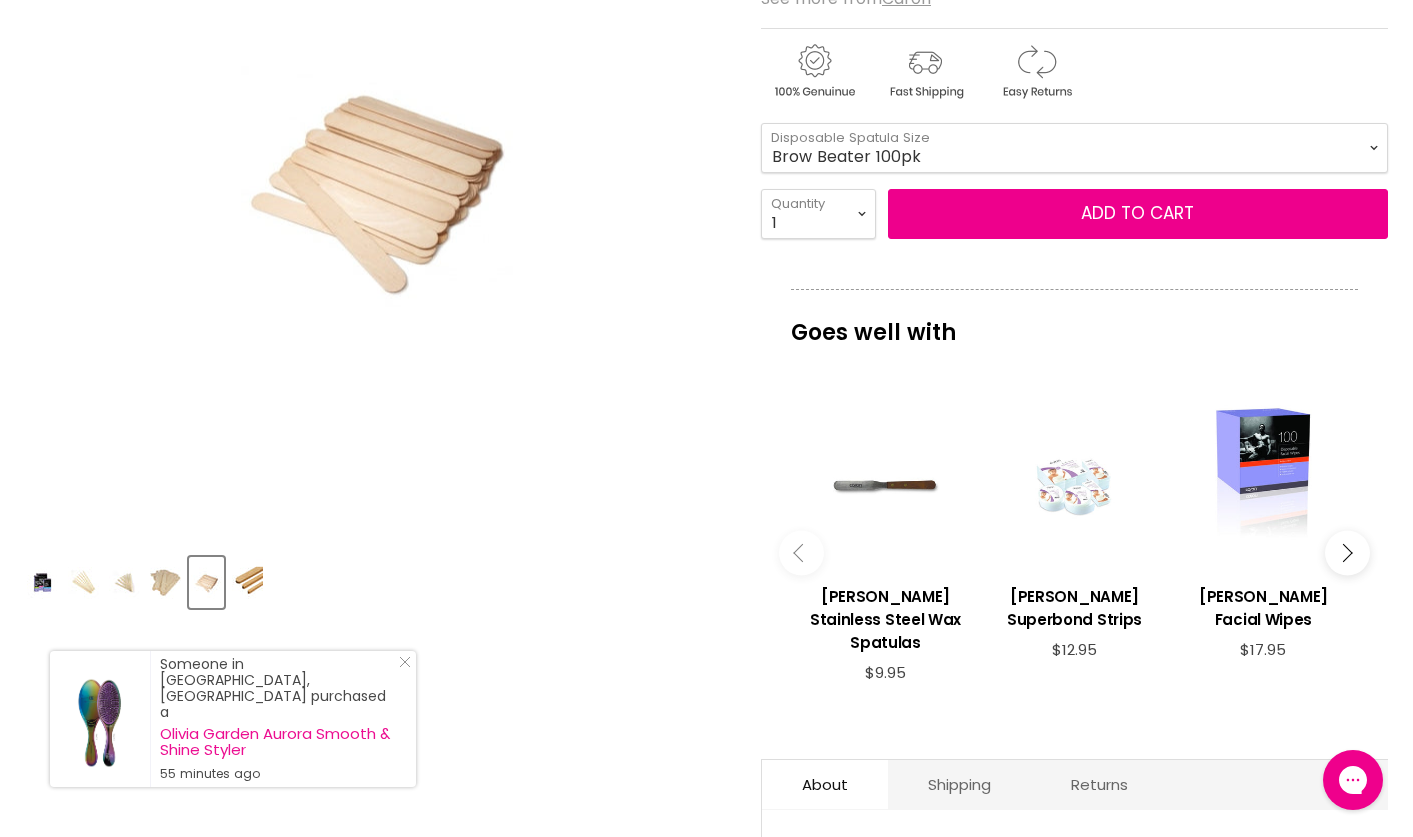 click at bounding box center (247, 582) 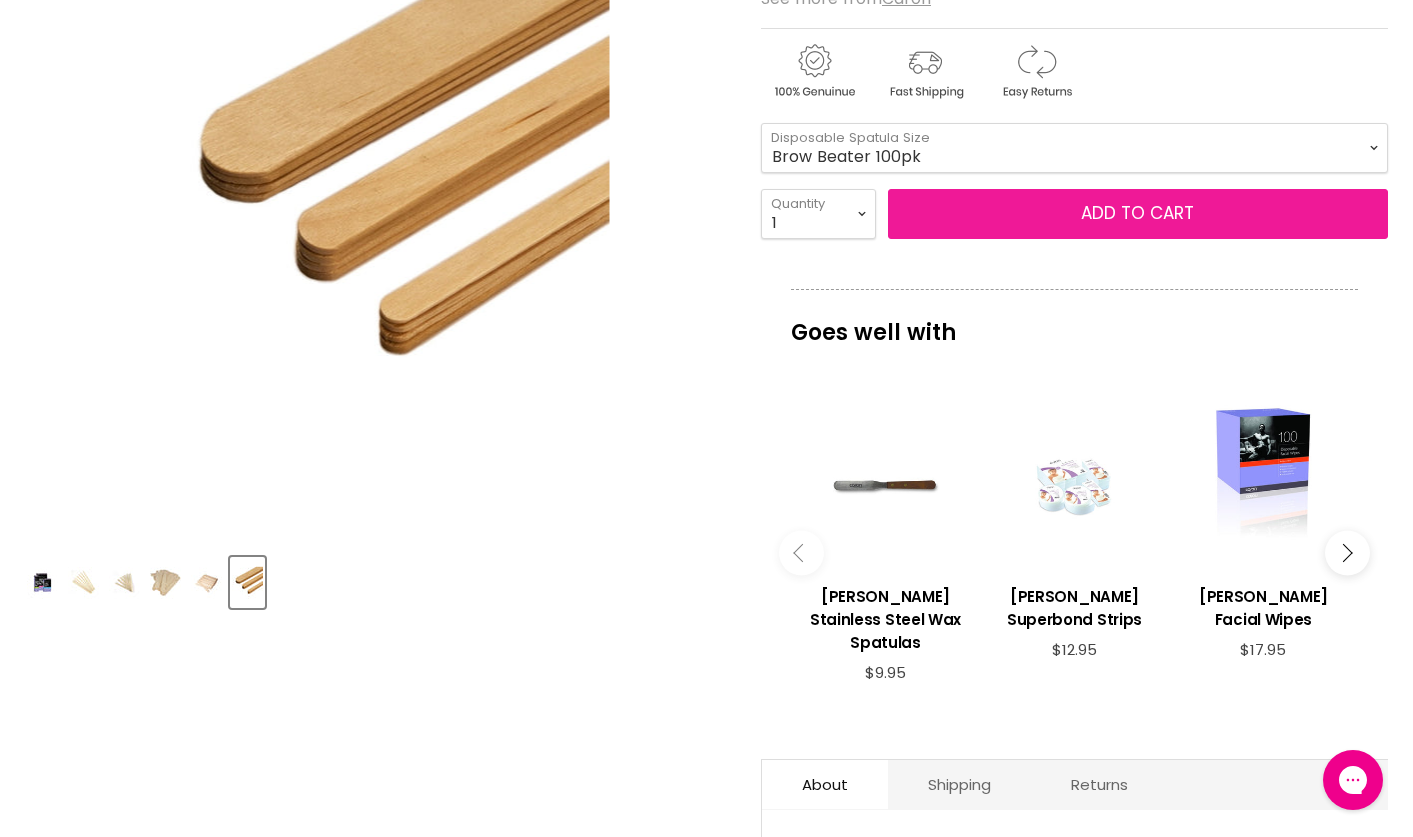 click on "Add to cart" at bounding box center [1138, 214] 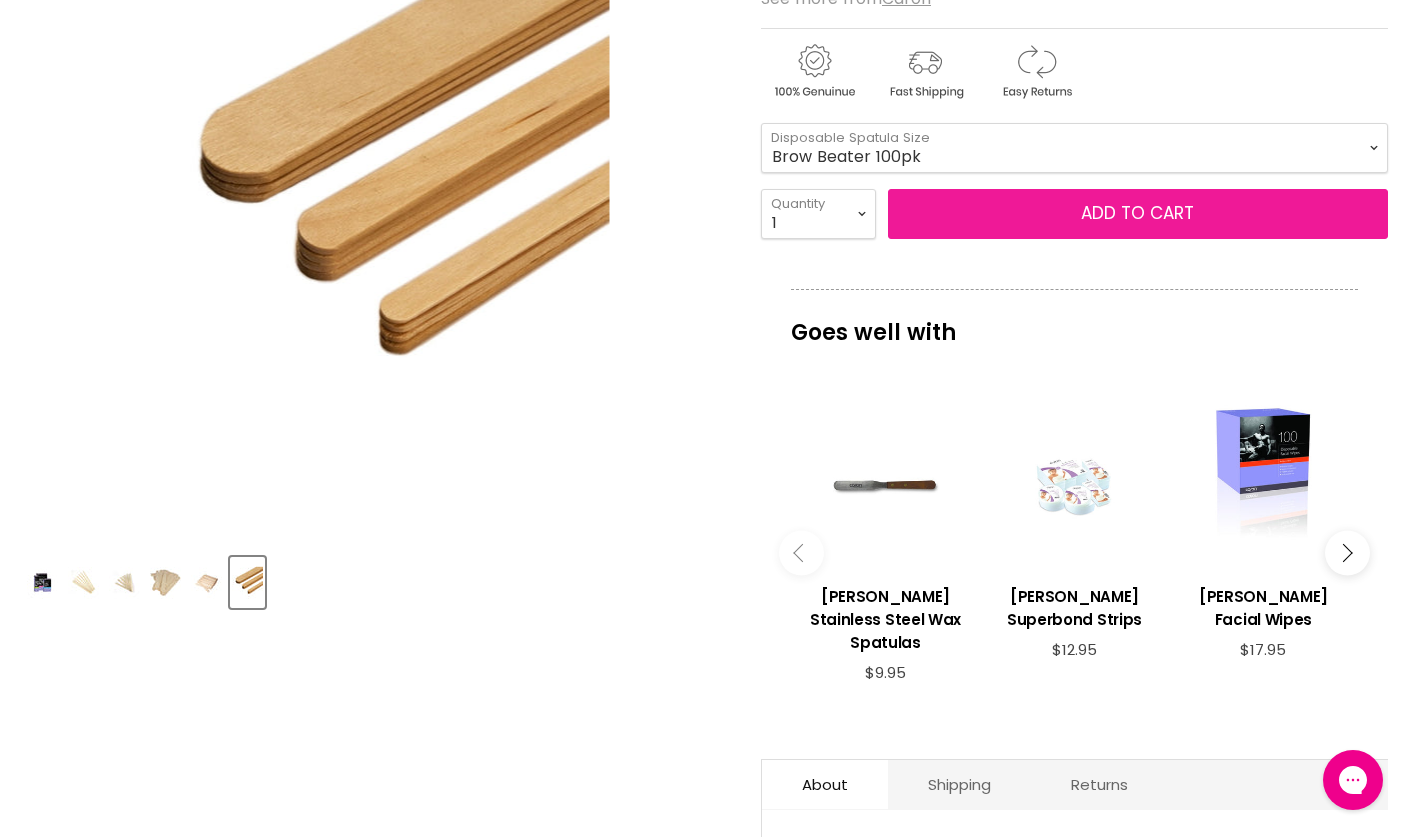click on "Add to cart" at bounding box center (1138, 214) 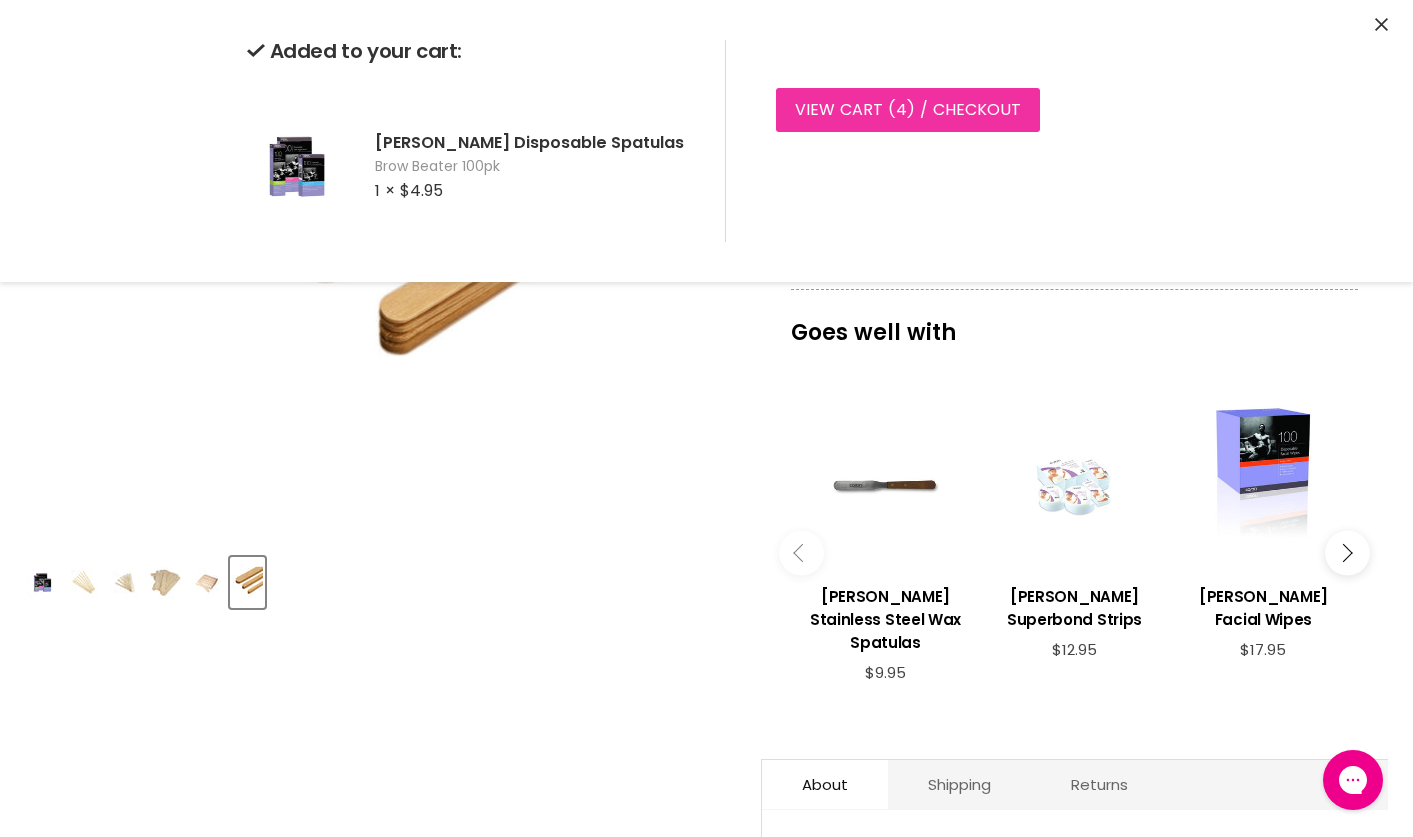 click on "View cart ( 4 )  /  Checkout" at bounding box center [908, 110] 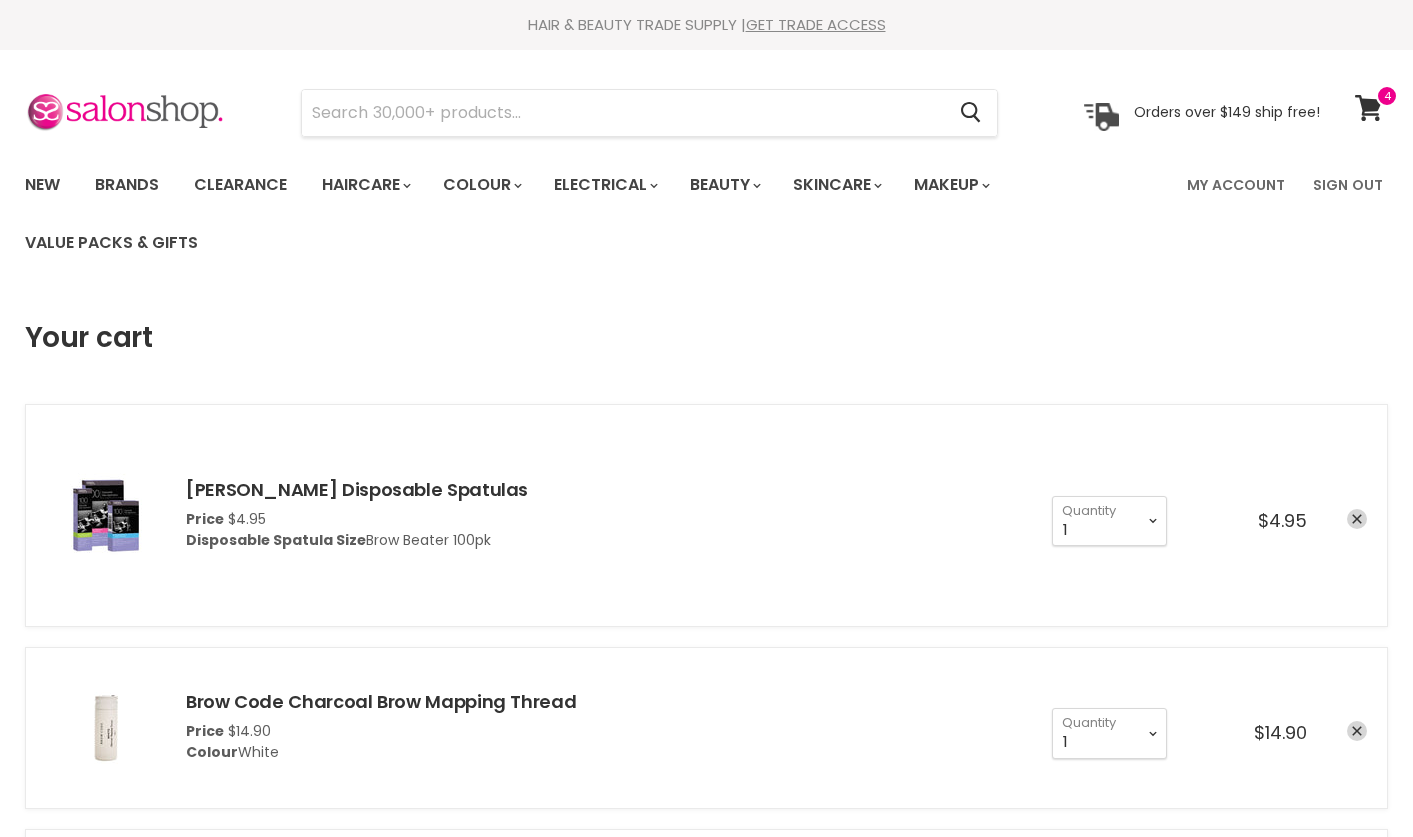 scroll, scrollTop: 368, scrollLeft: 0, axis: vertical 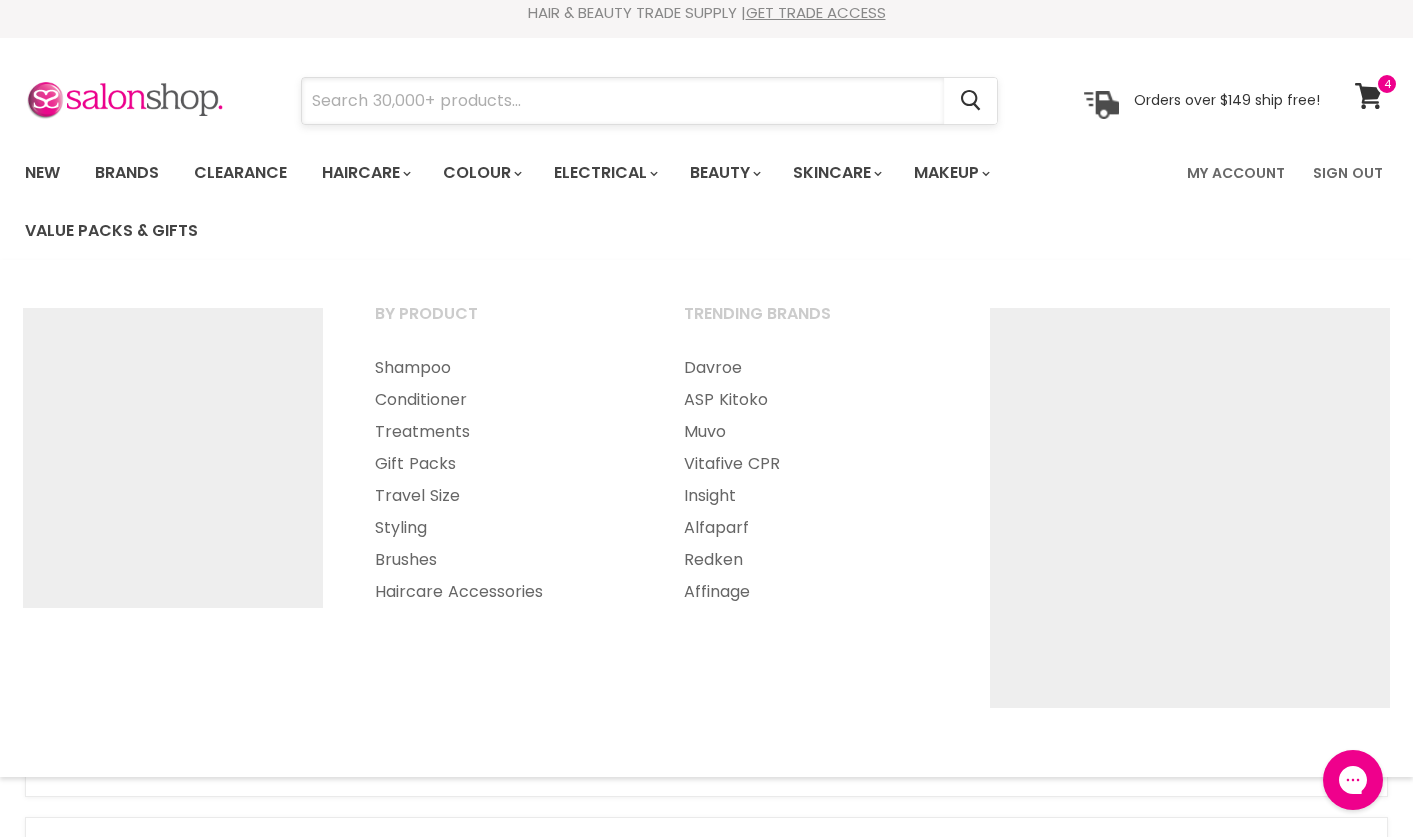click at bounding box center [623, 101] 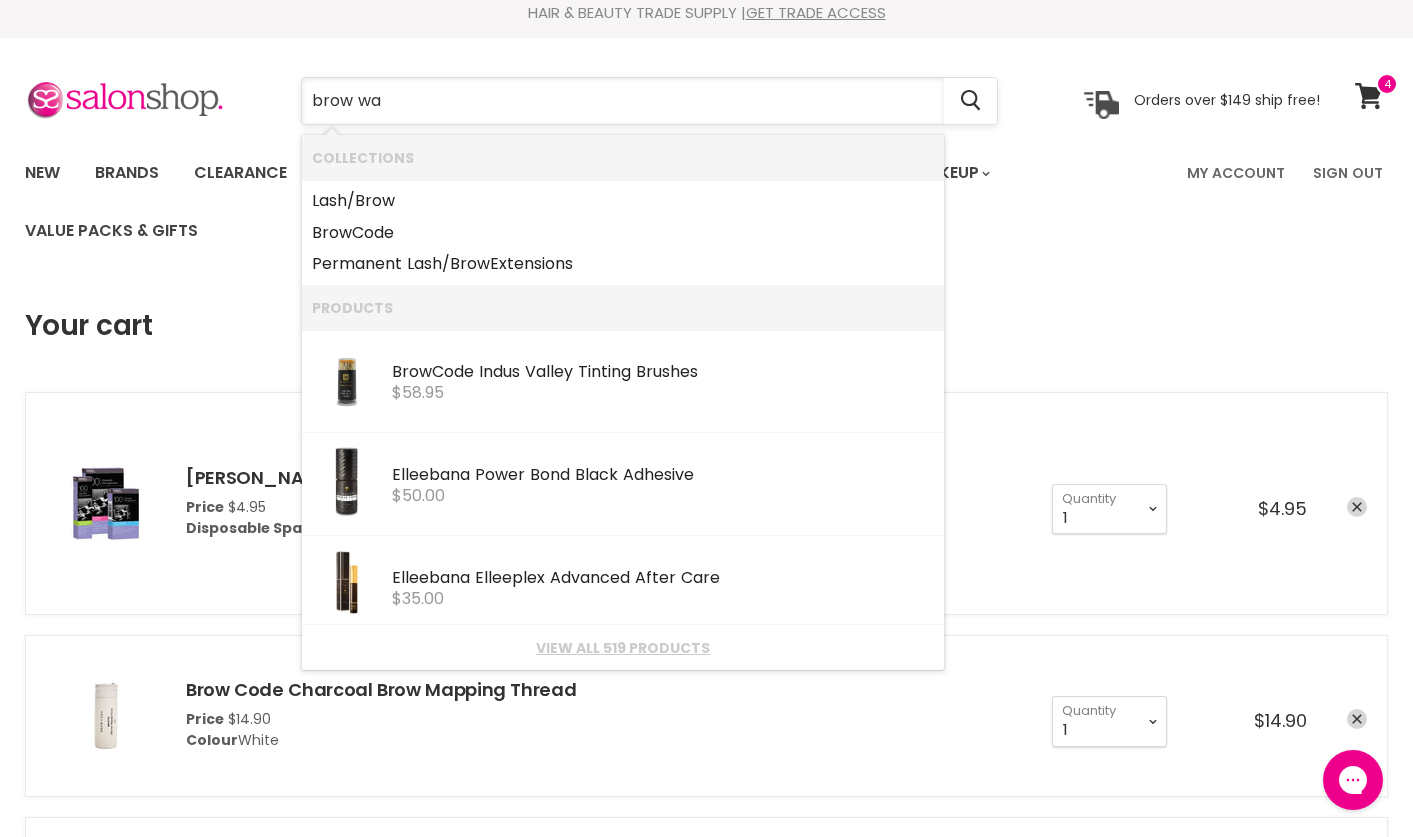 type on "brow wax" 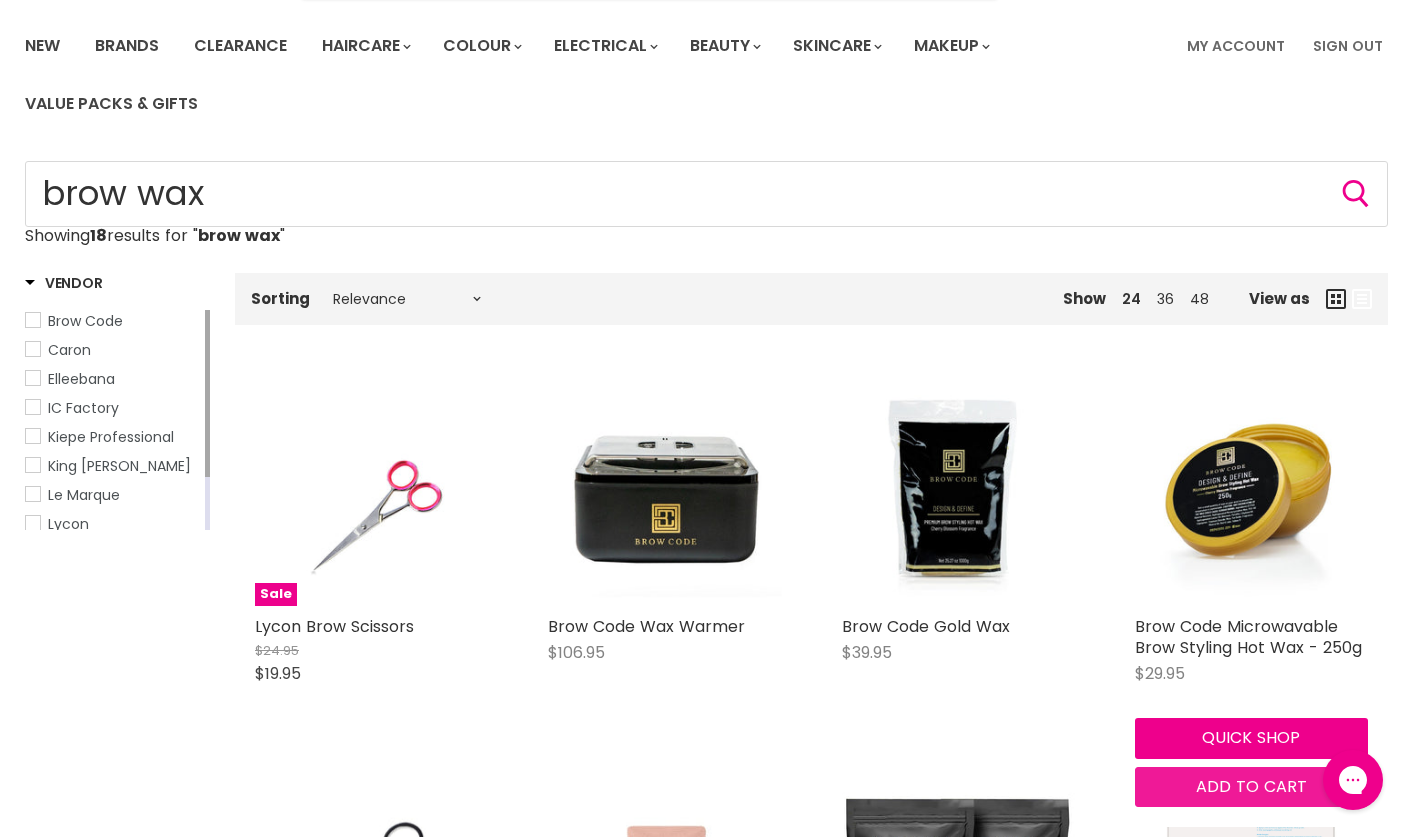 scroll, scrollTop: 0, scrollLeft: 0, axis: both 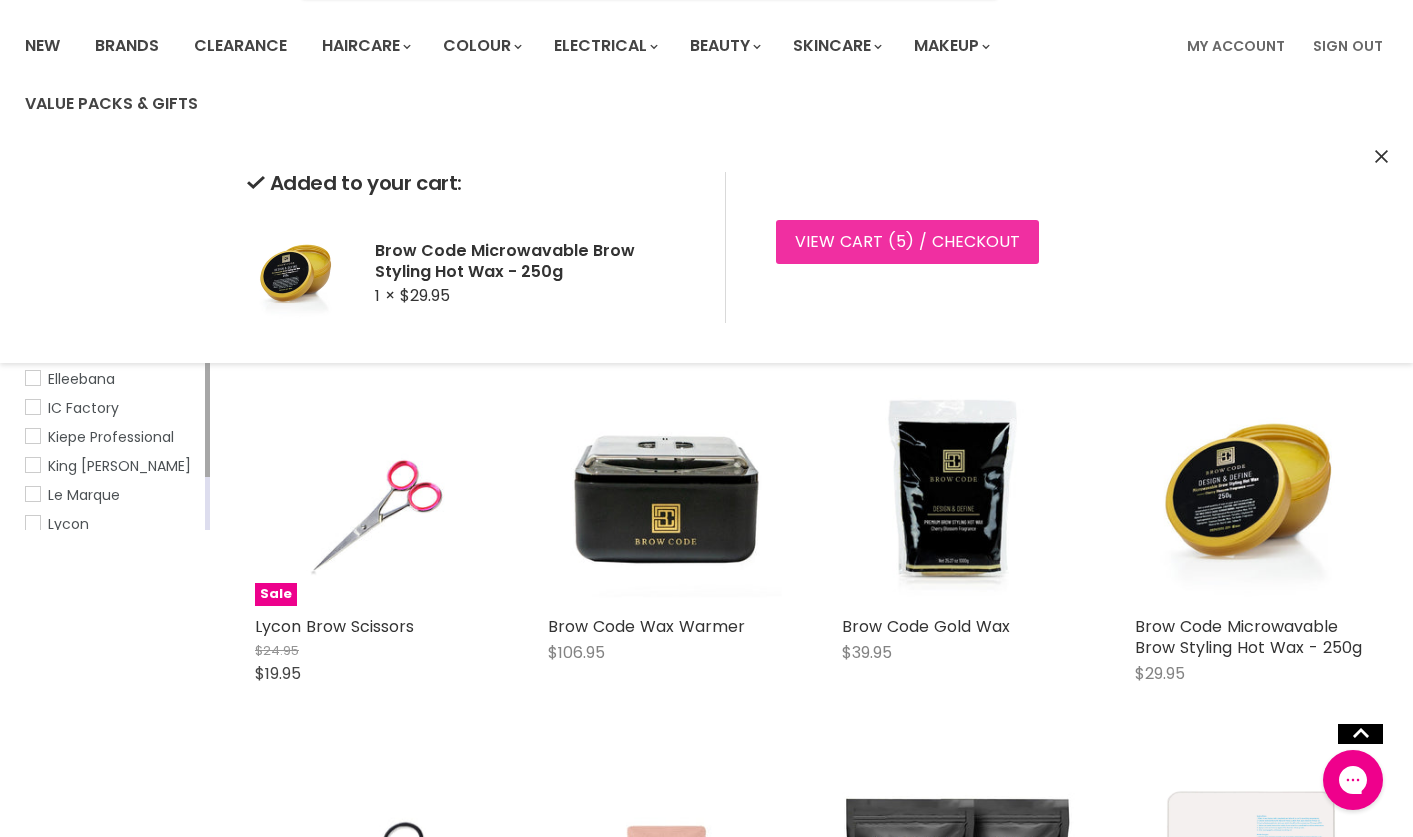 click on "View cart ( 5 )  /  Checkout" at bounding box center [907, 242] 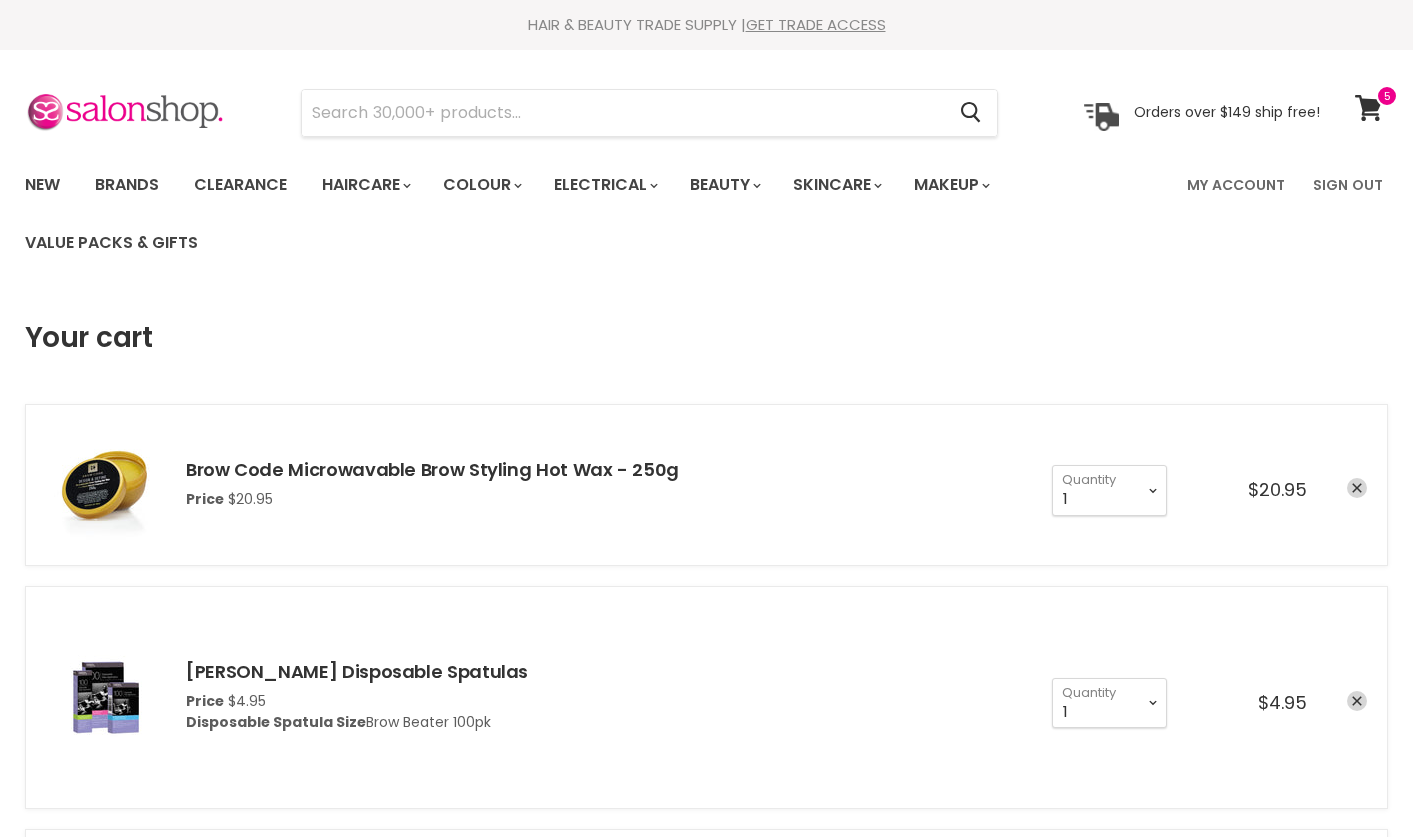 scroll, scrollTop: 0, scrollLeft: 0, axis: both 